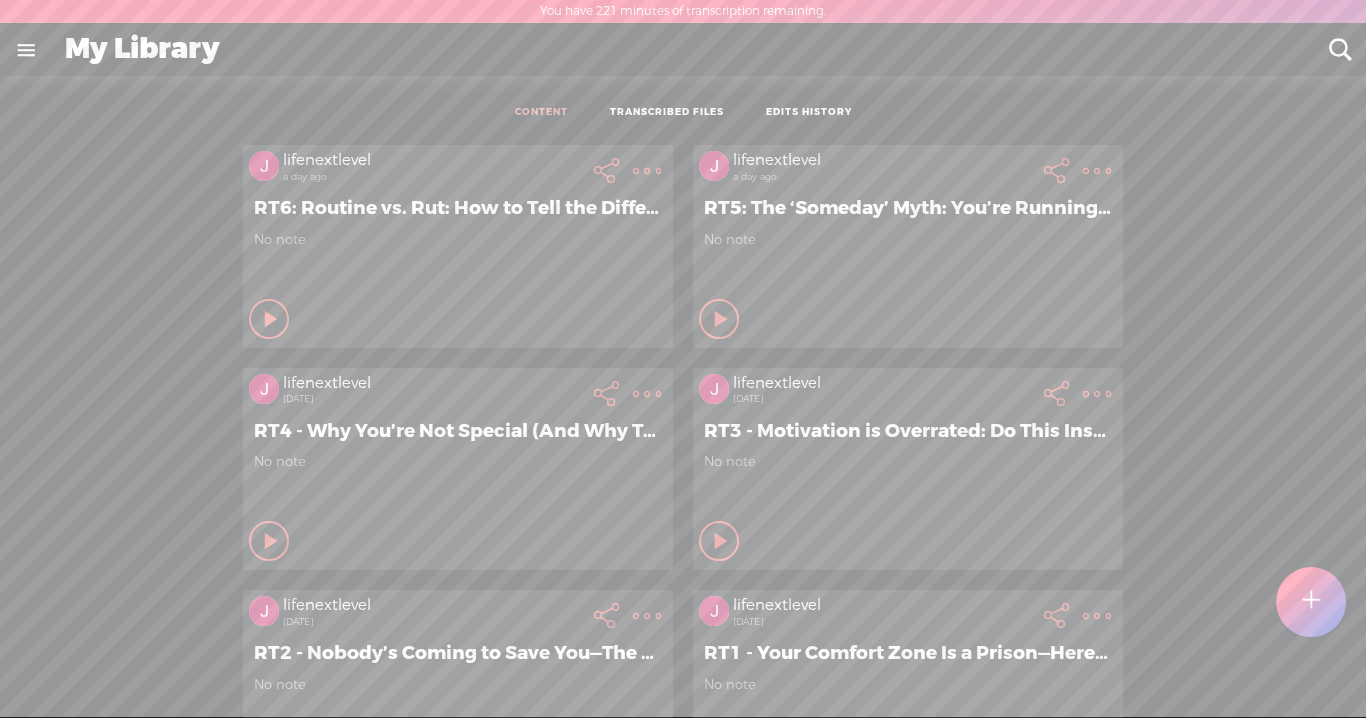 scroll, scrollTop: 1, scrollLeft: 0, axis: vertical 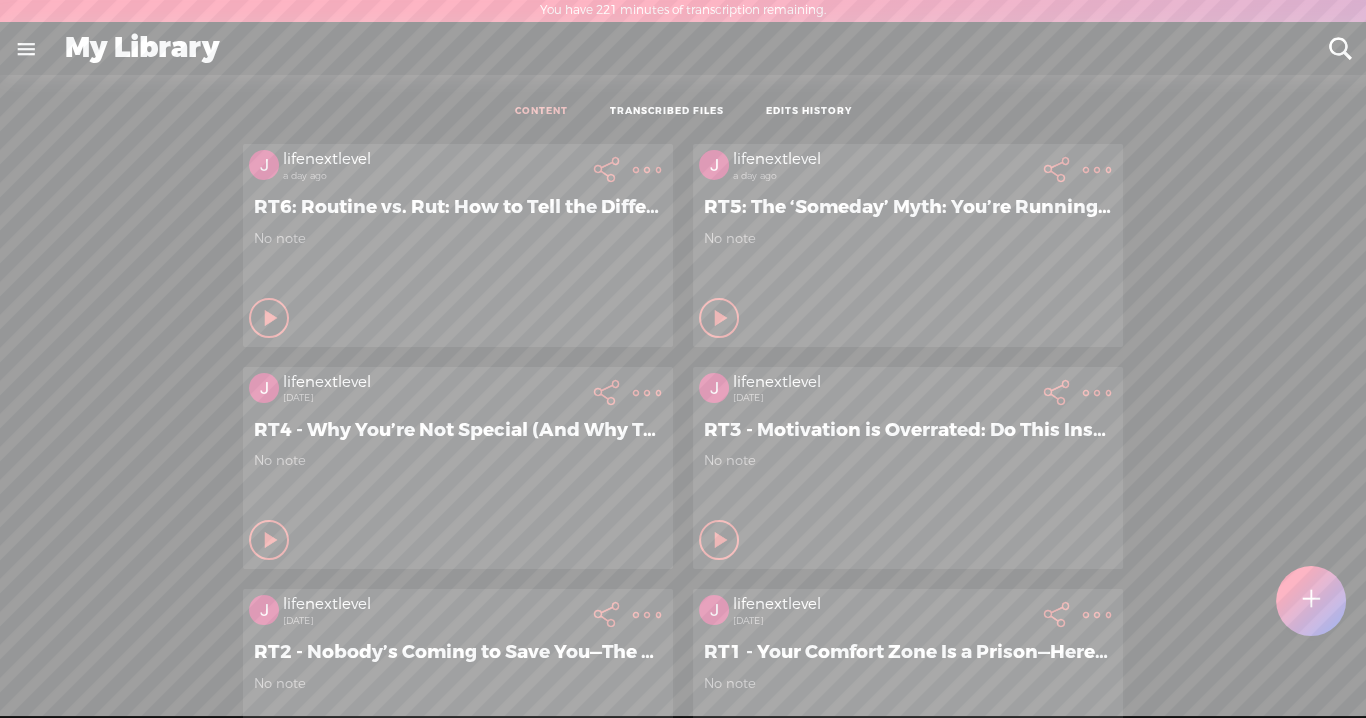 click at bounding box center (1311, 601) 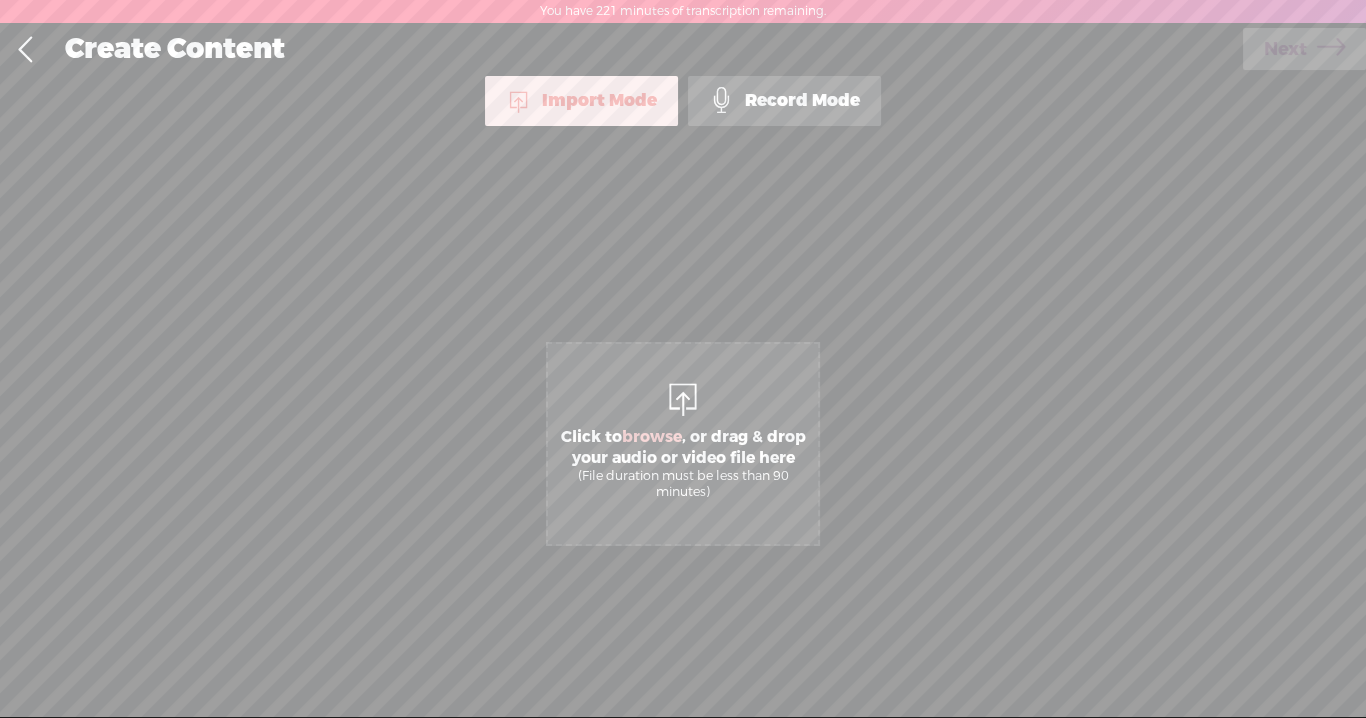 click on "Record Mode" at bounding box center [784, 101] 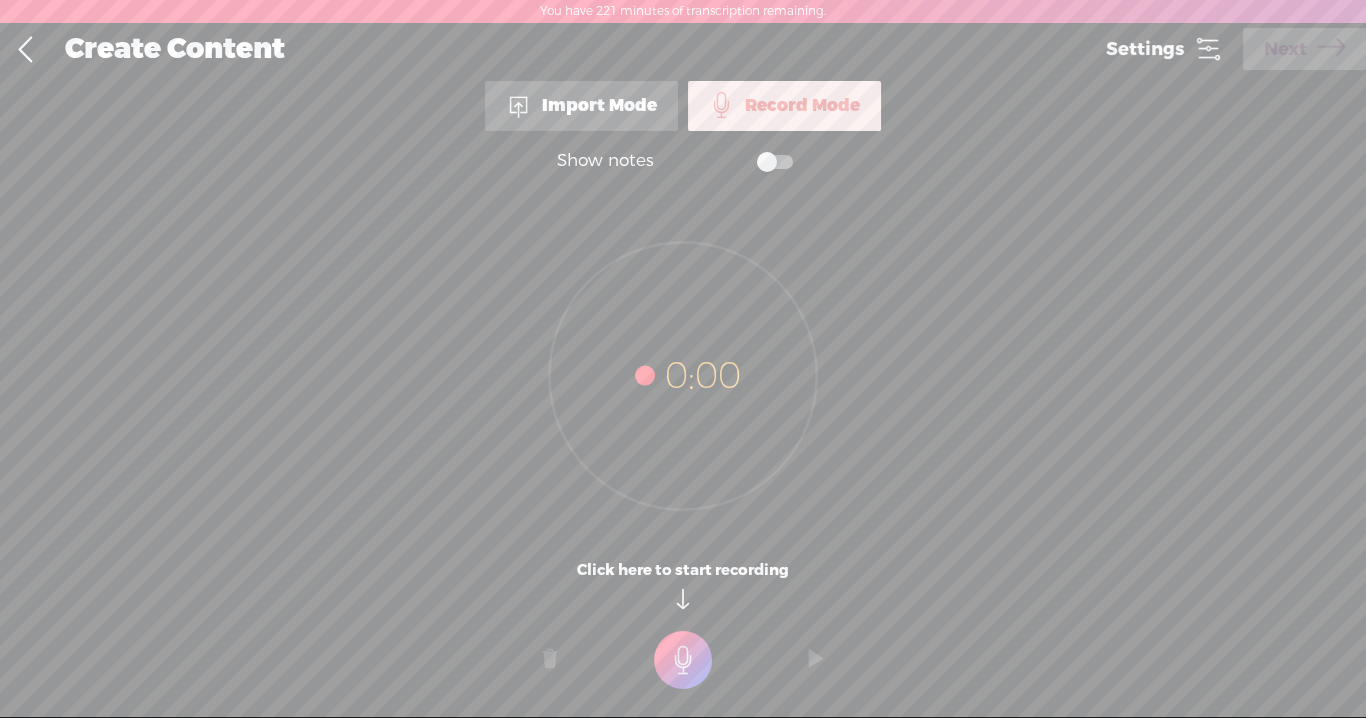 click at bounding box center (1208, 49) 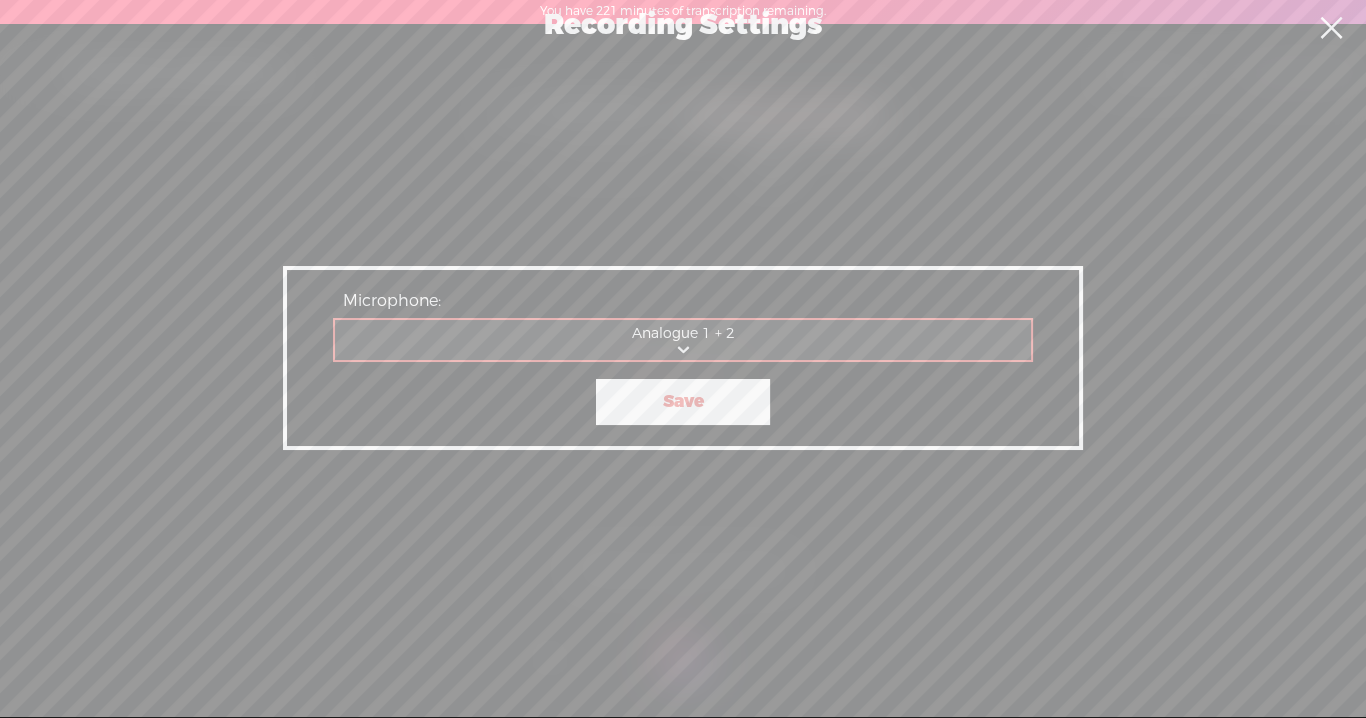 click on "Communications - Internal Microphone Analogue 1 + 2 Internal Microphone" at bounding box center (684, 340) 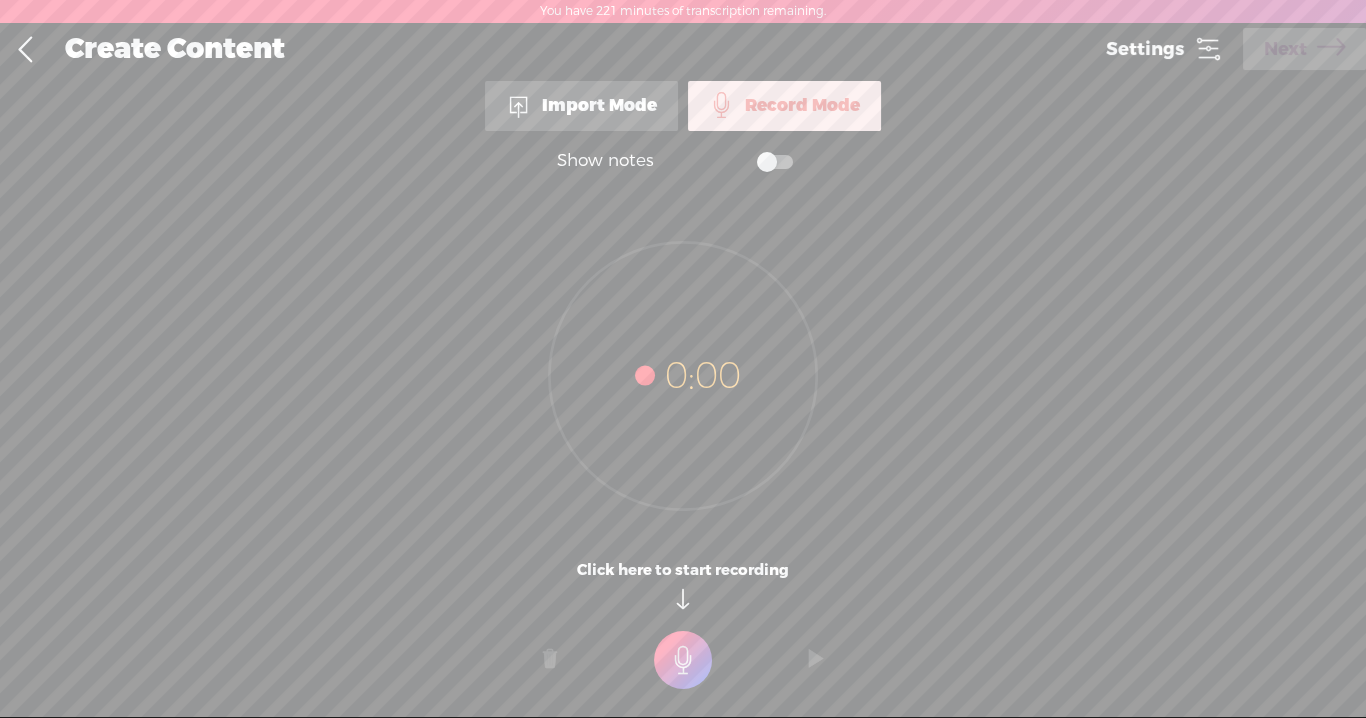 click at bounding box center [683, 660] 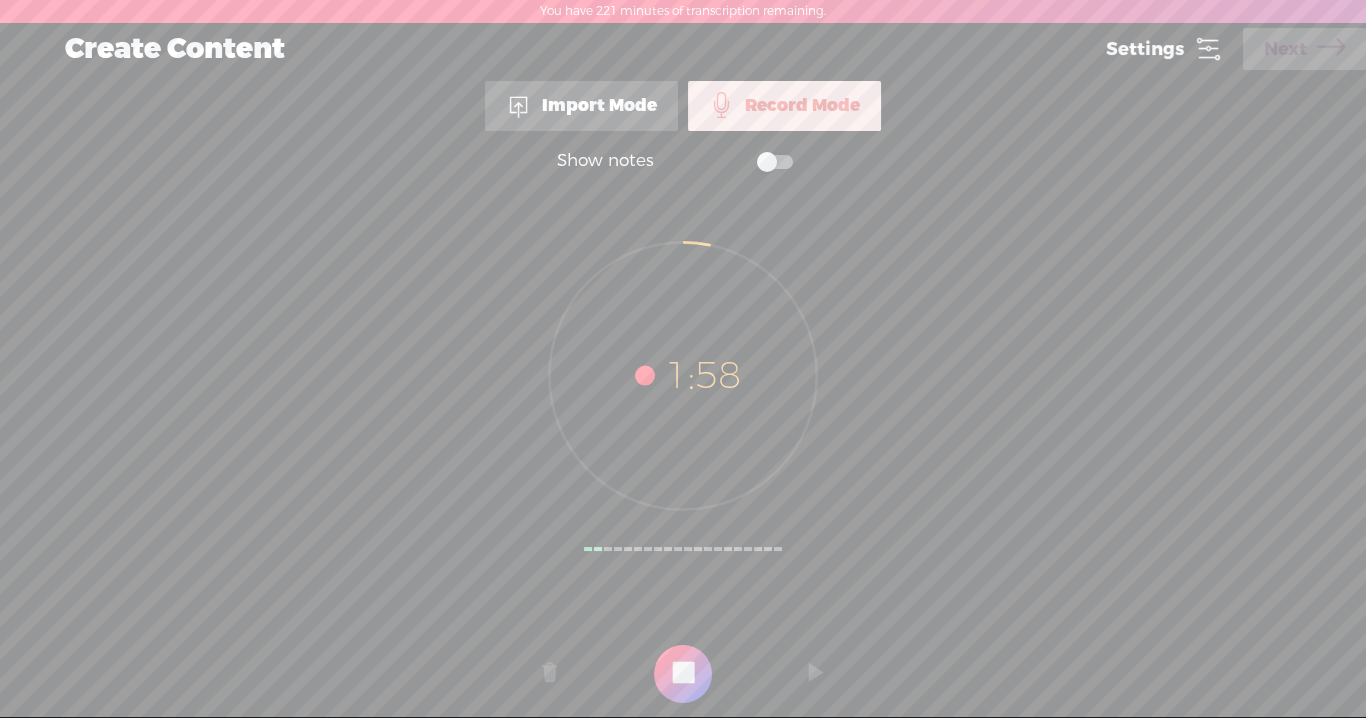 click at bounding box center [683, 674] 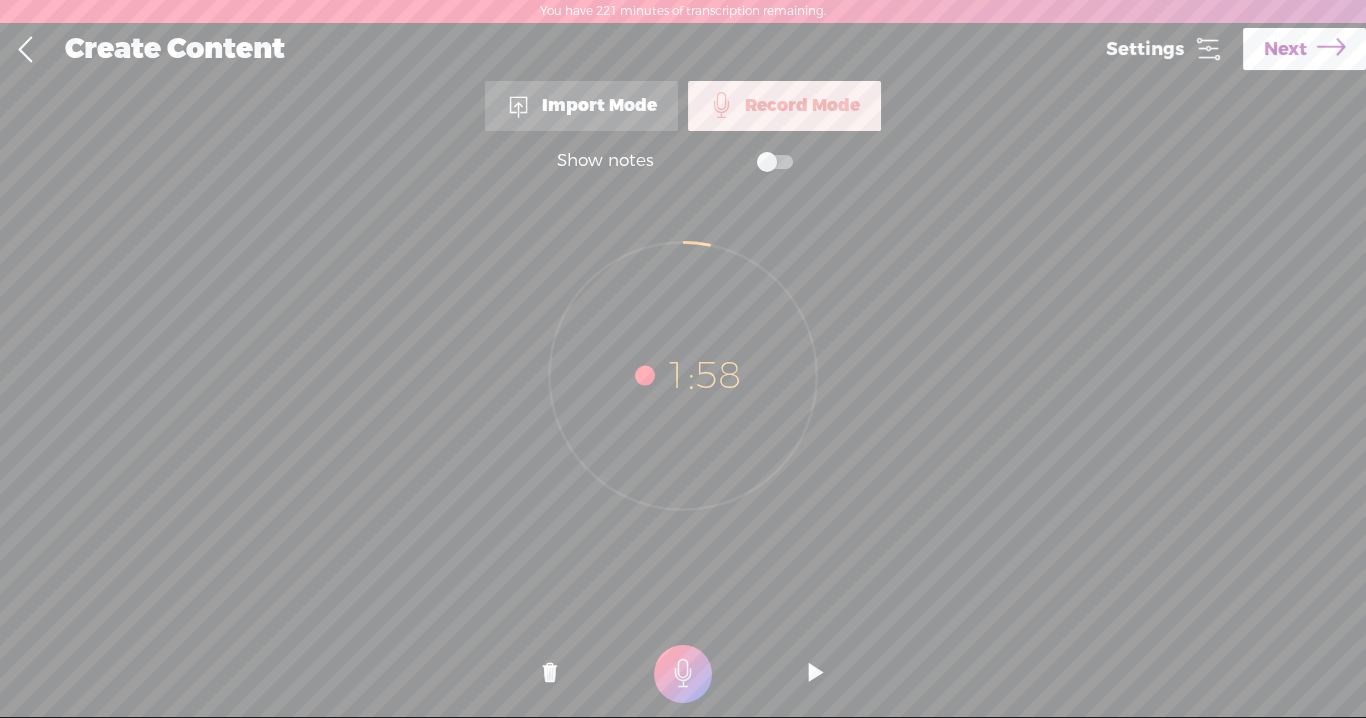 click on "Next" at bounding box center (1285, 49) 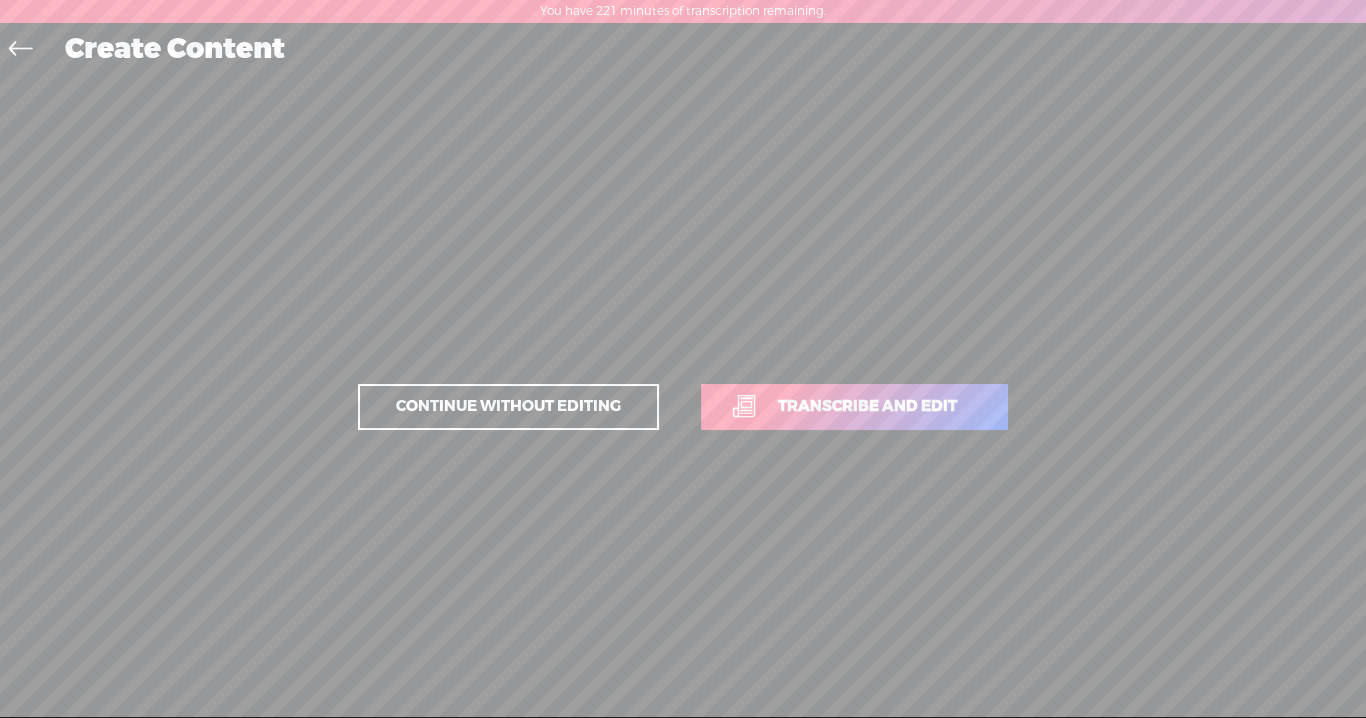 click on "Transcribe and edit" at bounding box center (867, 406) 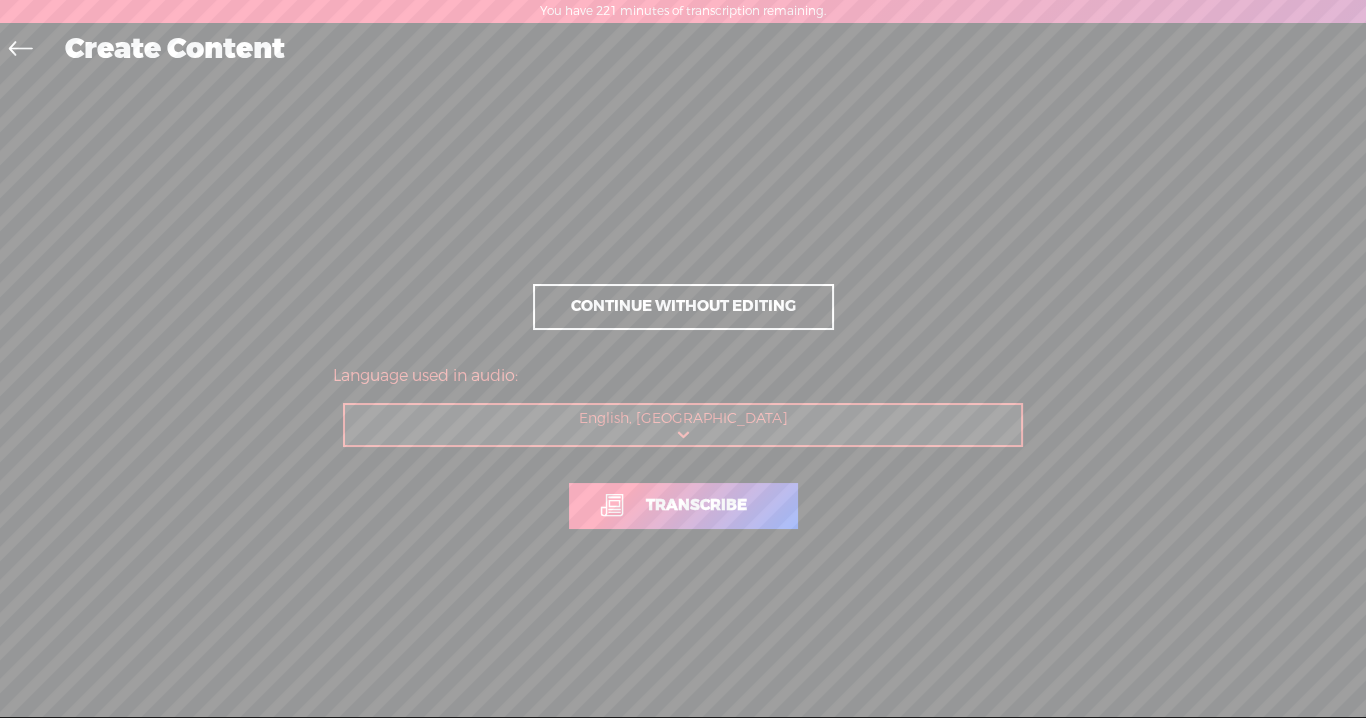 click on "Transcribe" at bounding box center (696, 505) 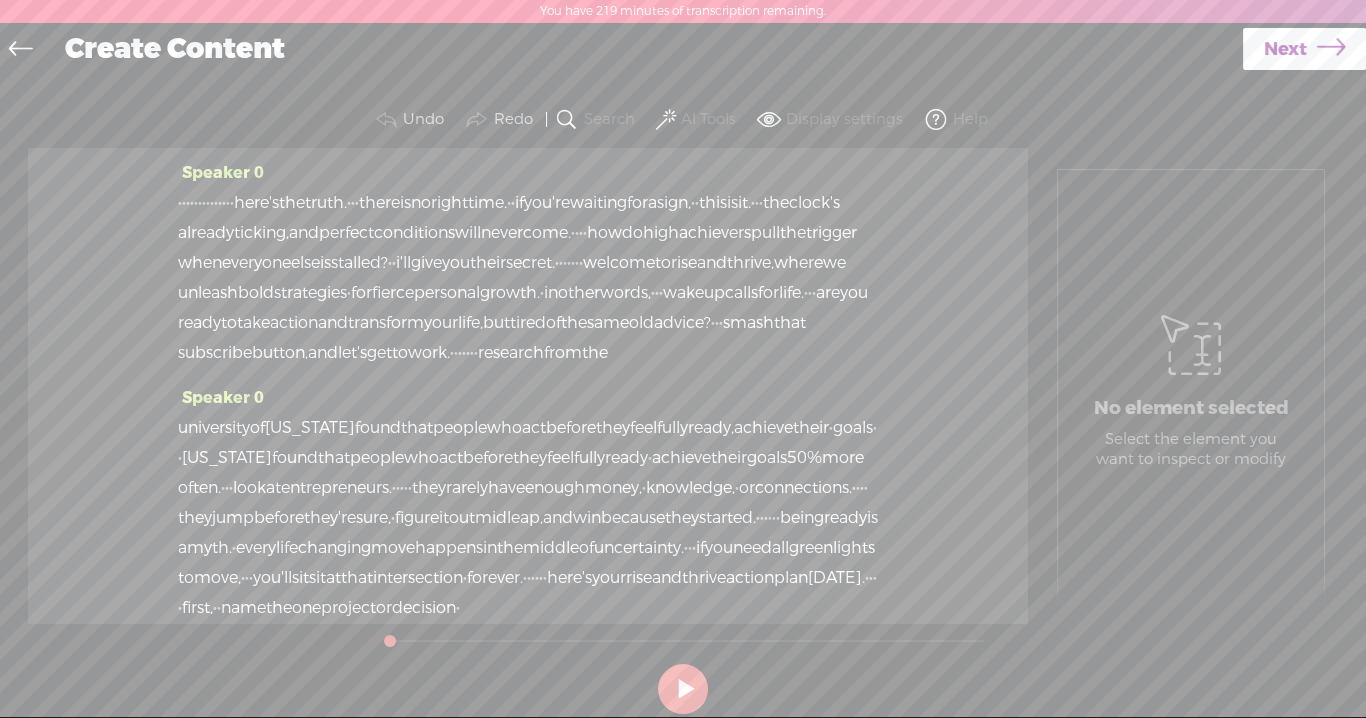 click on "·" at bounding box center [224, 203] 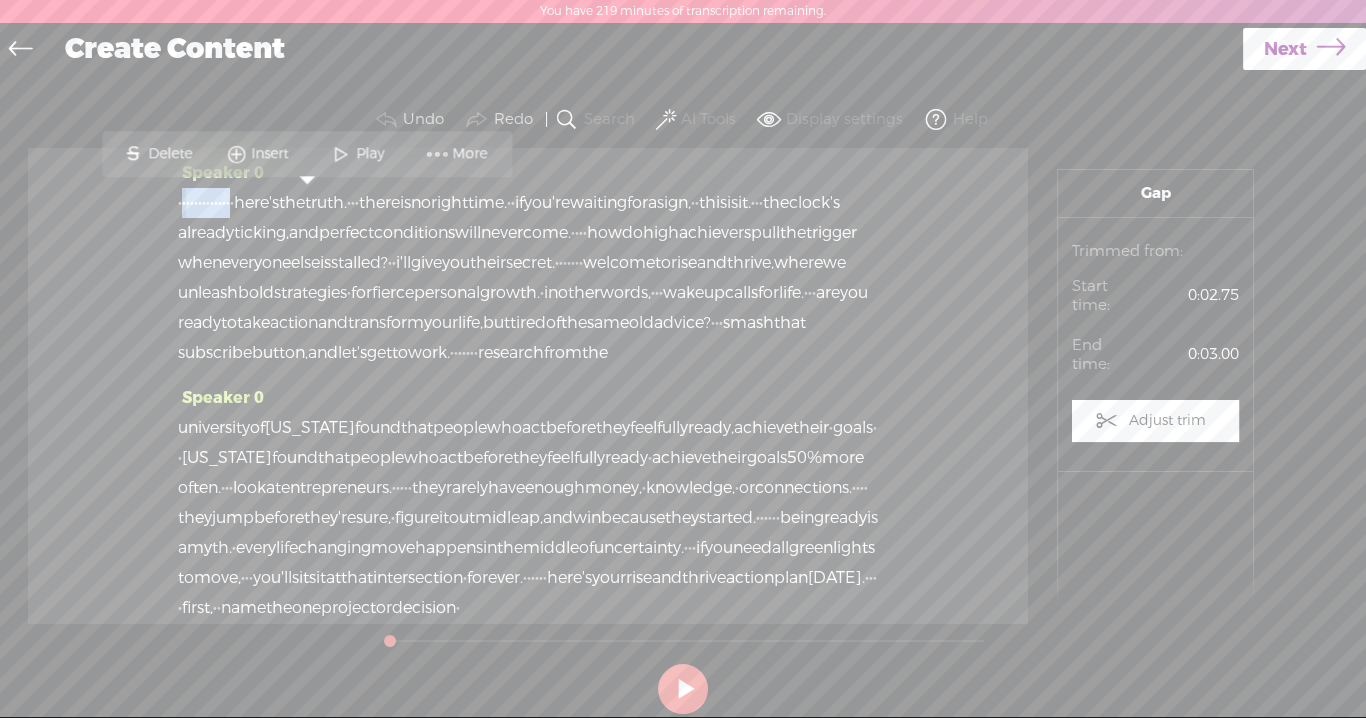 drag, startPoint x: 315, startPoint y: 202, endPoint x: 180, endPoint y: 205, distance: 135.03333 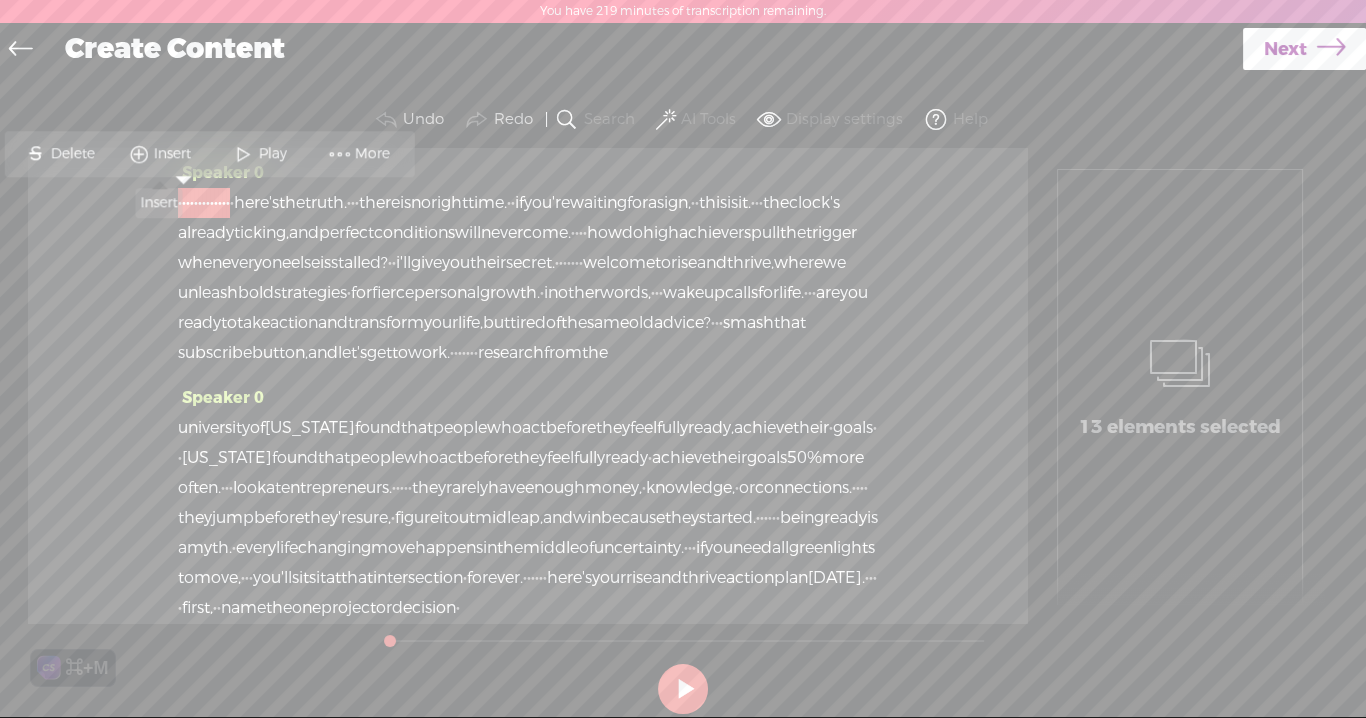 click at bounding box center [139, 154] 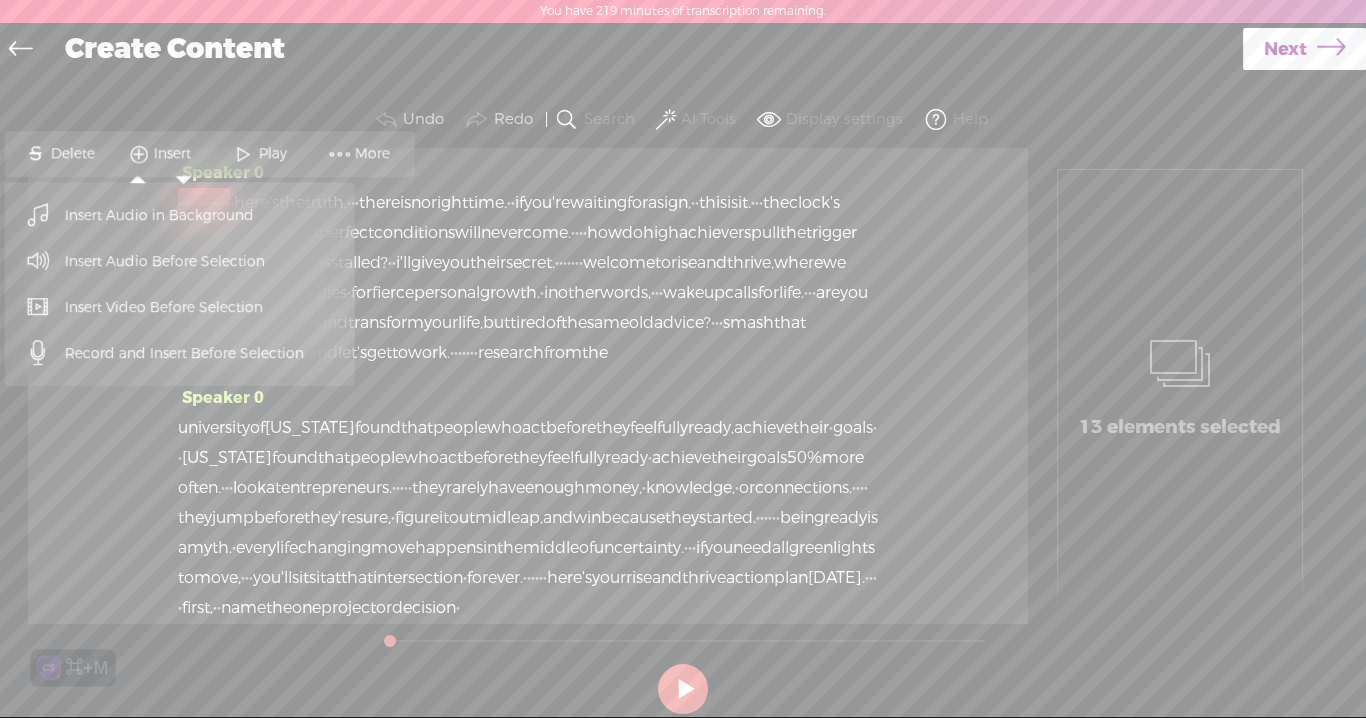 click on "Delete" at bounding box center (74, 154) 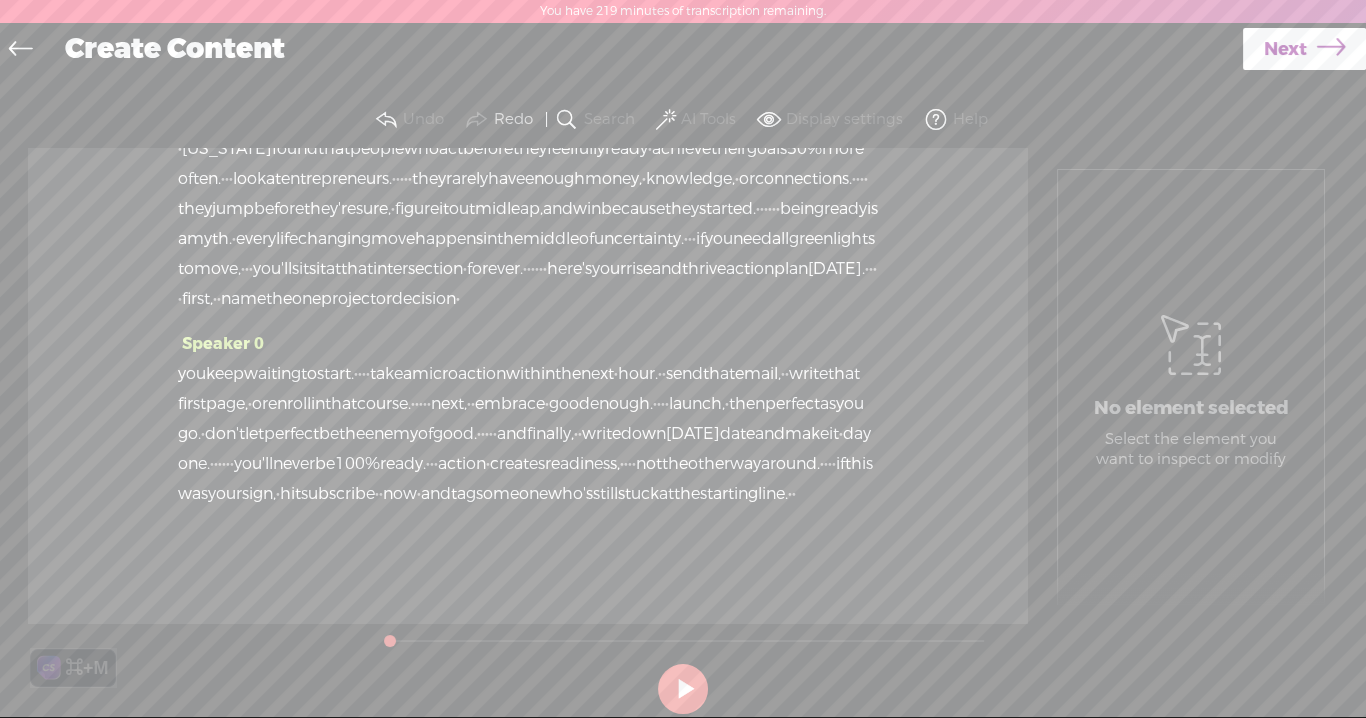 scroll, scrollTop: 0, scrollLeft: 0, axis: both 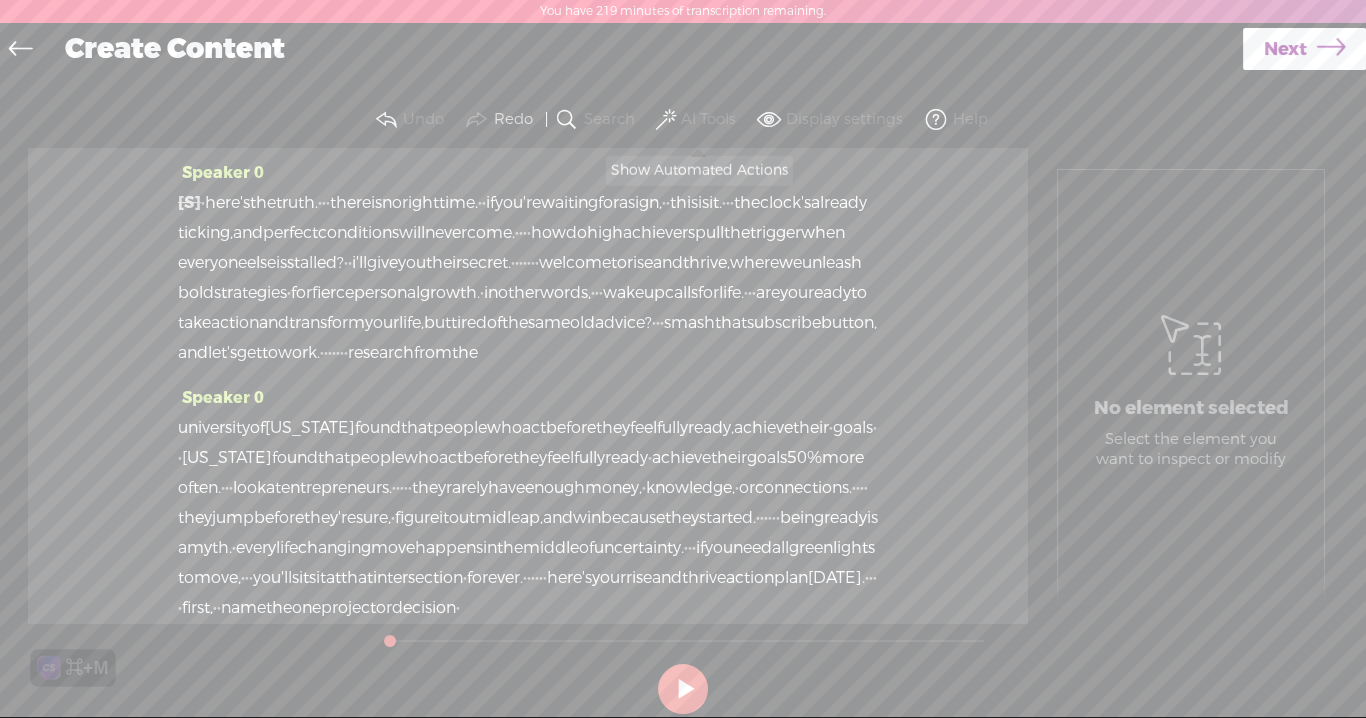 click at bounding box center [666, 120] 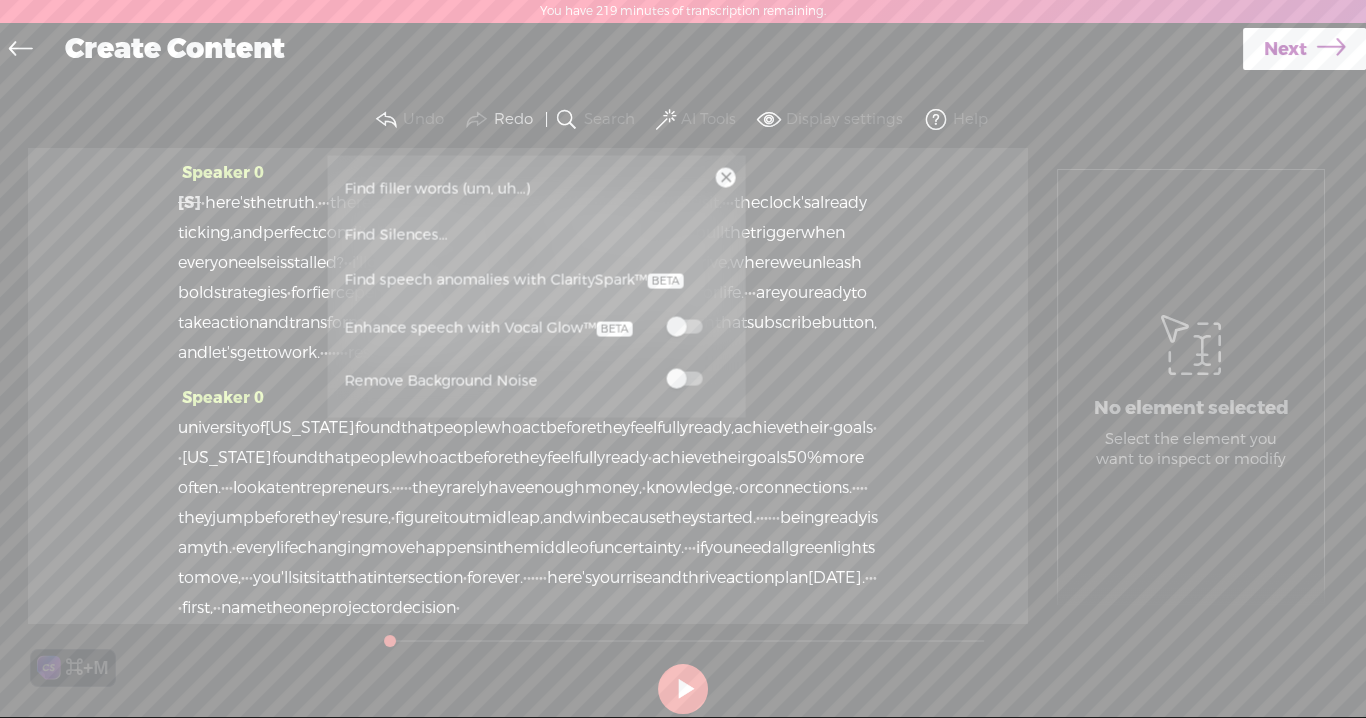 click at bounding box center [684, 327] 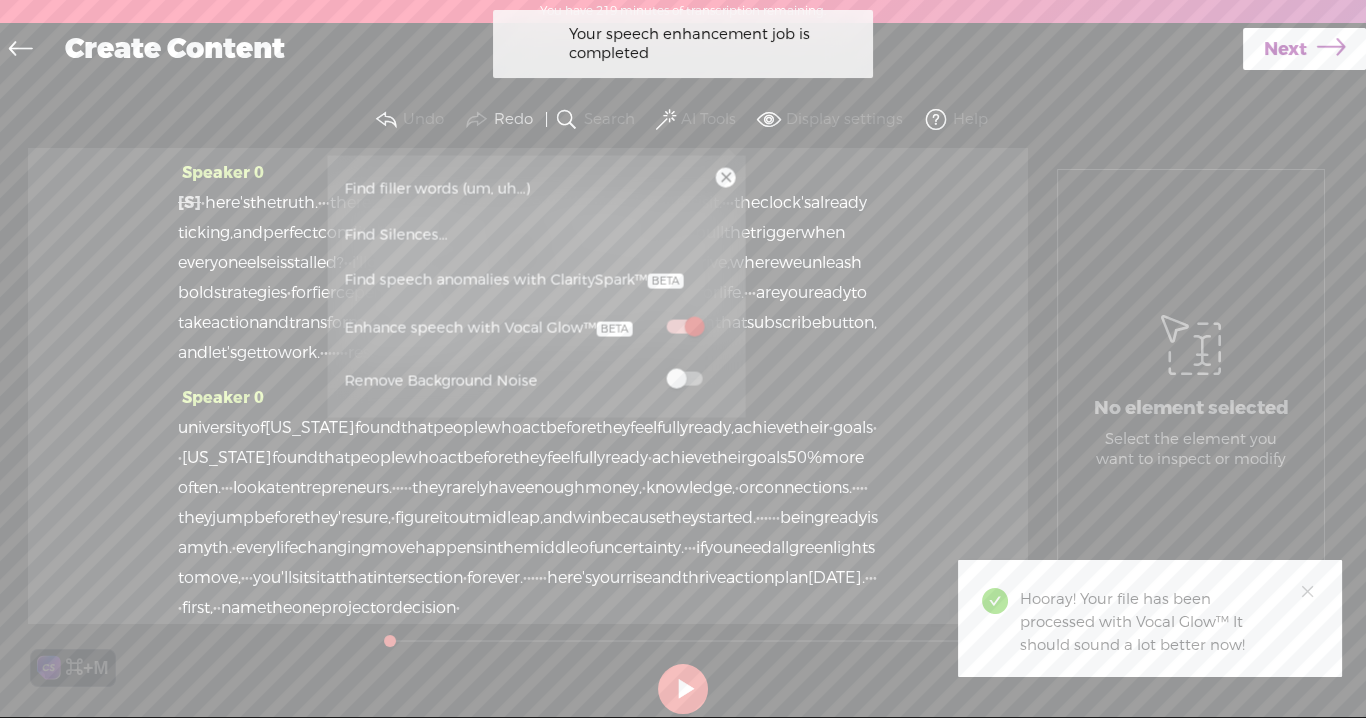 click on "Next" at bounding box center (1285, 49) 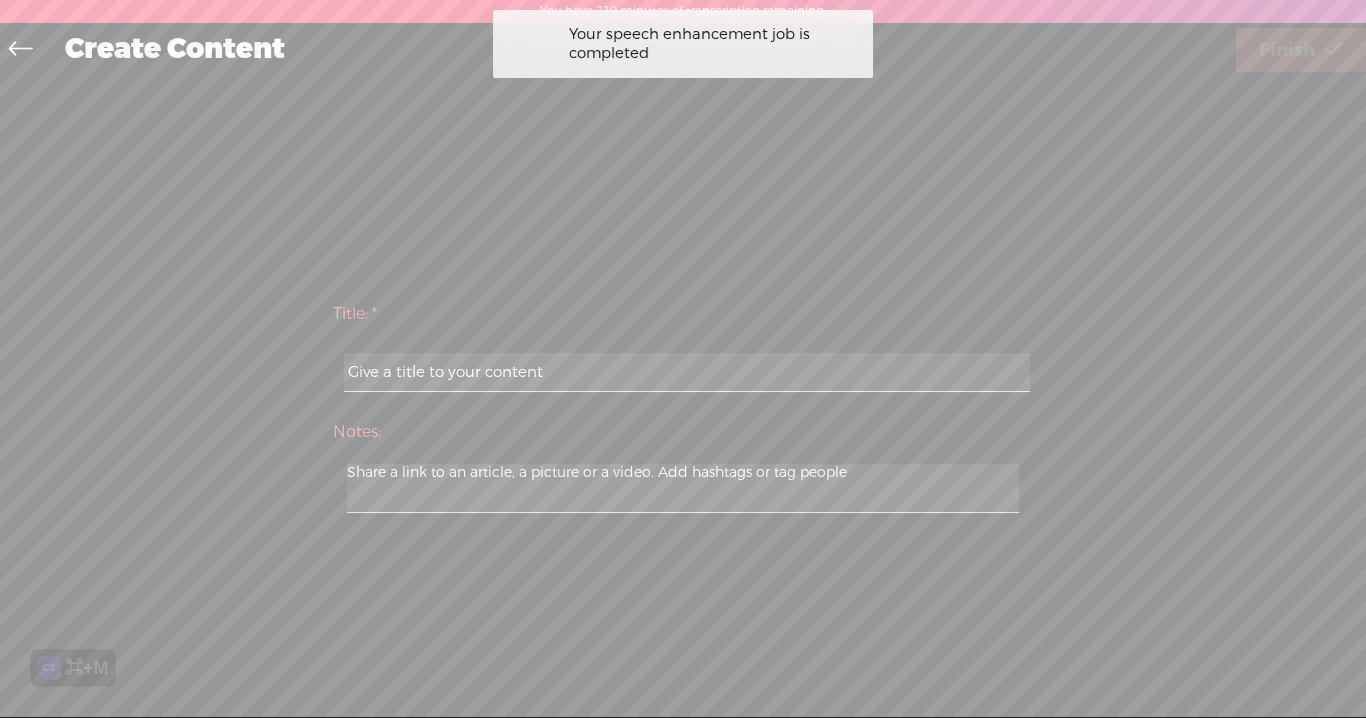 click at bounding box center (686, 372) 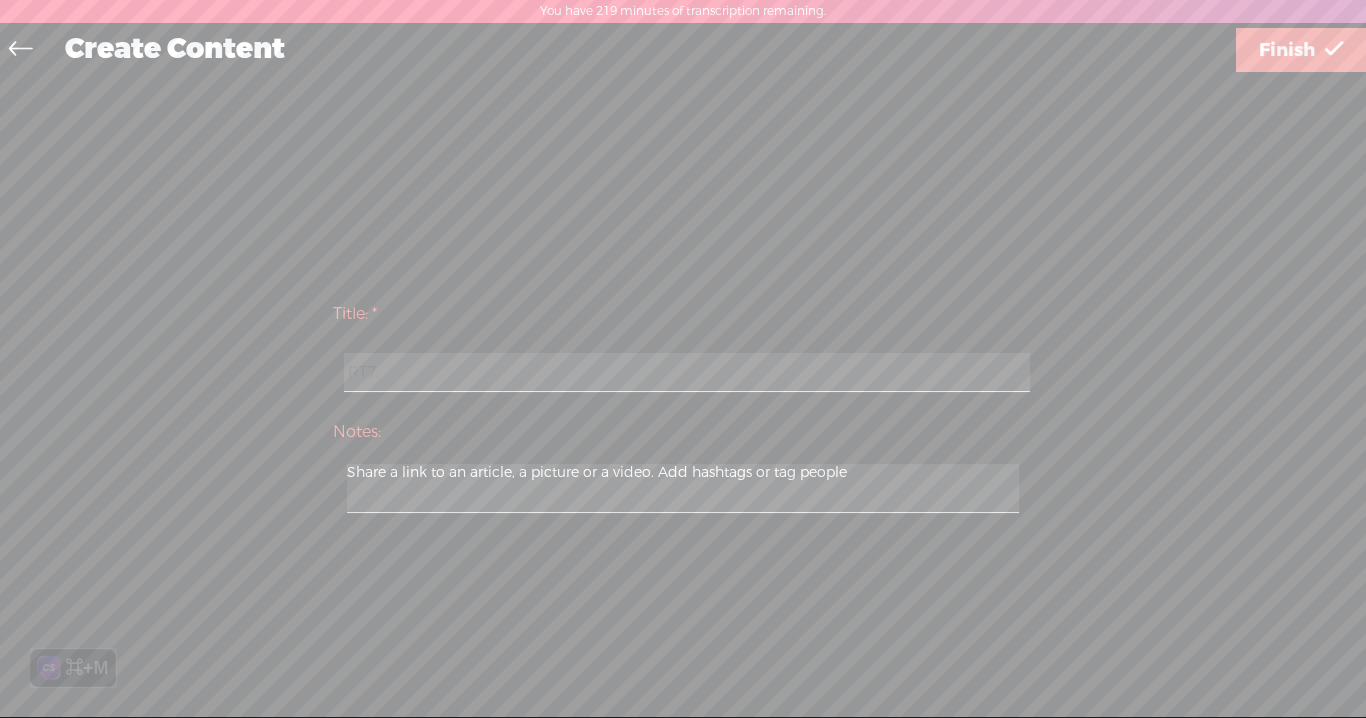 paste on "If You’re Waiting for the ‘Right Time’—You’ll Wait Forever" 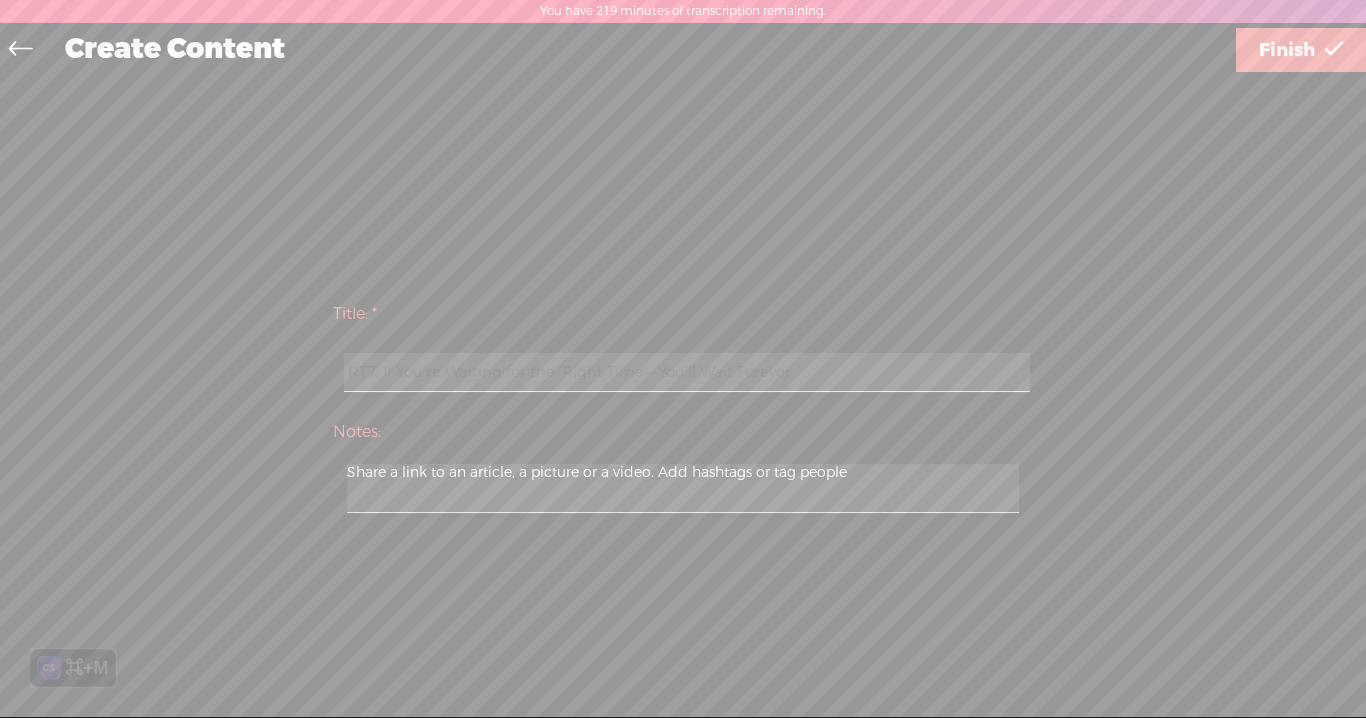 type on "RT7: If You’re Waiting for the ‘Right Time’—You’ll Wait Forever" 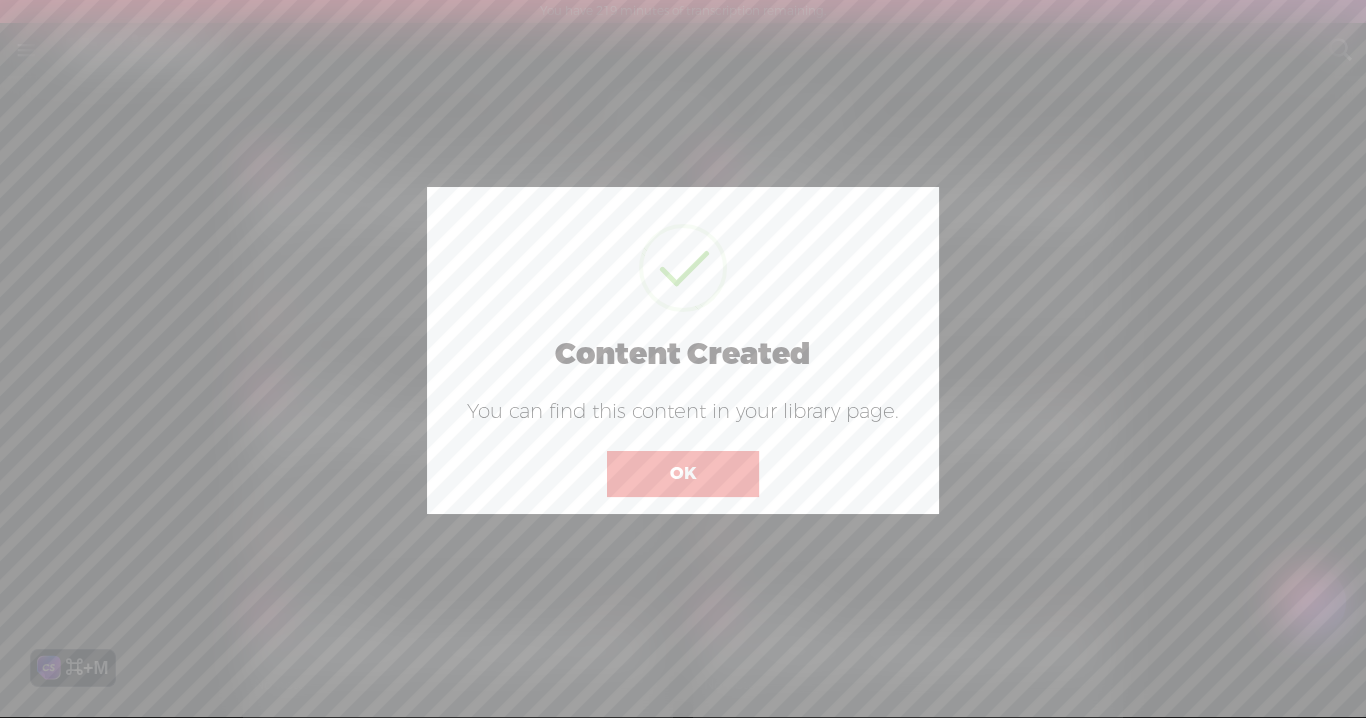 scroll, scrollTop: 1, scrollLeft: 0, axis: vertical 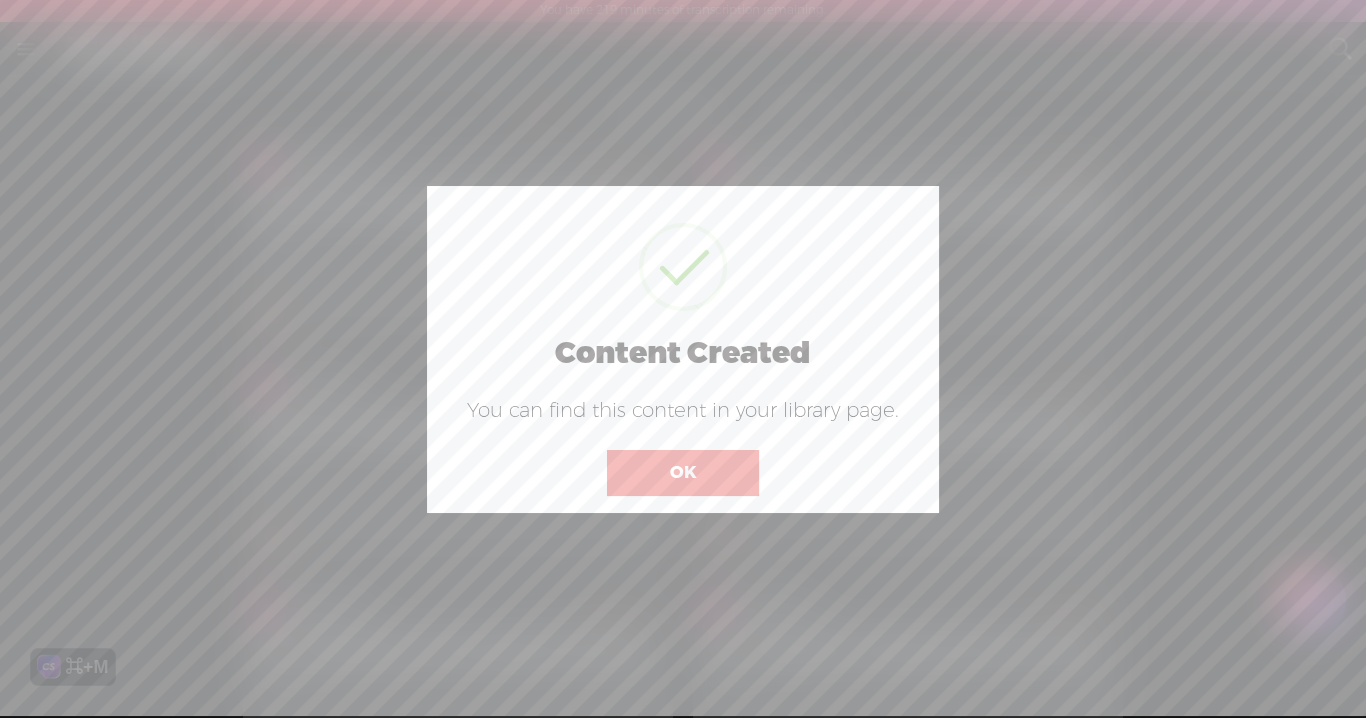 click on "OK" at bounding box center (683, 473) 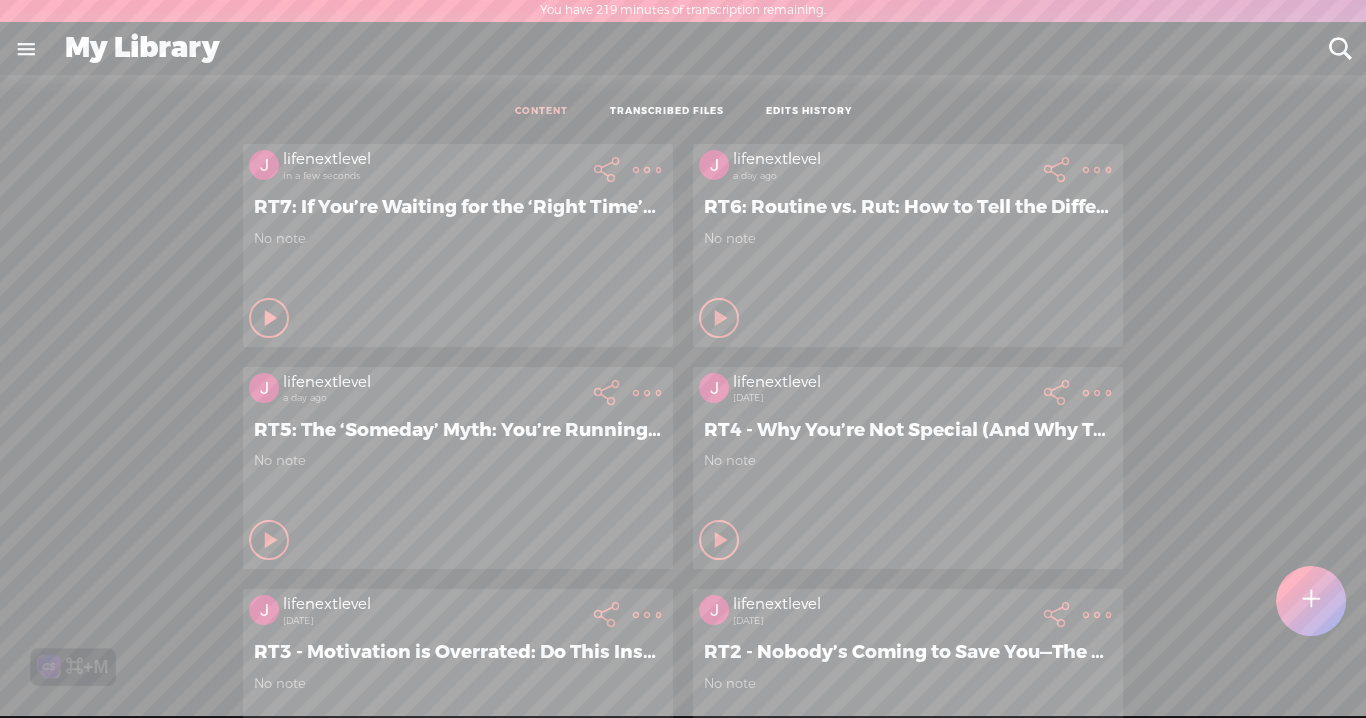click at bounding box center (1311, 601) 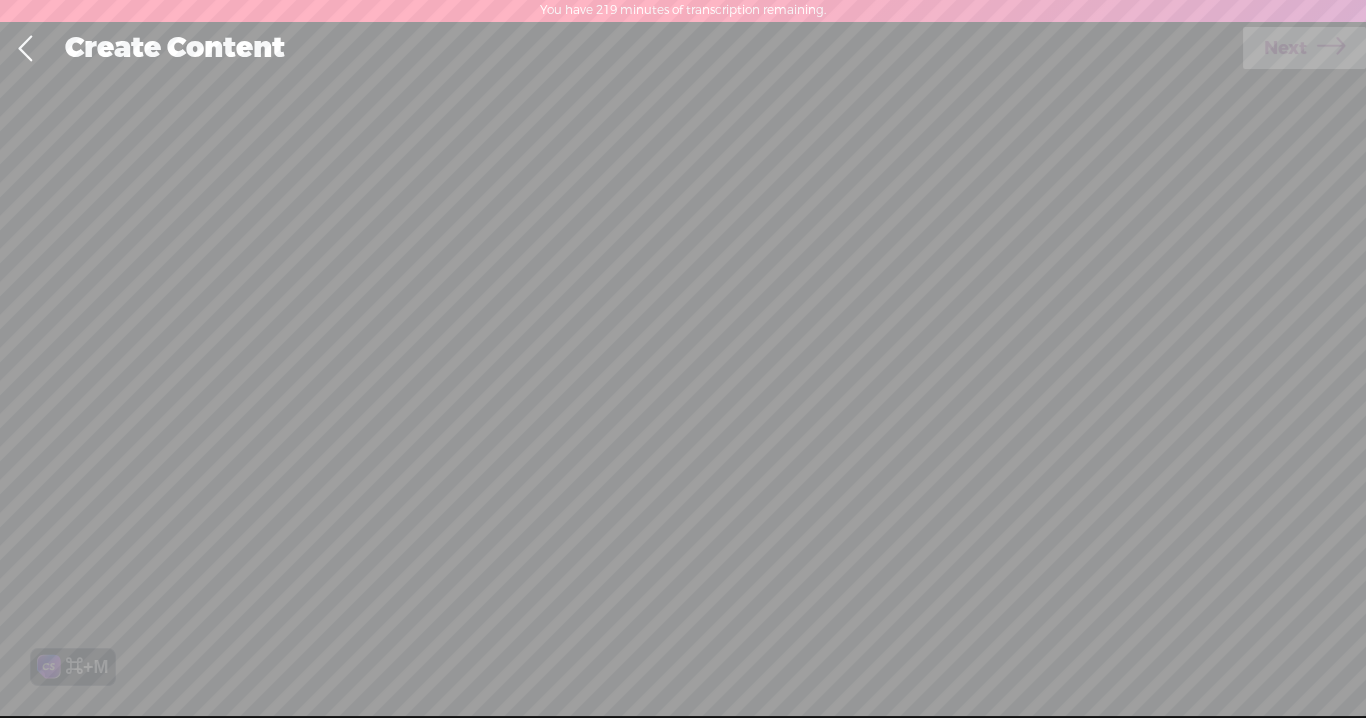 scroll, scrollTop: 0, scrollLeft: 0, axis: both 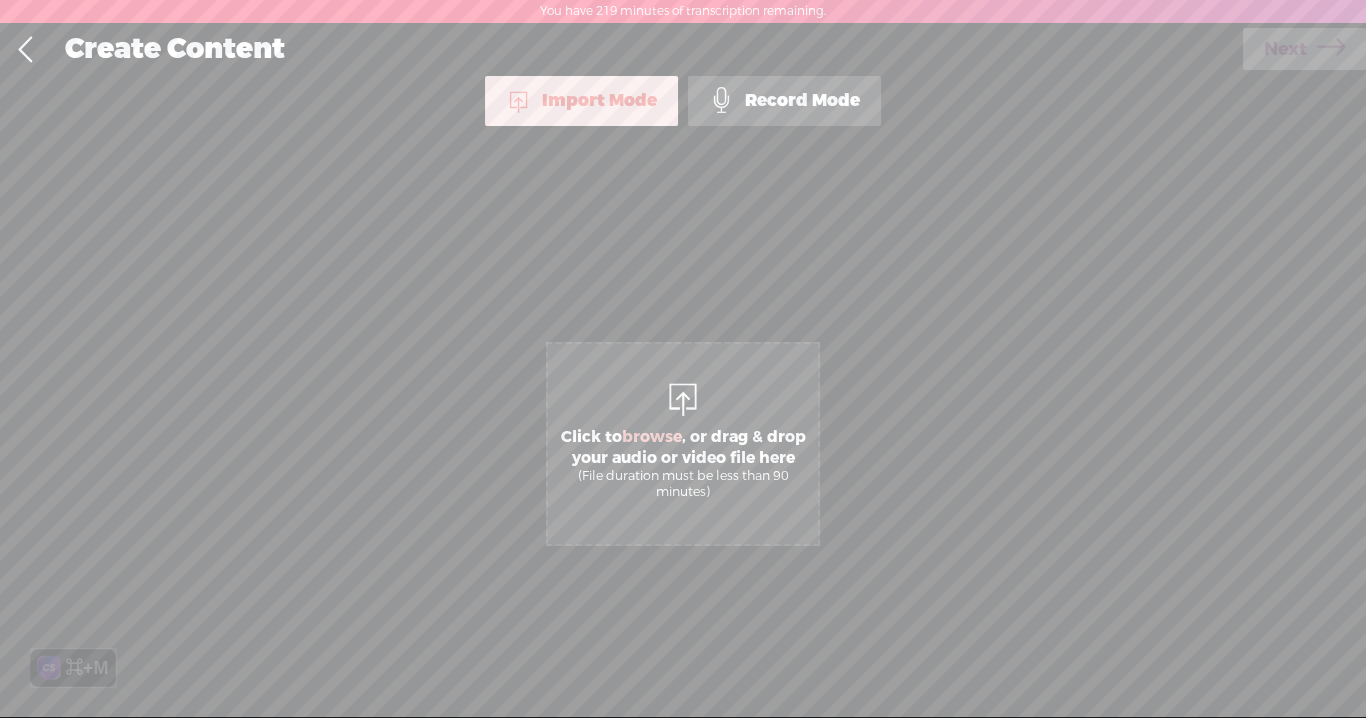 click on "Record Mode" at bounding box center [784, 101] 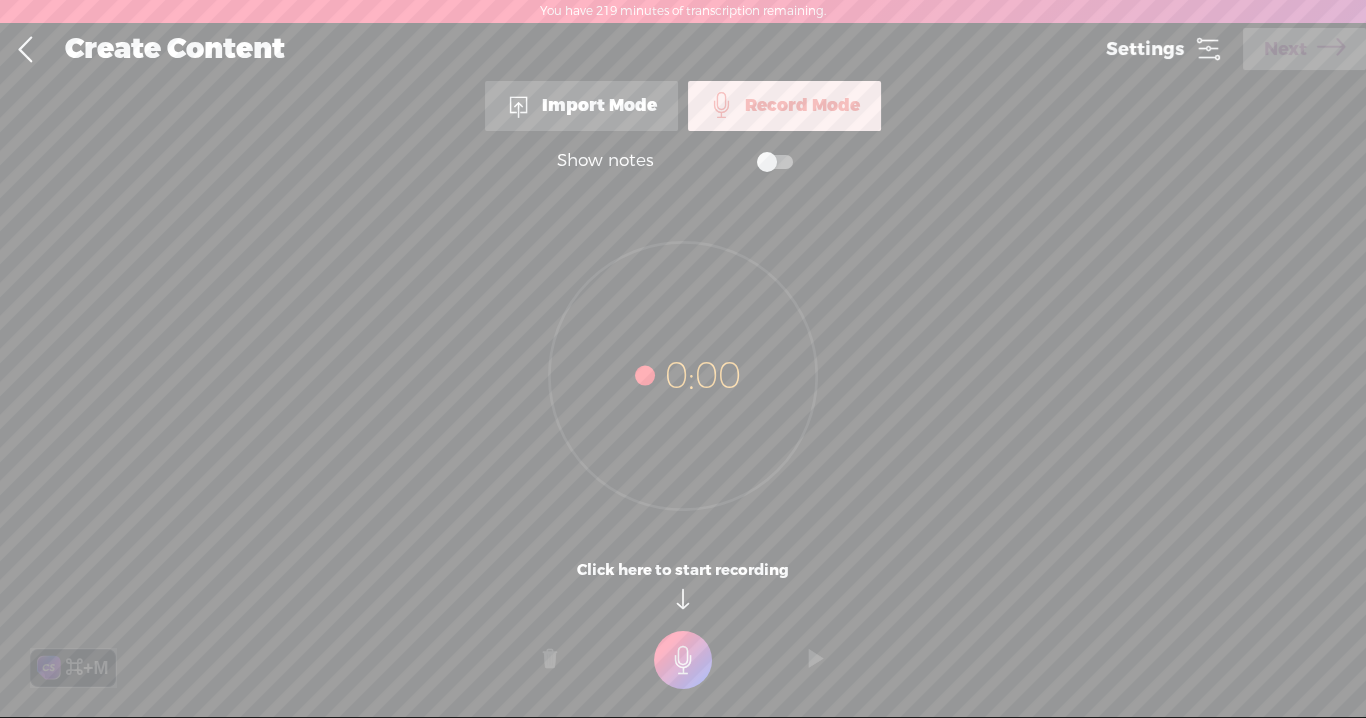click at bounding box center (1208, 49) 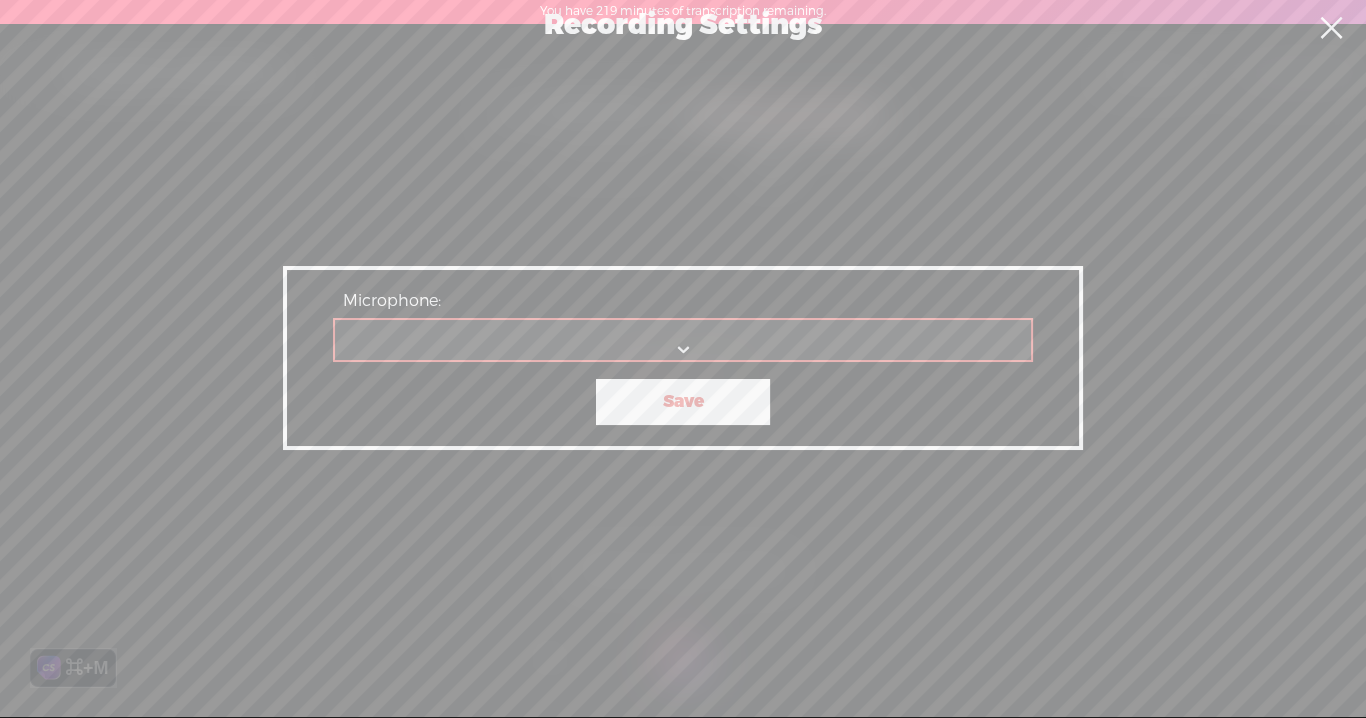 click on "Microphone:" at bounding box center (684, 340) 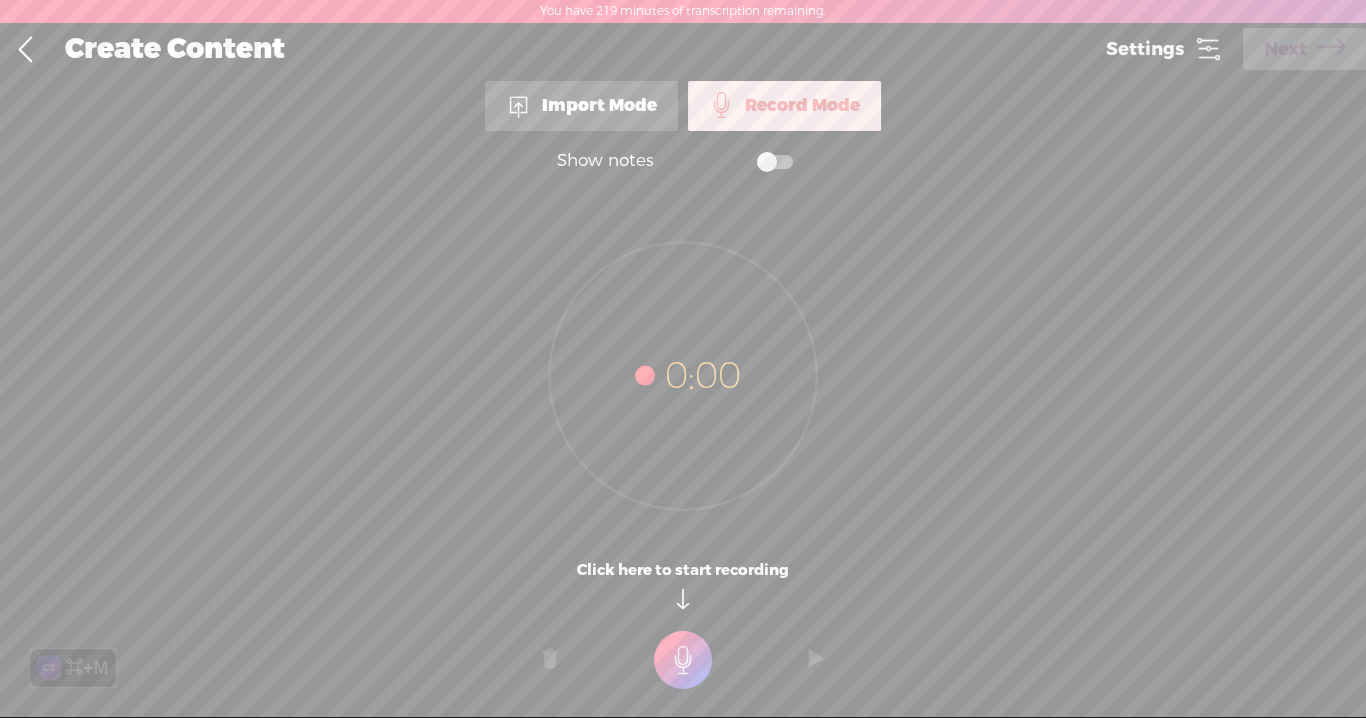 click at bounding box center (1208, 49) 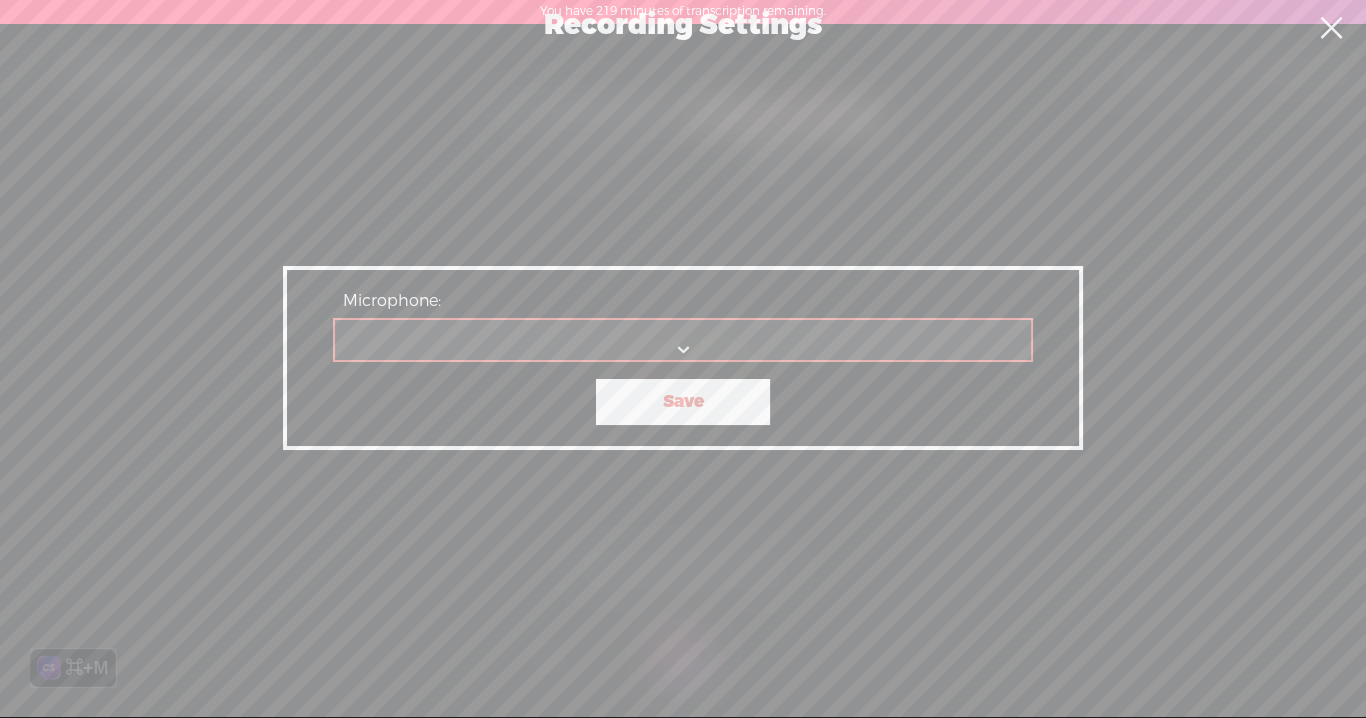 click on "Microphone:" at bounding box center (684, 340) 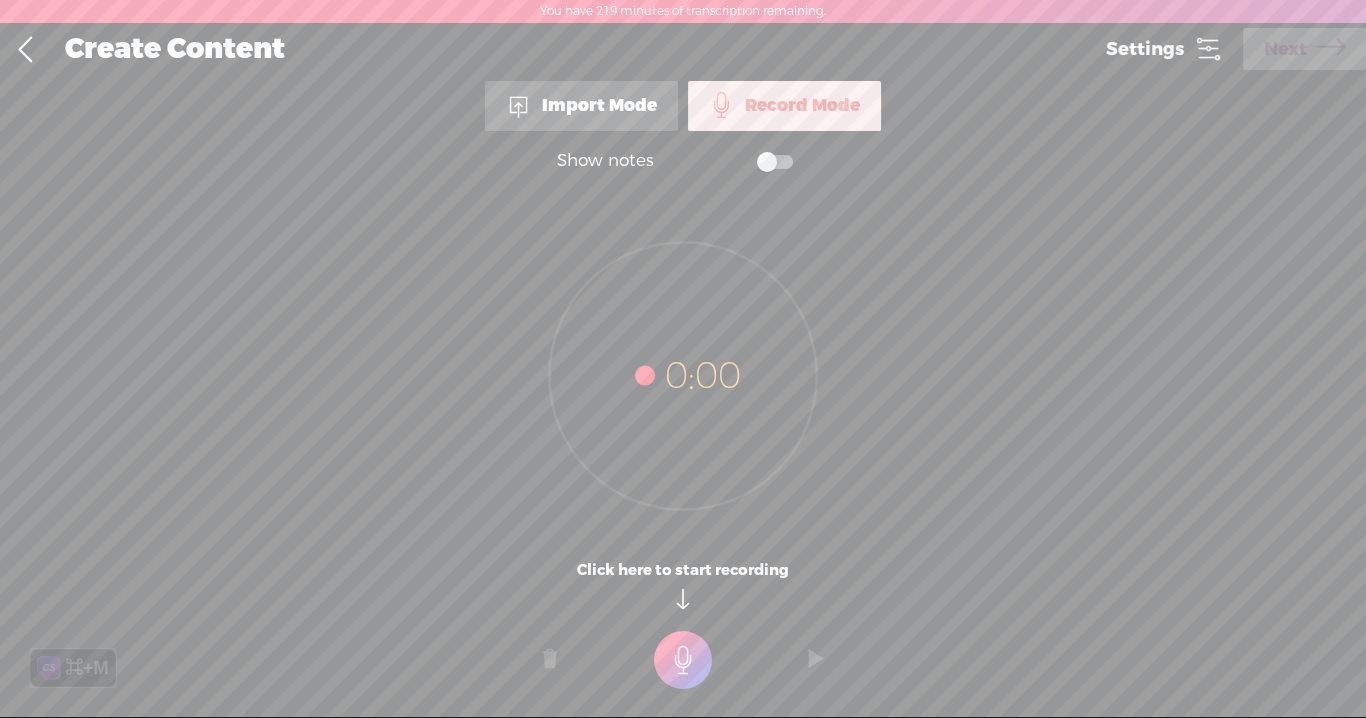 click at bounding box center (1208, 49) 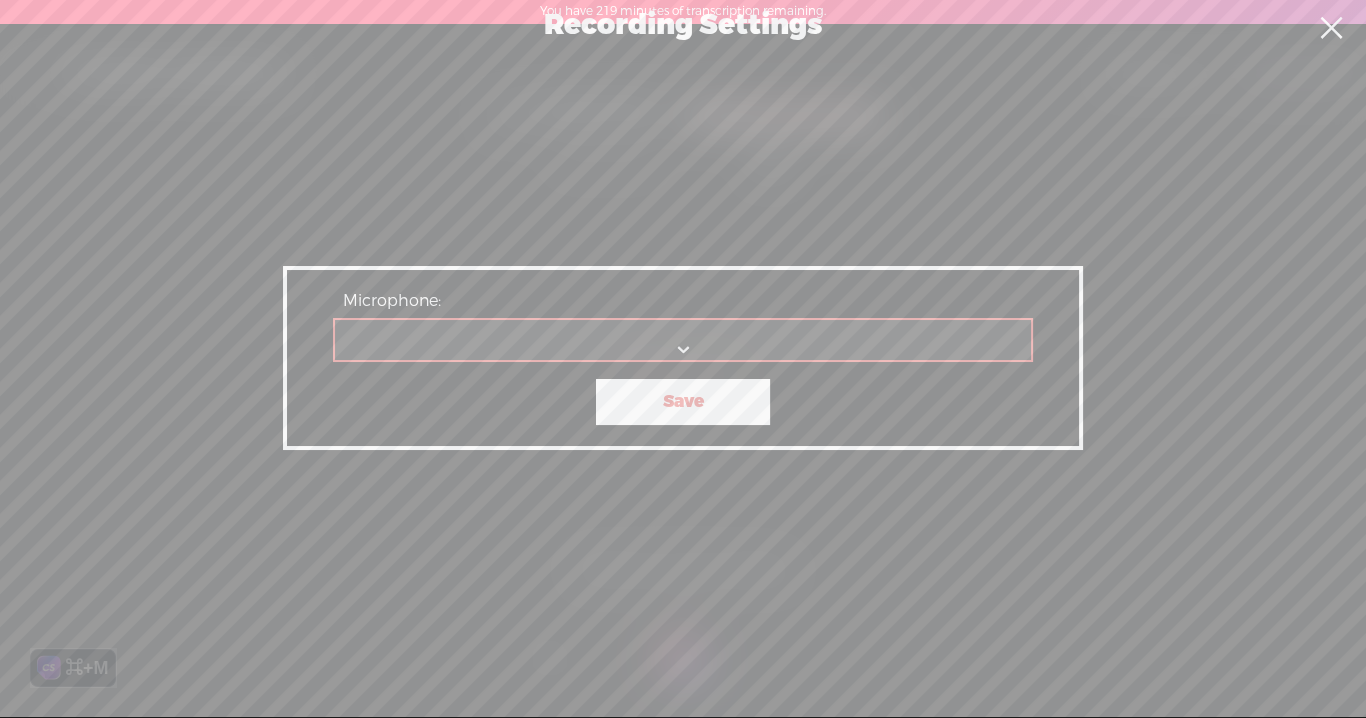click on "Microphone:" at bounding box center [684, 340] 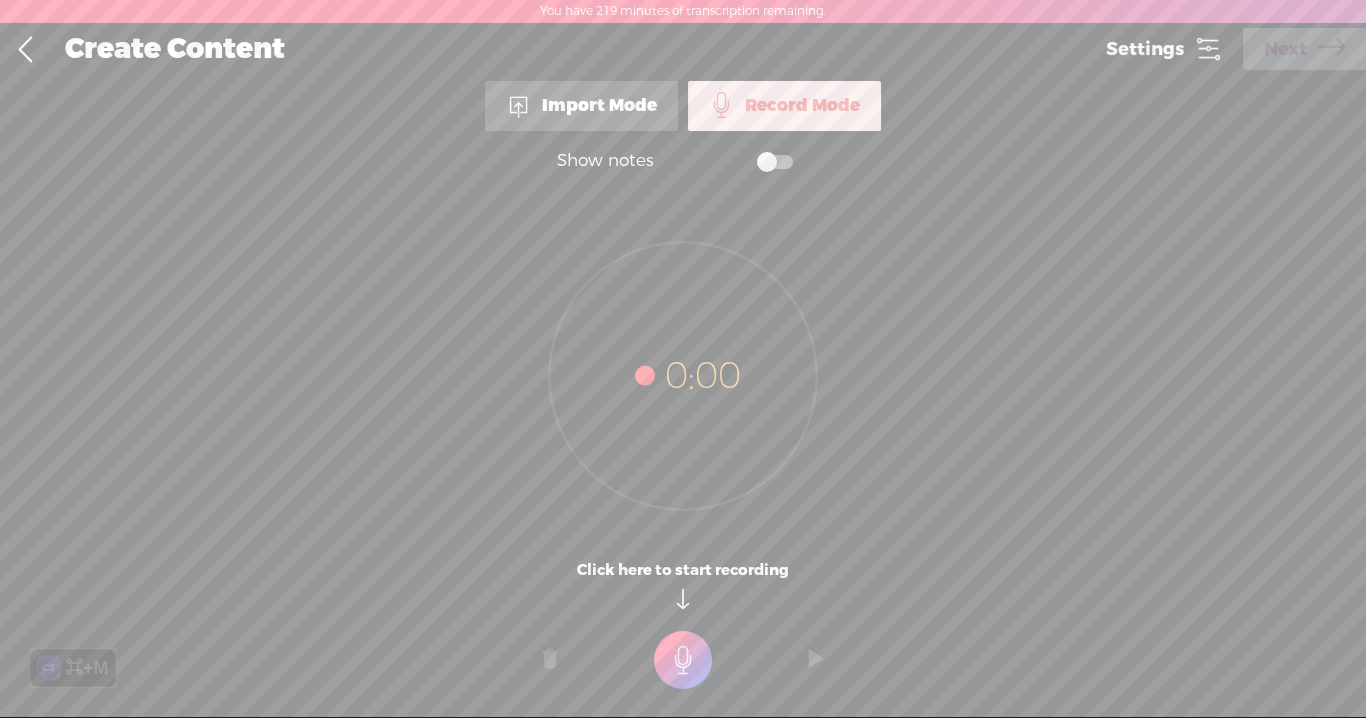 click at bounding box center (25, 50) 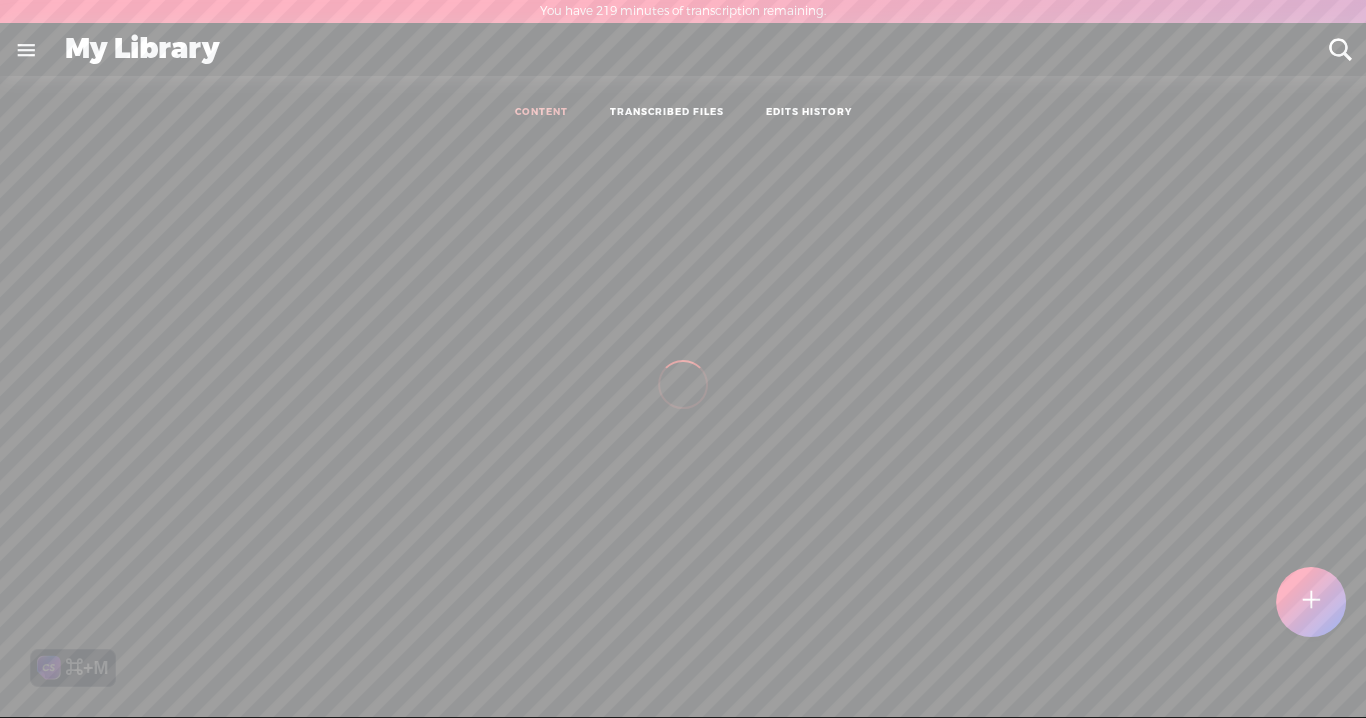scroll, scrollTop: 1, scrollLeft: 0, axis: vertical 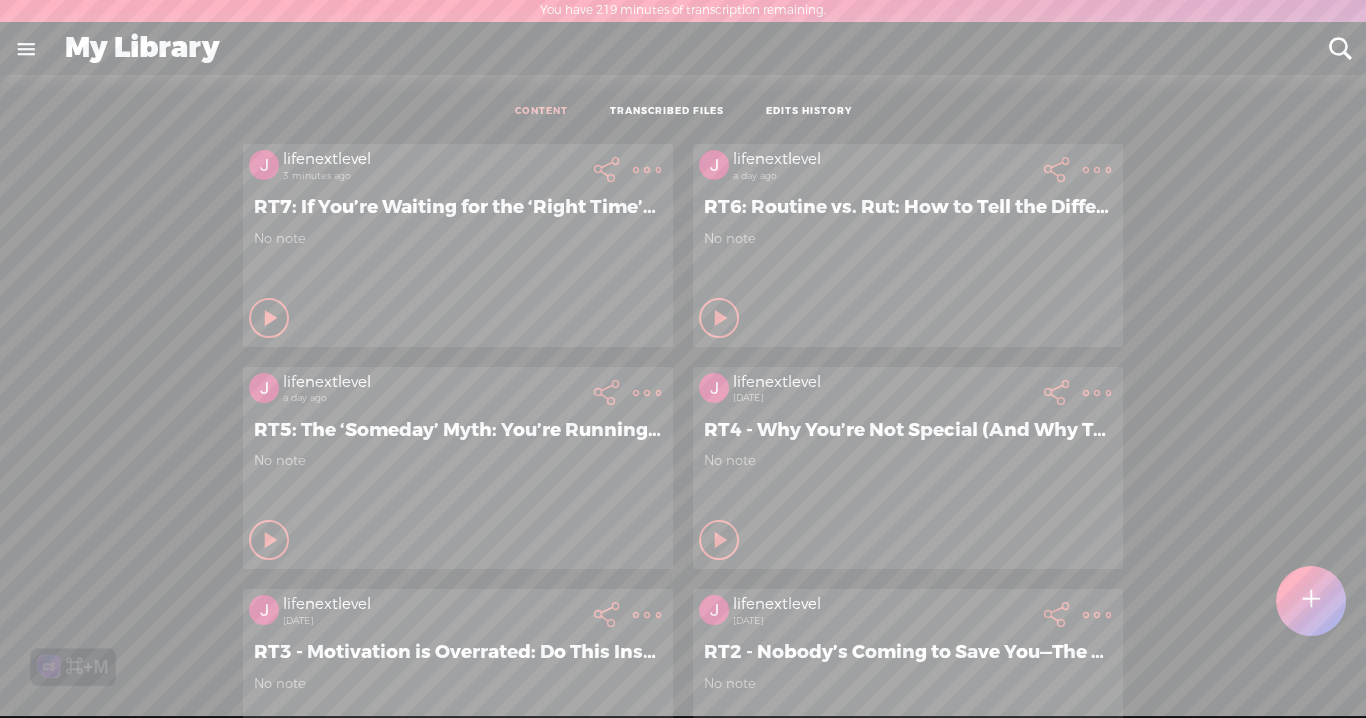 click at bounding box center [272, 318] 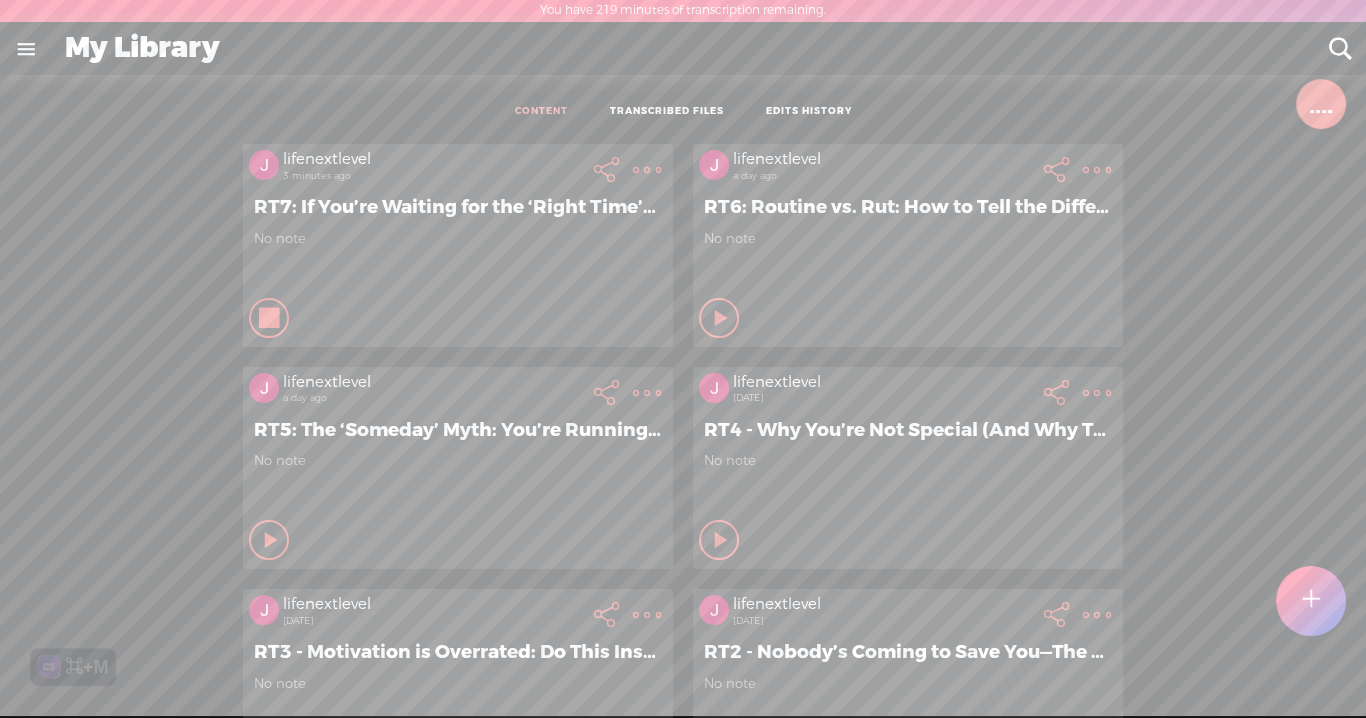 click at bounding box center (270, 318) 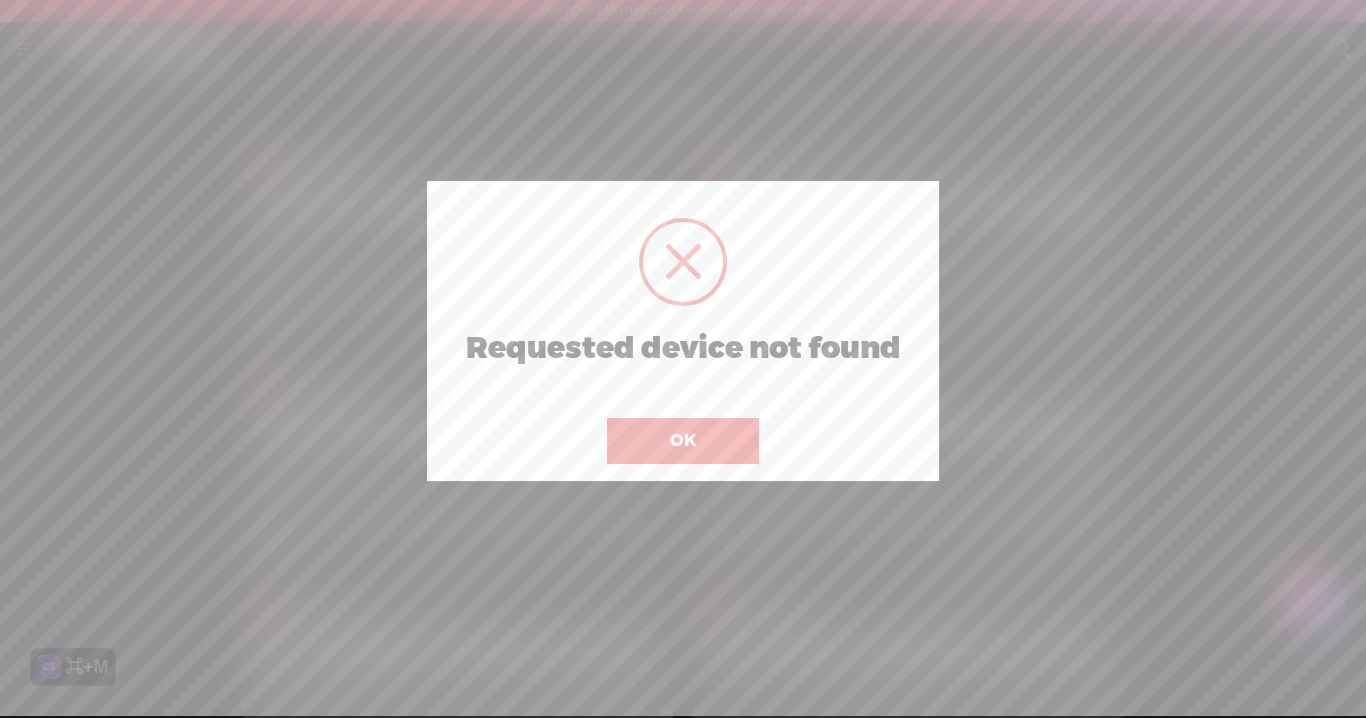 click on "OK" at bounding box center (683, 441) 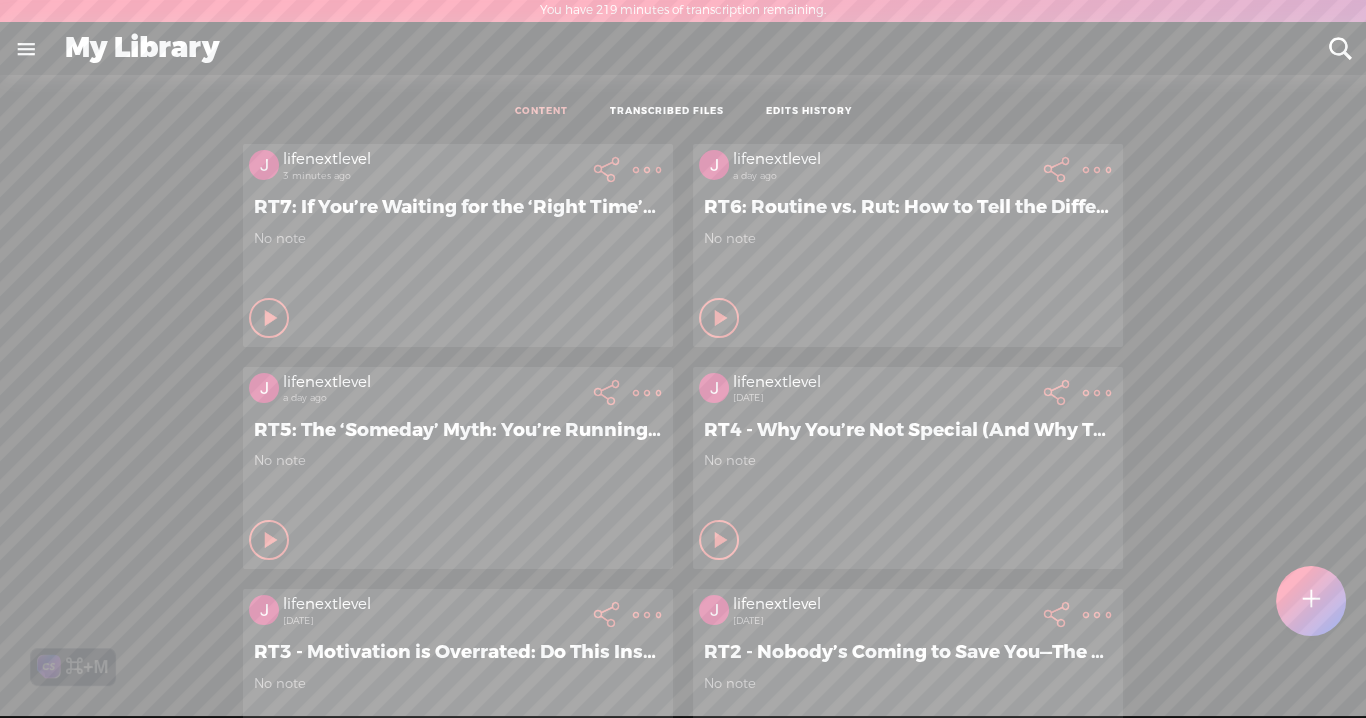 click on "Play Content" at bounding box center (269, 318) 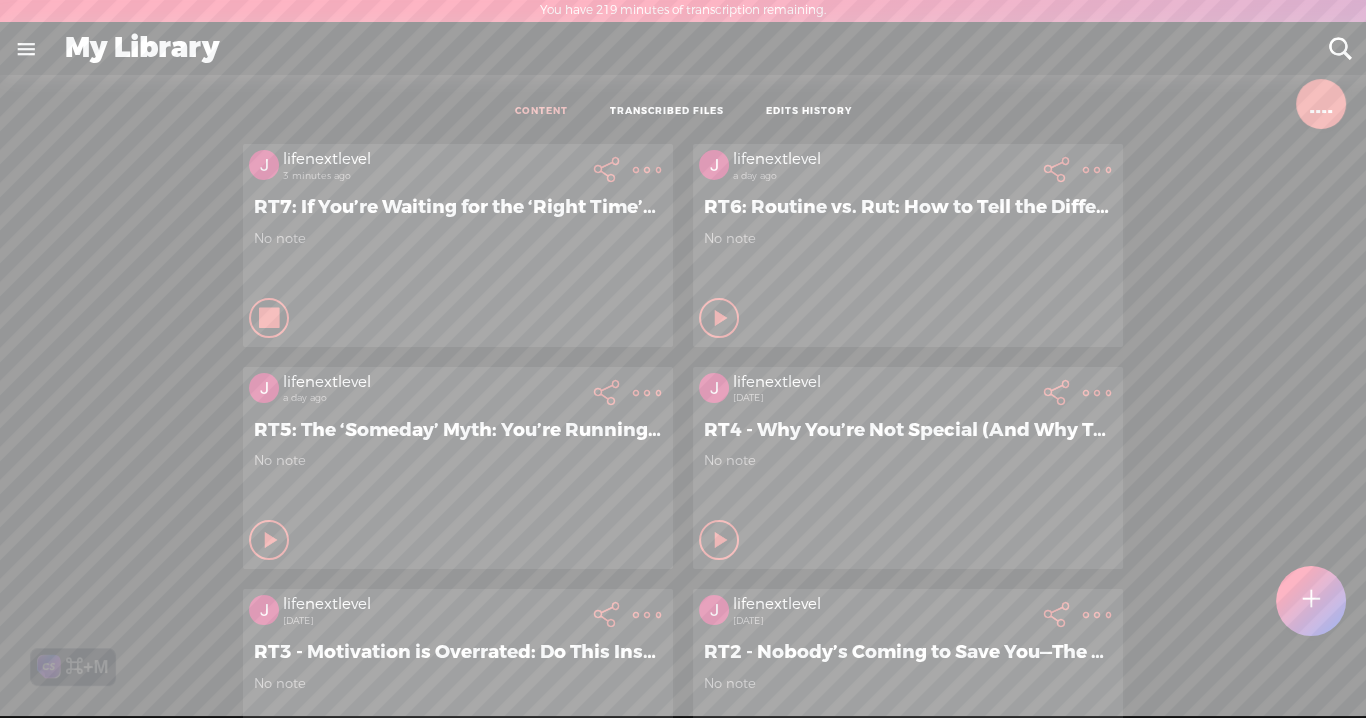 click at bounding box center [270, 318] 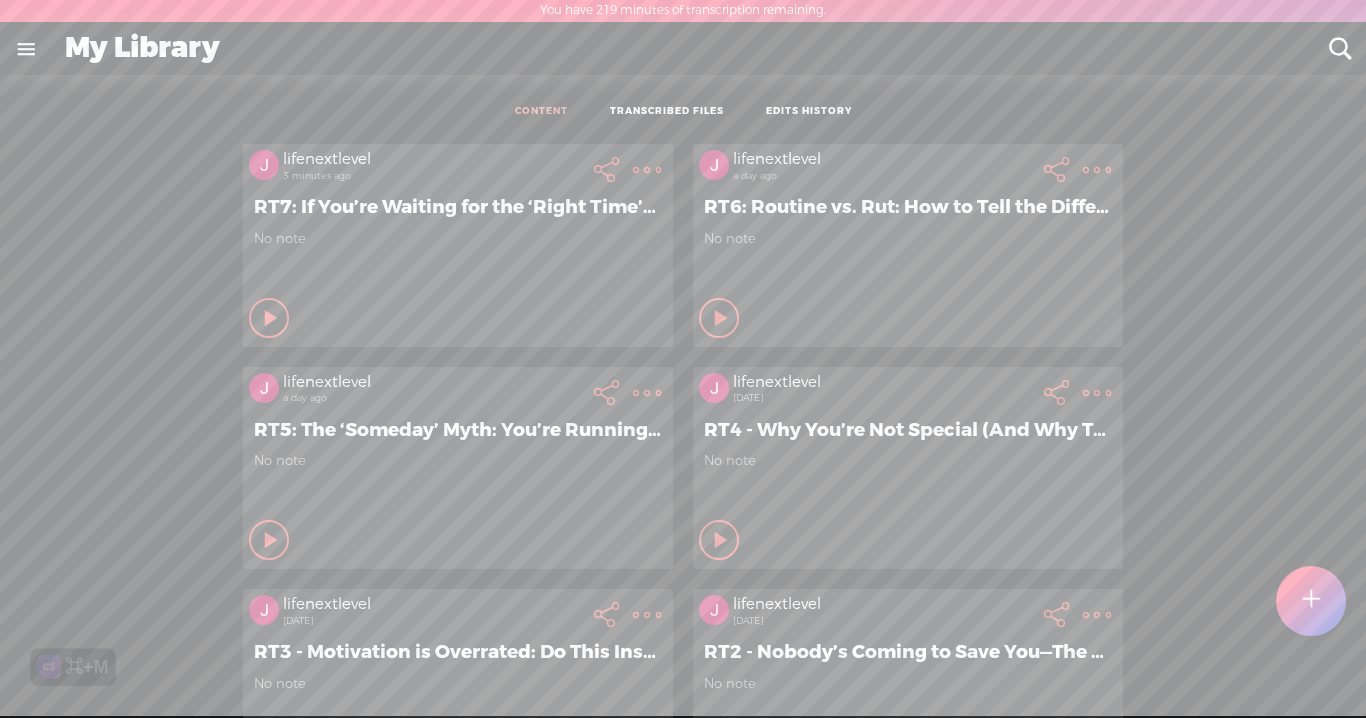 click at bounding box center (1311, 601) 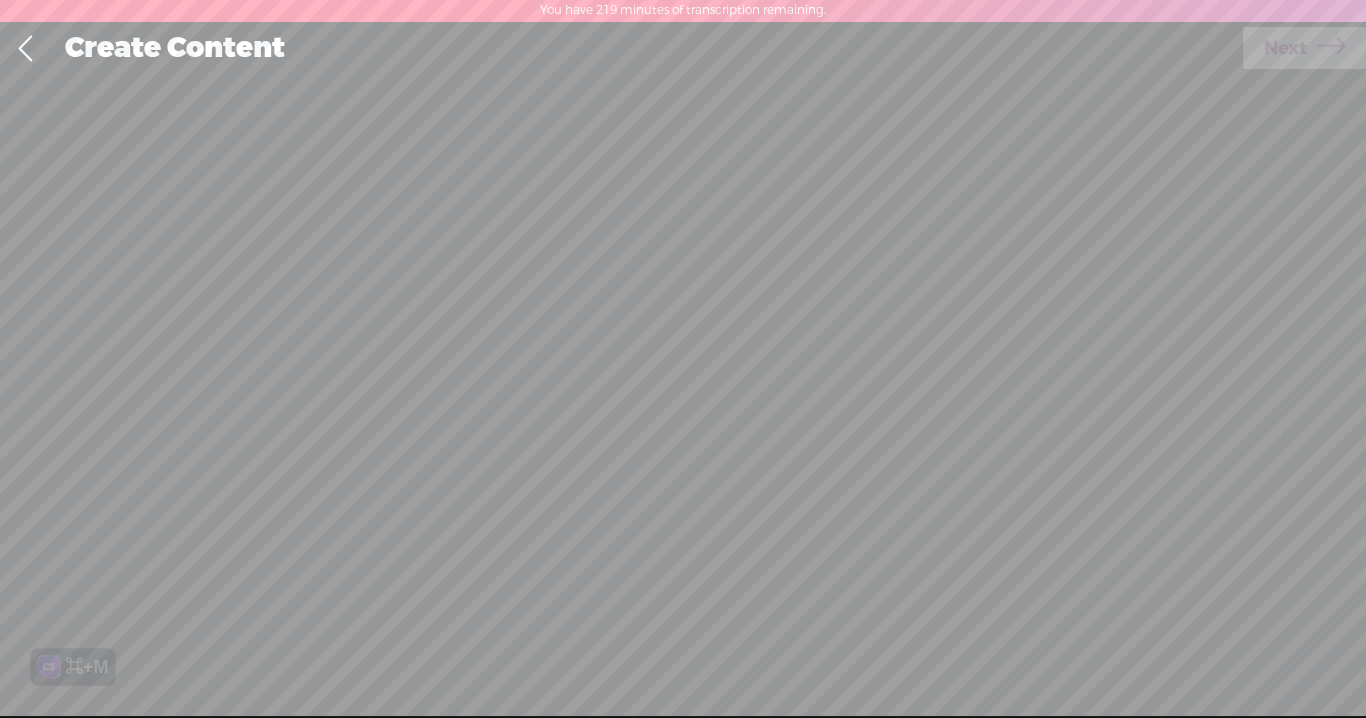 scroll, scrollTop: 0, scrollLeft: 0, axis: both 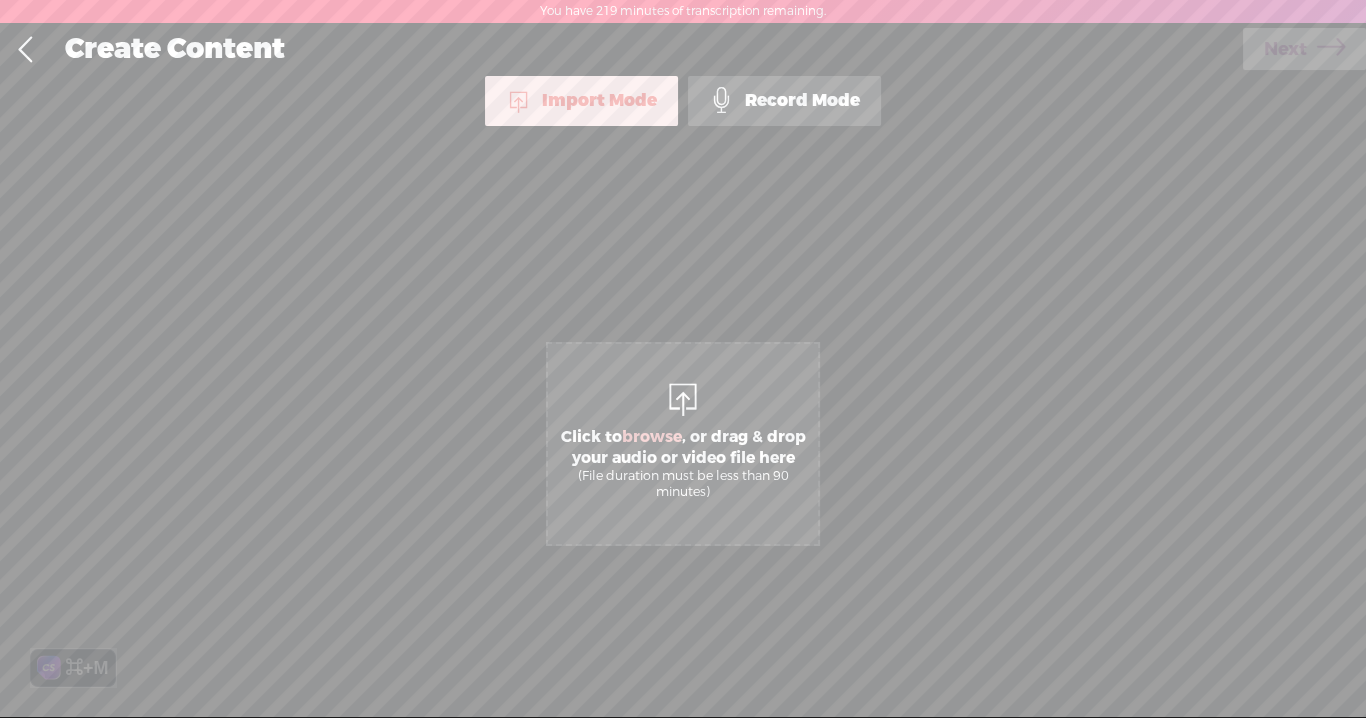 click on "Record Mode" at bounding box center [784, 101] 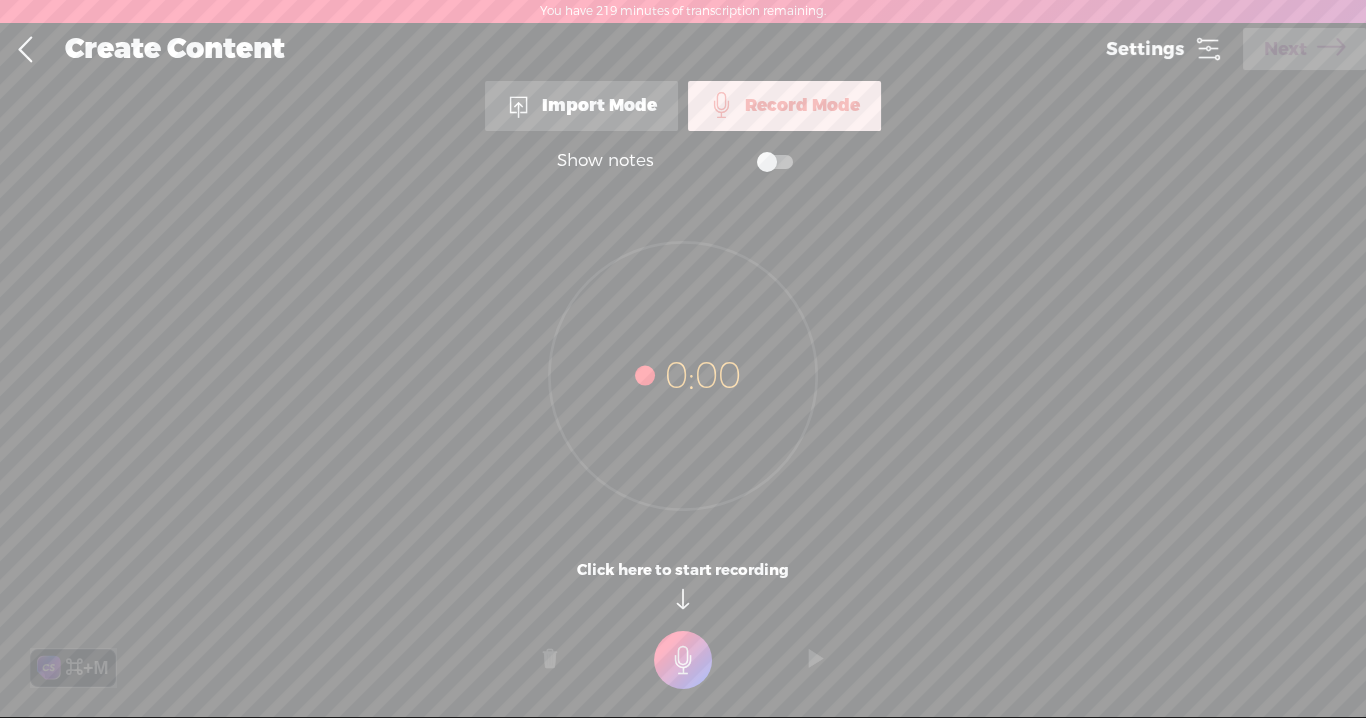 click at bounding box center (1208, 49) 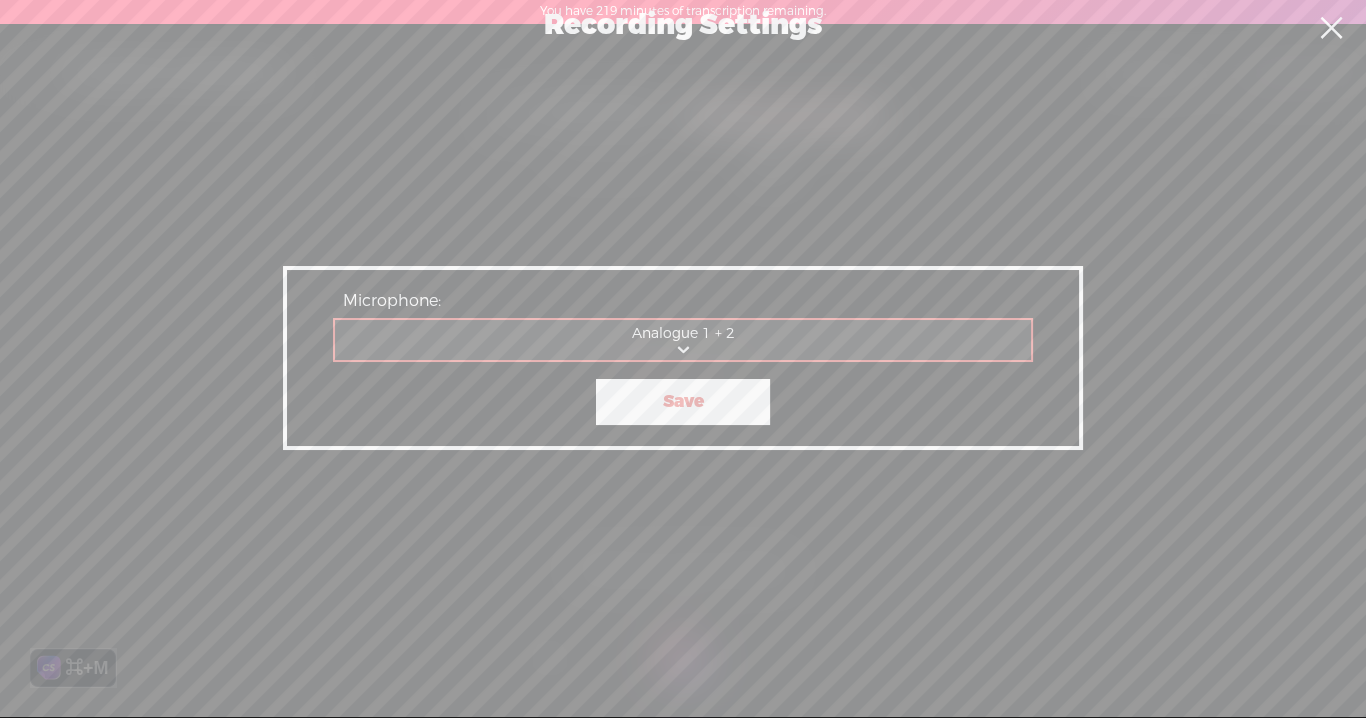 click on "Save" at bounding box center [683, 402] 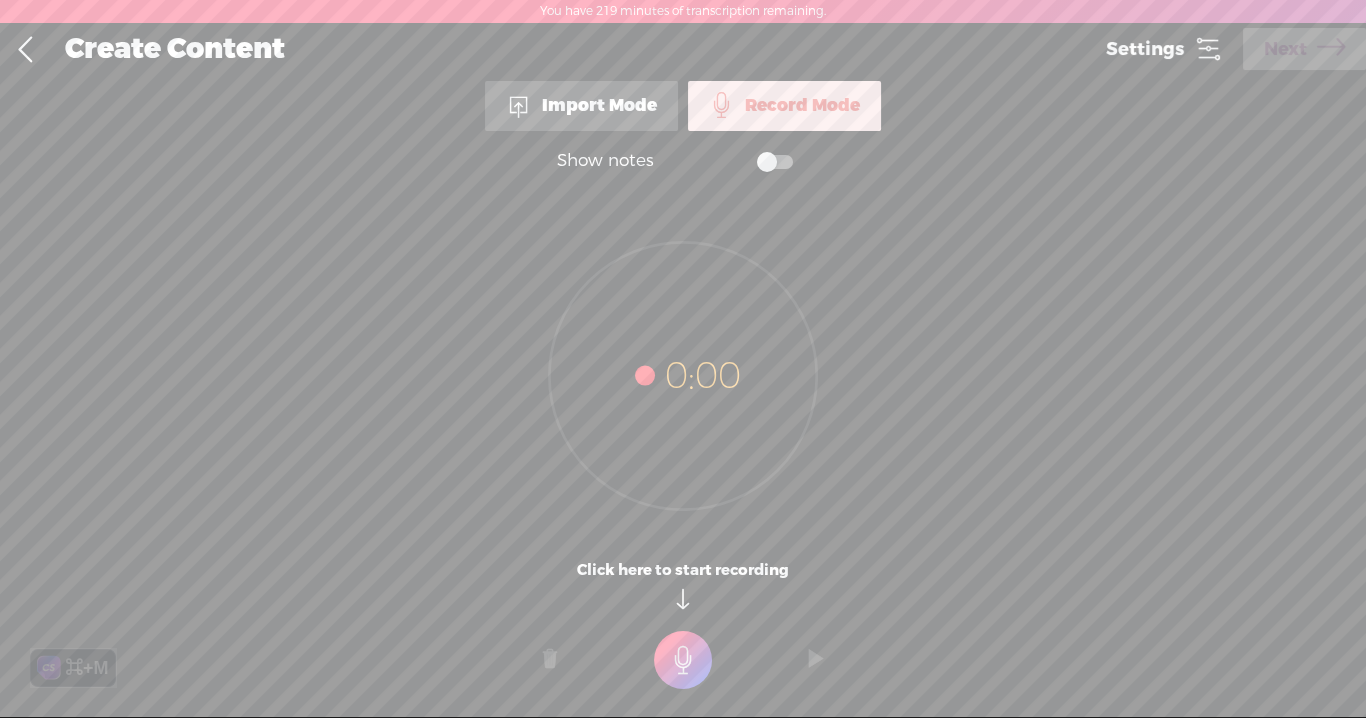 click at bounding box center [683, 660] 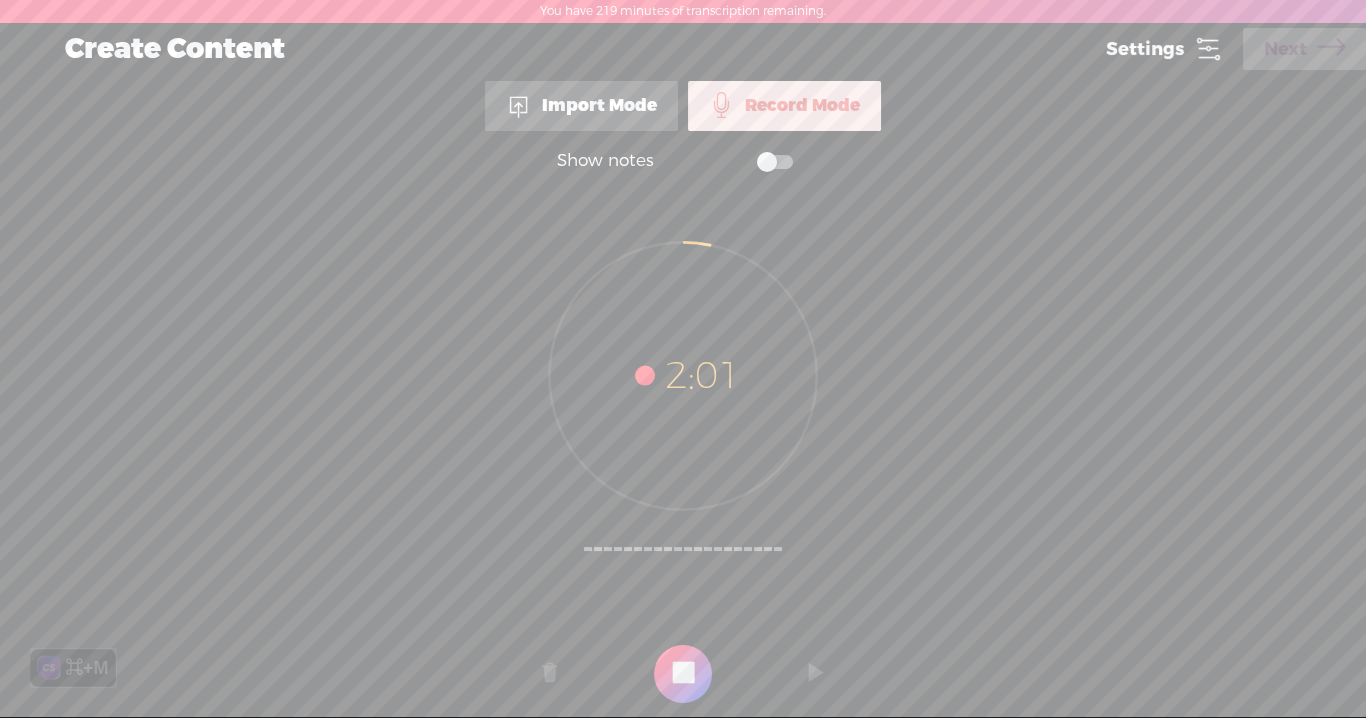click at bounding box center [683, 674] 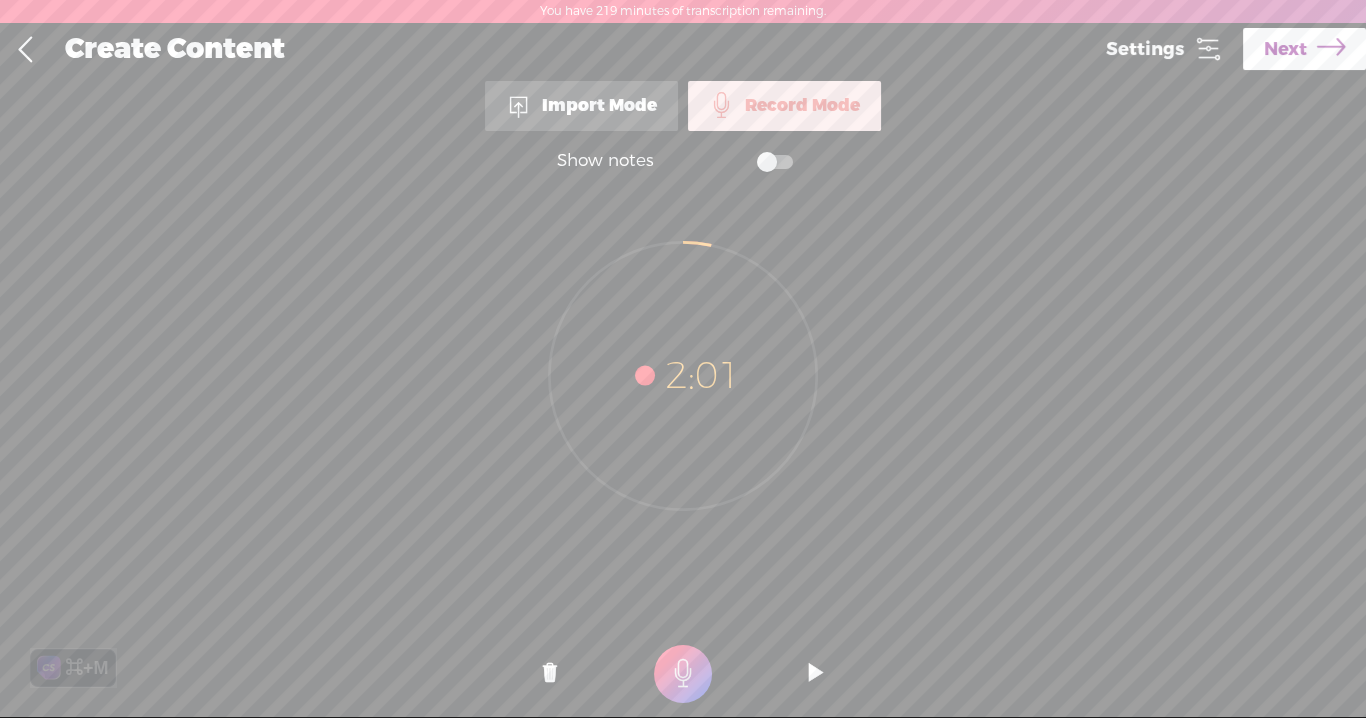click on "Next" at bounding box center [1285, 49] 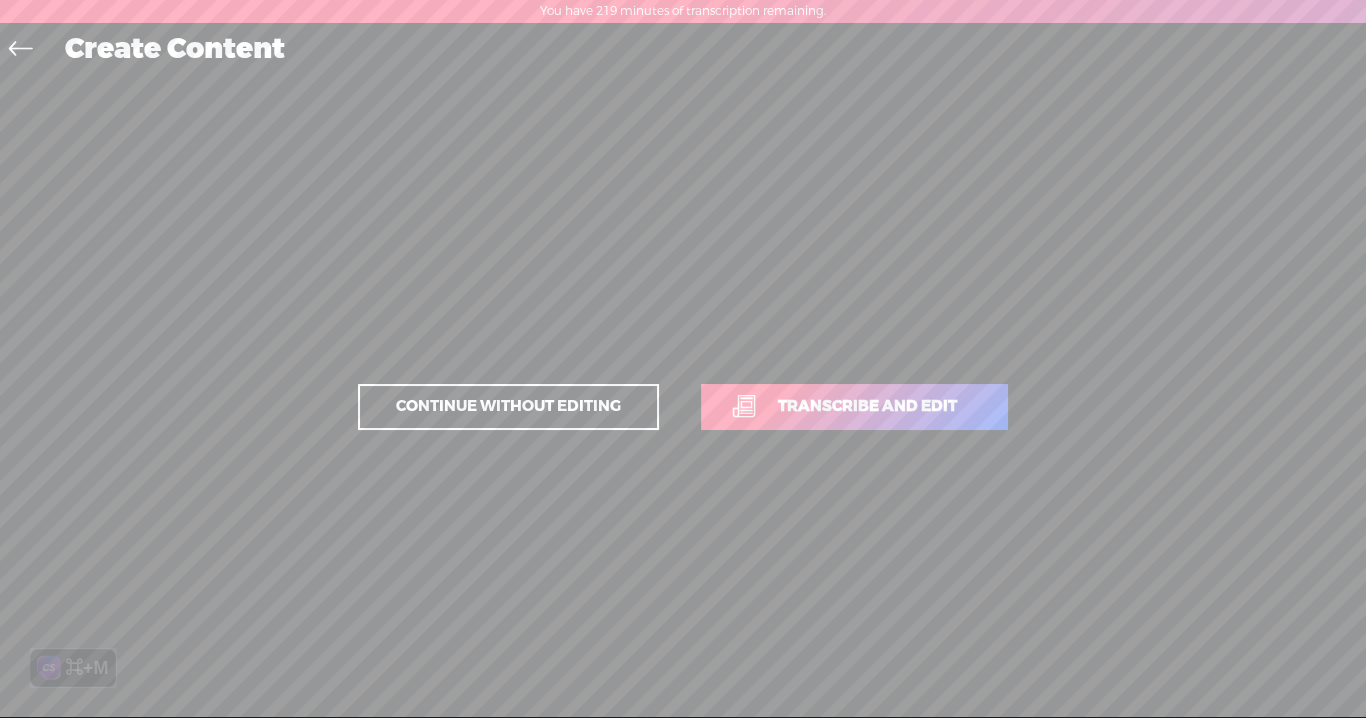 click on "Transcribe and edit" at bounding box center (867, 406) 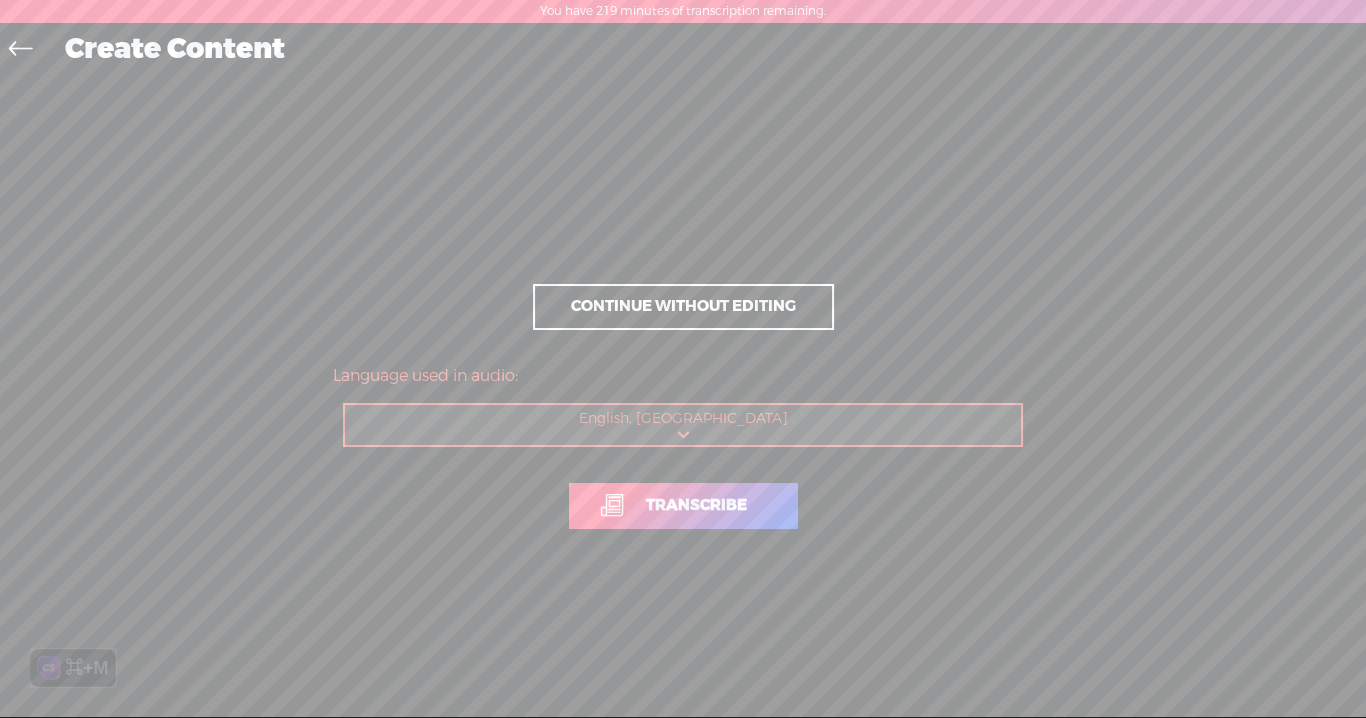 click on "Transcribe" at bounding box center (696, 505) 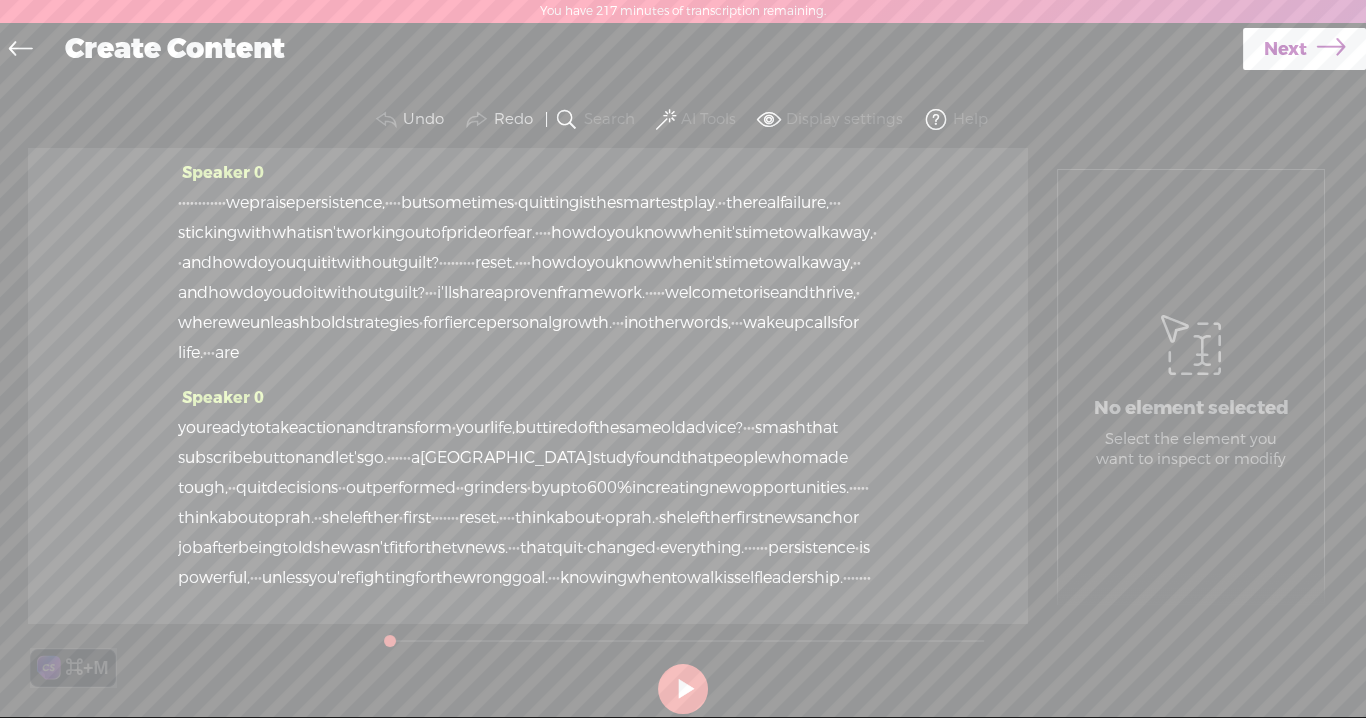 drag, startPoint x: 298, startPoint y: 195, endPoint x: 169, endPoint y: 200, distance: 129.09686 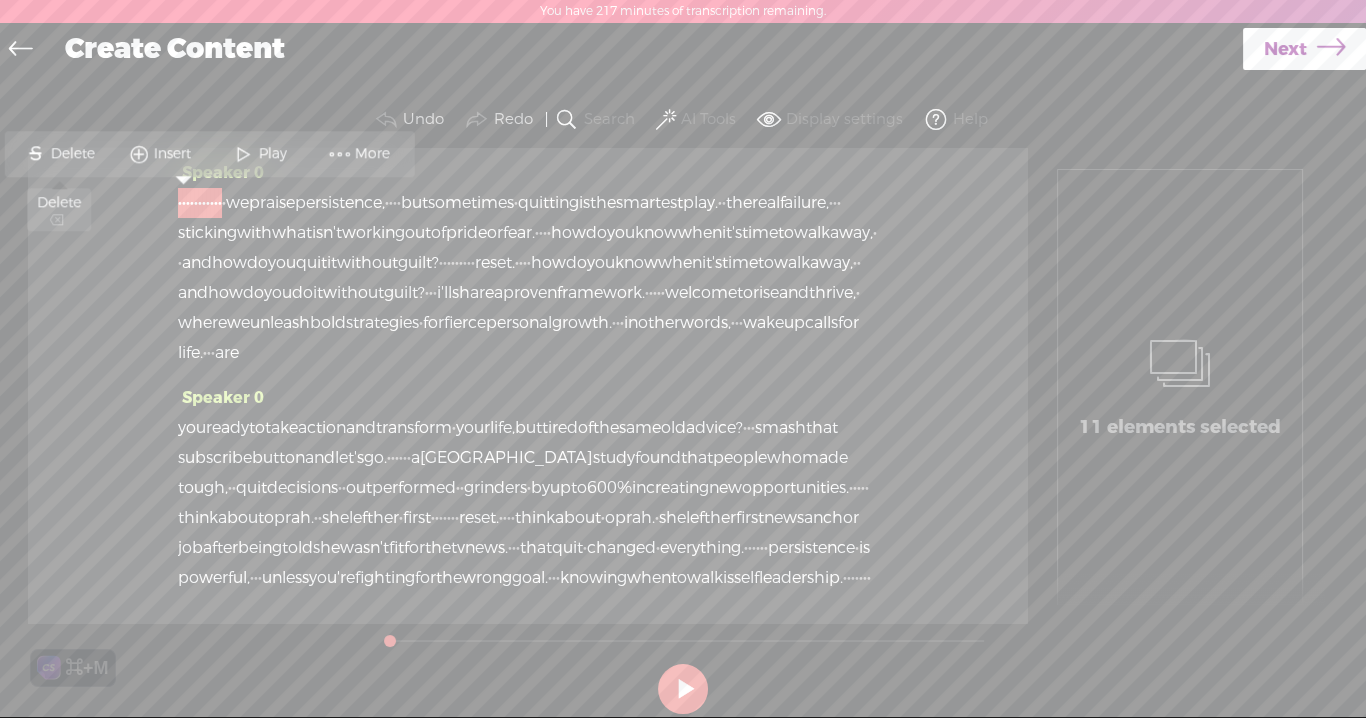 click on "Delete" at bounding box center [74, 154] 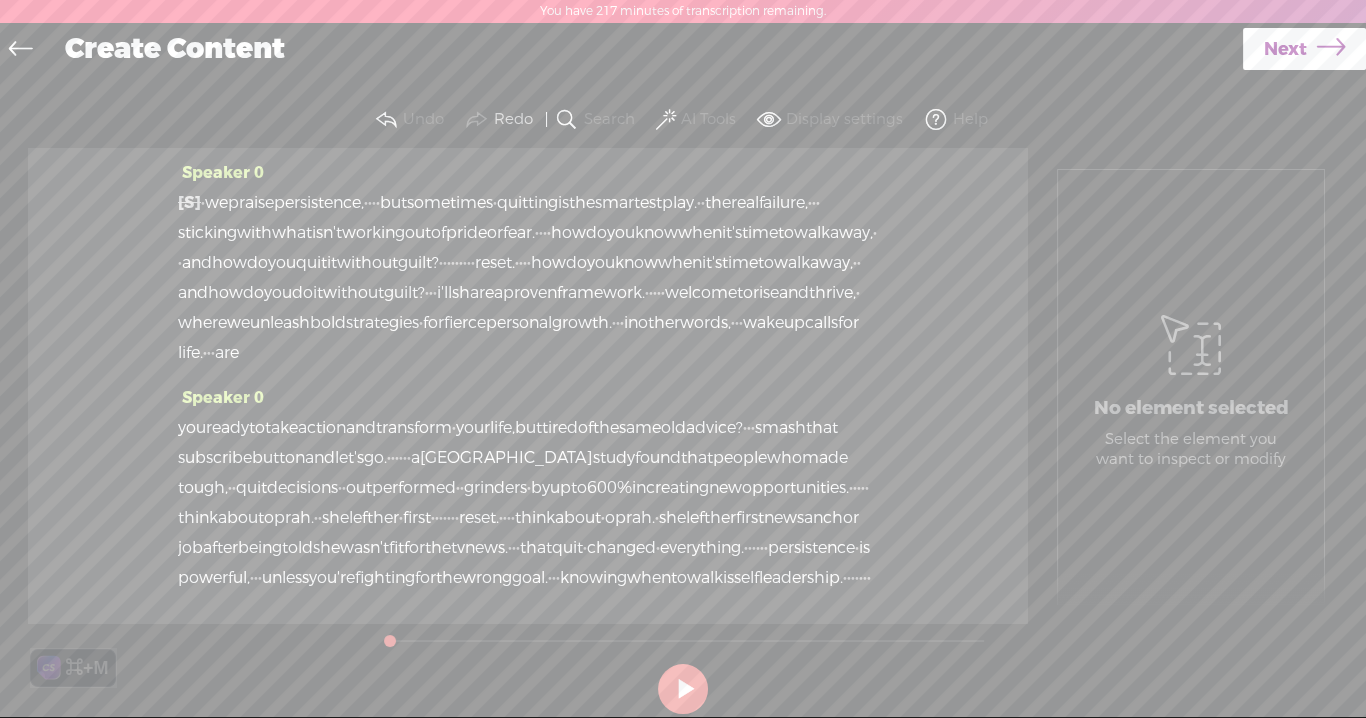 drag, startPoint x: 828, startPoint y: 236, endPoint x: 472, endPoint y: 294, distance: 360.6938 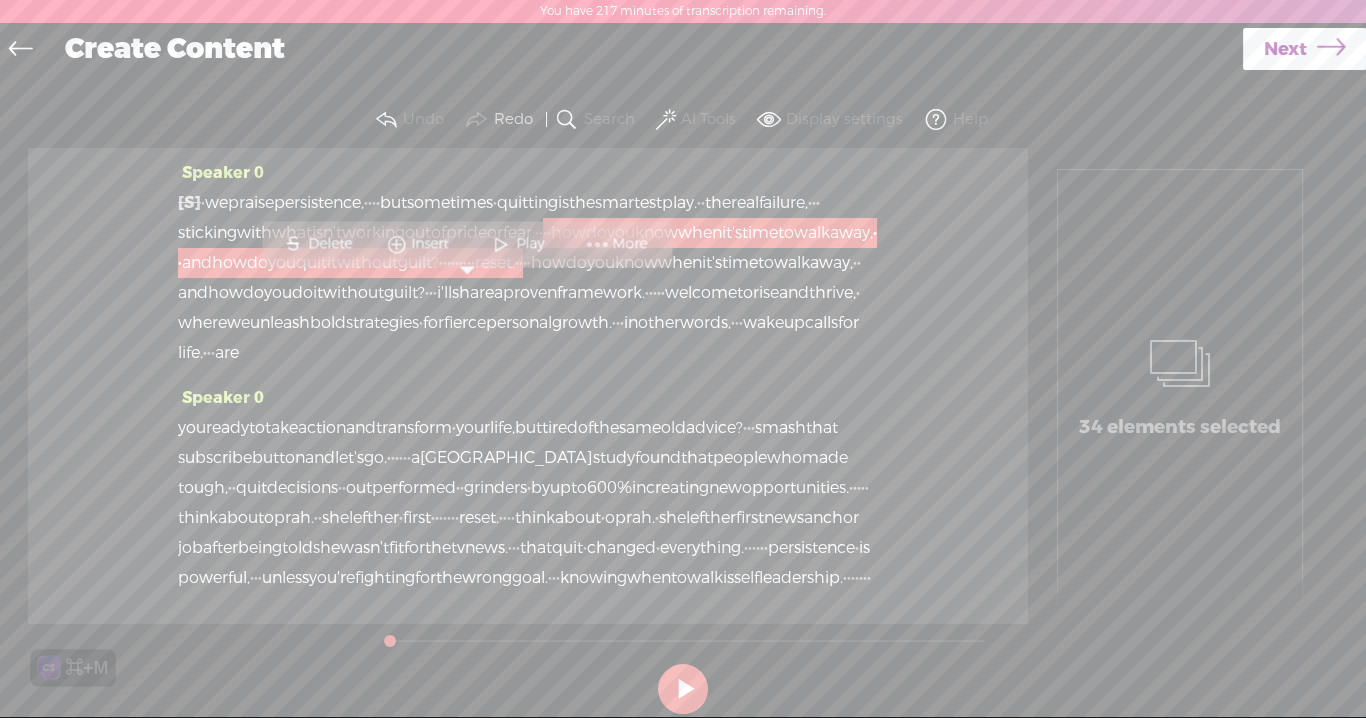 click on "Delete" at bounding box center [332, 244] 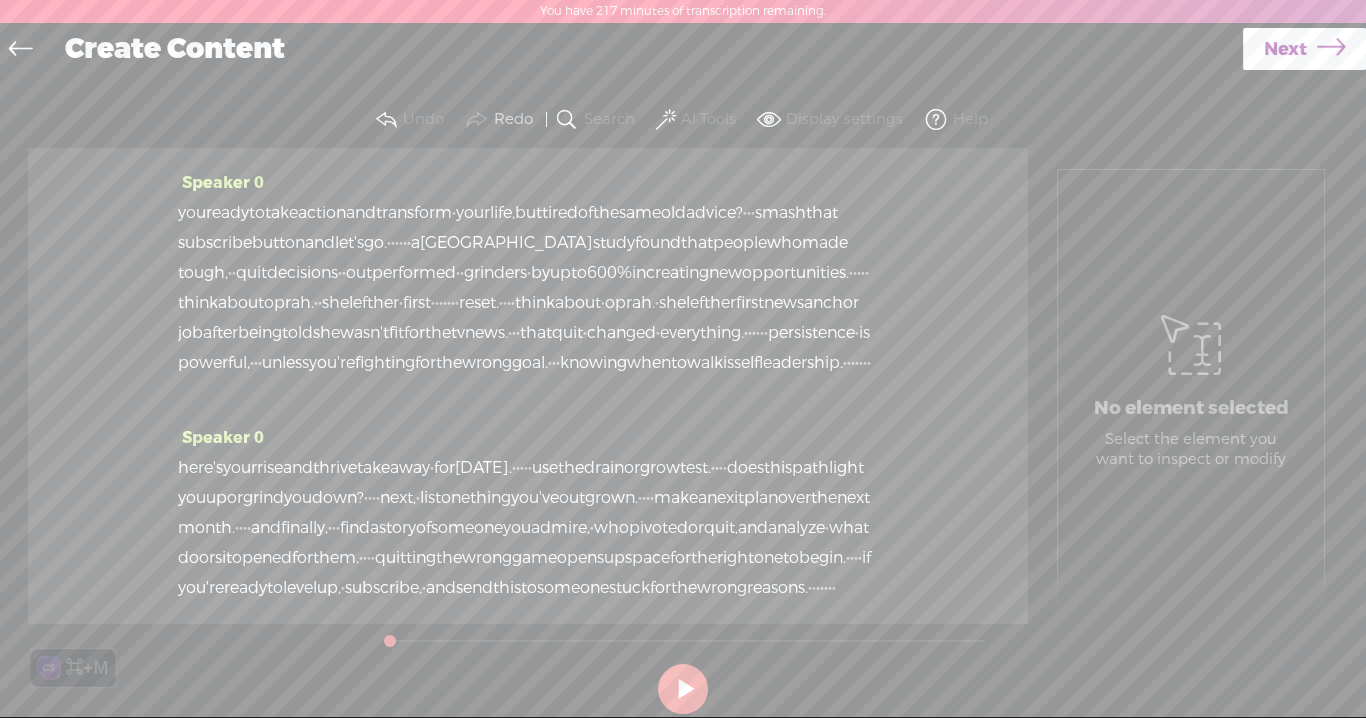 scroll, scrollTop: 199, scrollLeft: 0, axis: vertical 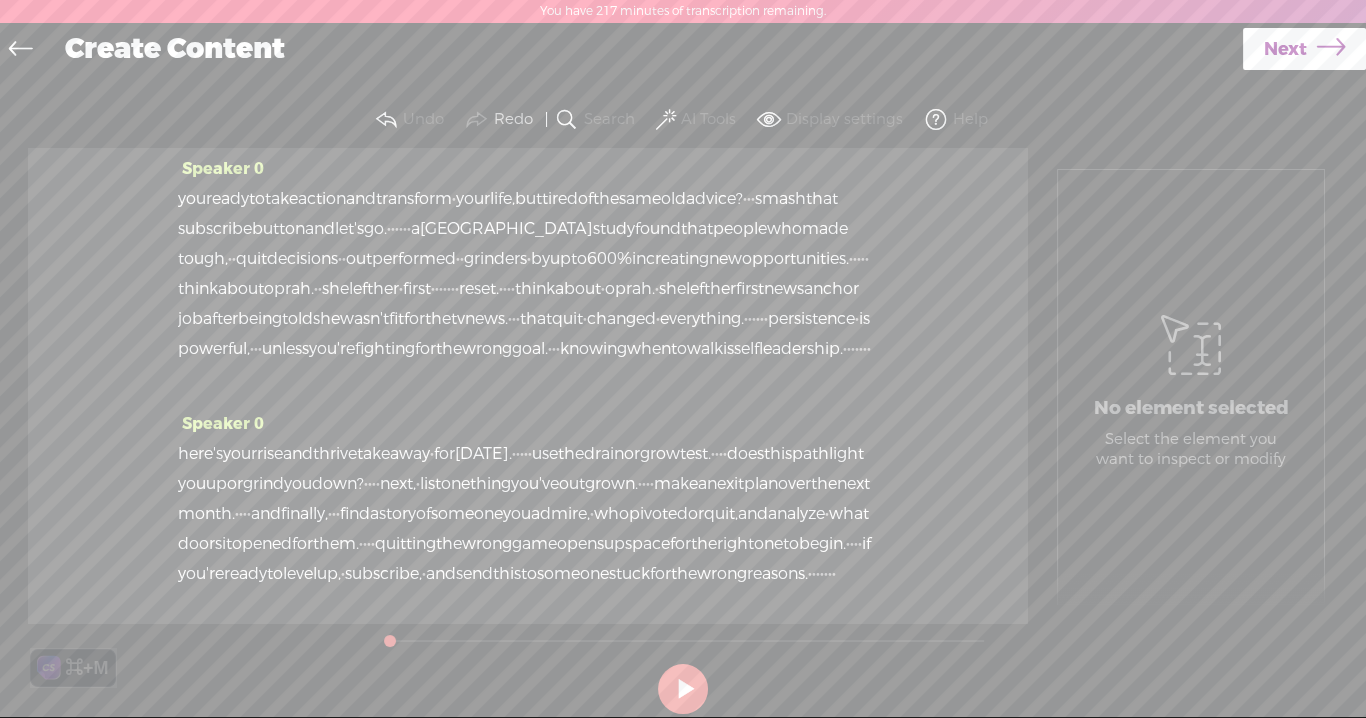drag, startPoint x: 677, startPoint y: 318, endPoint x: 570, endPoint y: 360, distance: 114.947815 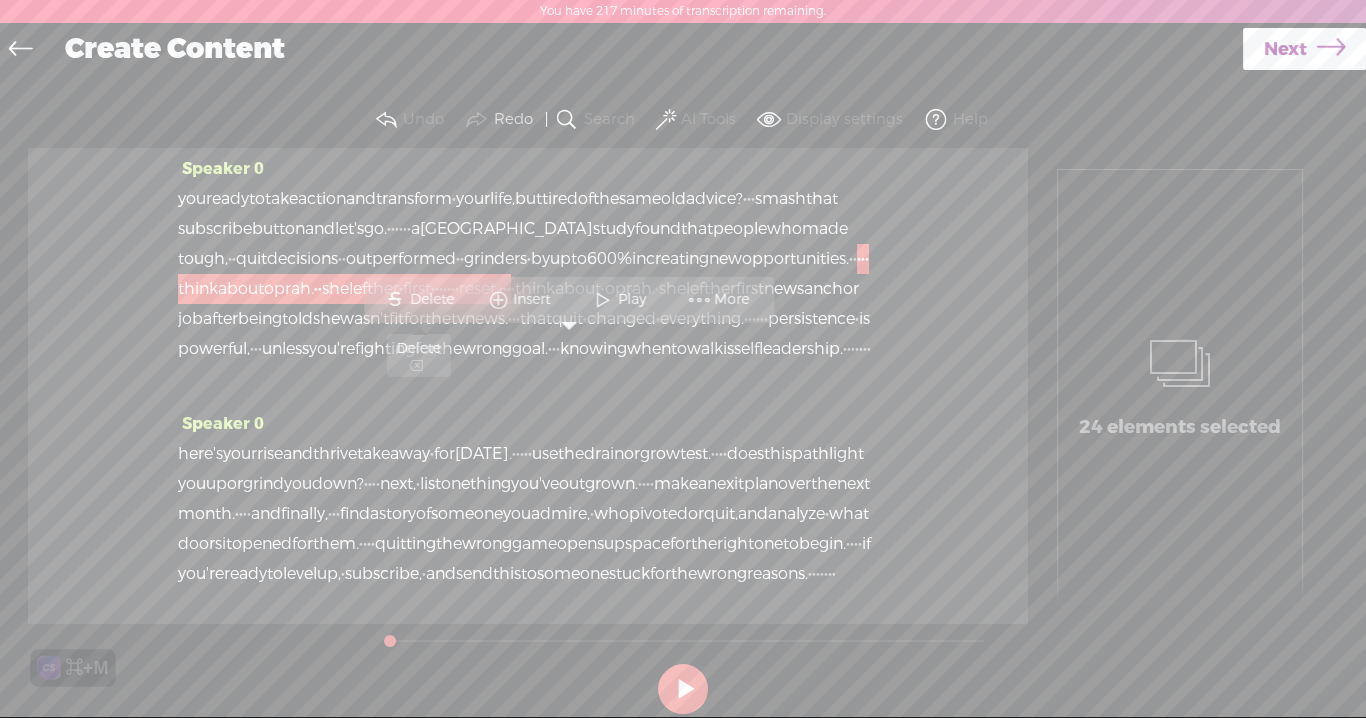click on "Delete" at bounding box center (434, 300) 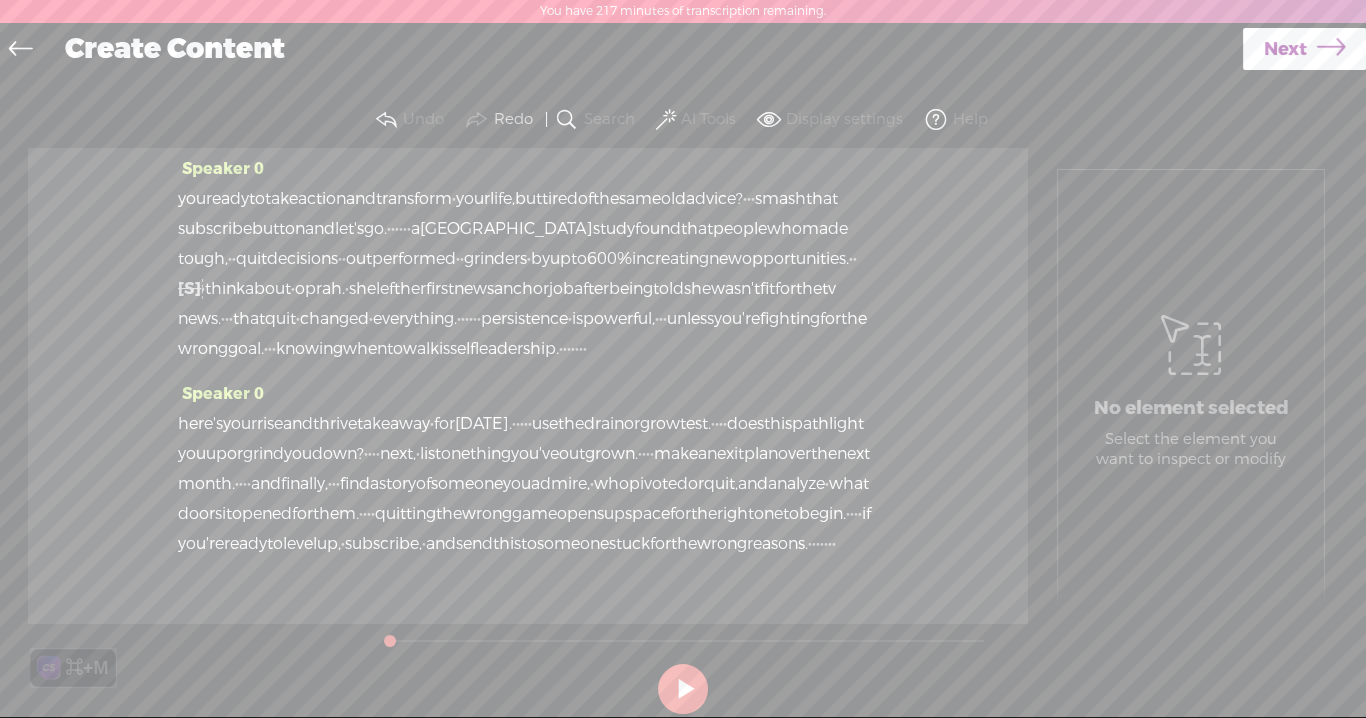 scroll, scrollTop: 398, scrollLeft: 0, axis: vertical 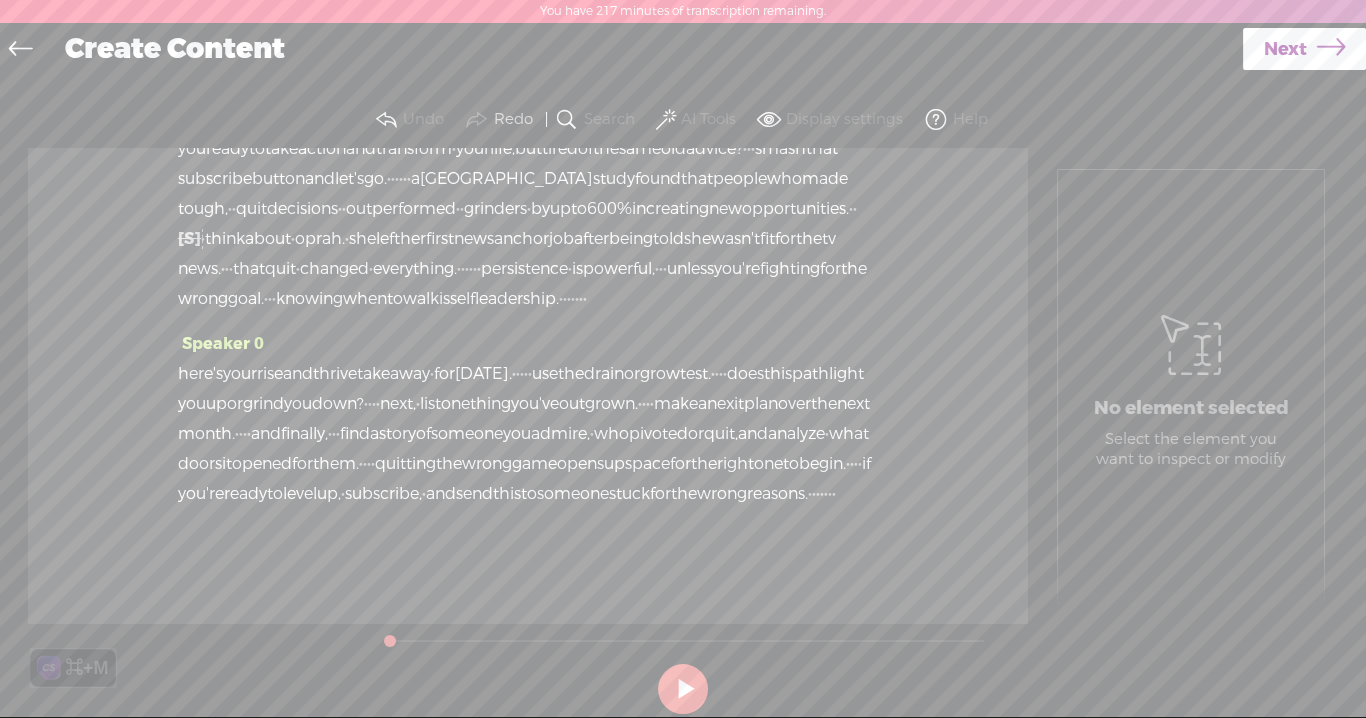 drag, startPoint x: 742, startPoint y: 496, endPoint x: 691, endPoint y: 496, distance: 51 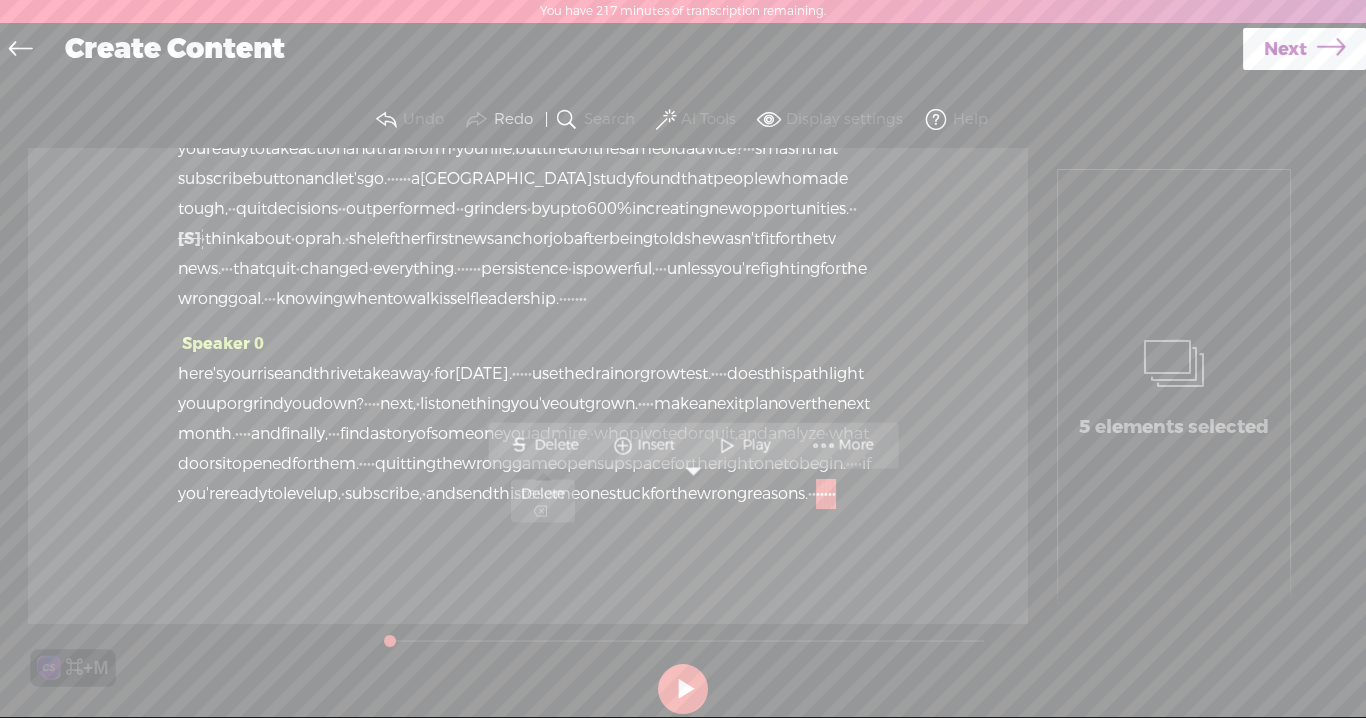 click on "Delete" at bounding box center [558, 445] 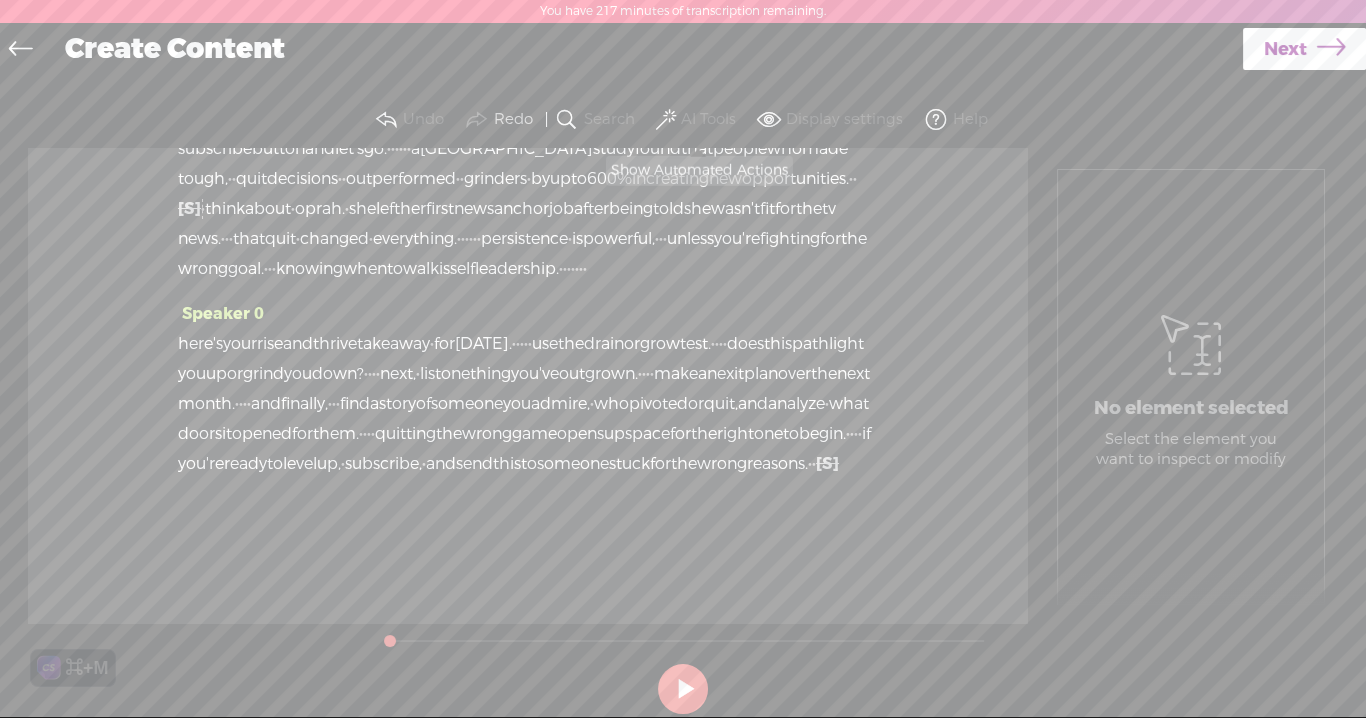 click at bounding box center [666, 120] 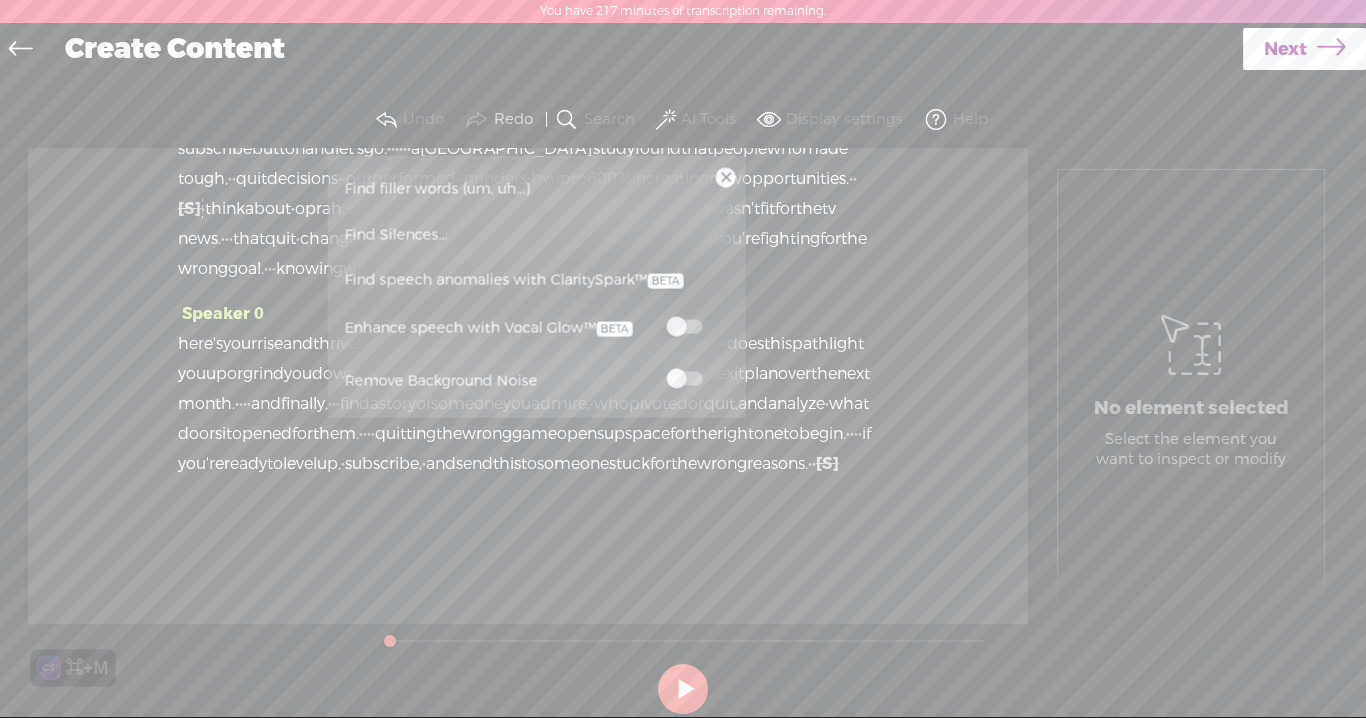 click at bounding box center [684, 327] 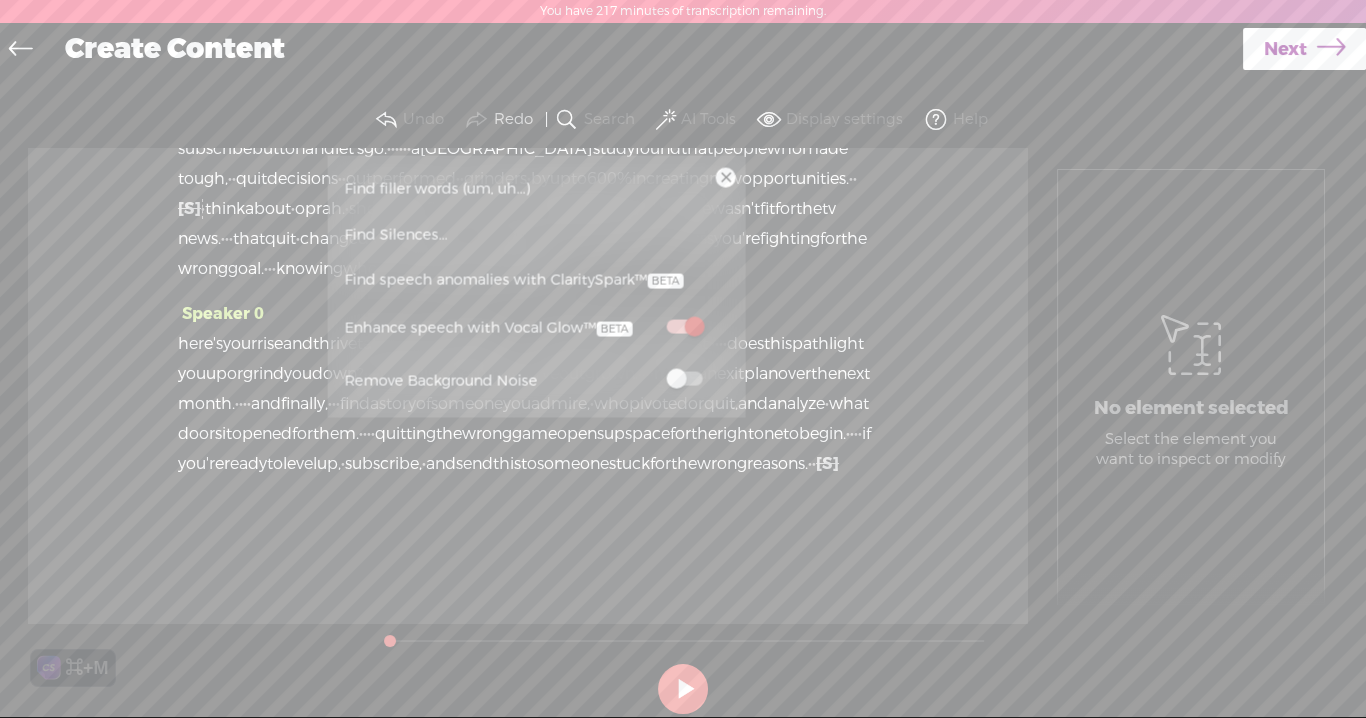 drag, startPoint x: 1282, startPoint y: 58, endPoint x: 559, endPoint y: 236, distance: 744.5892 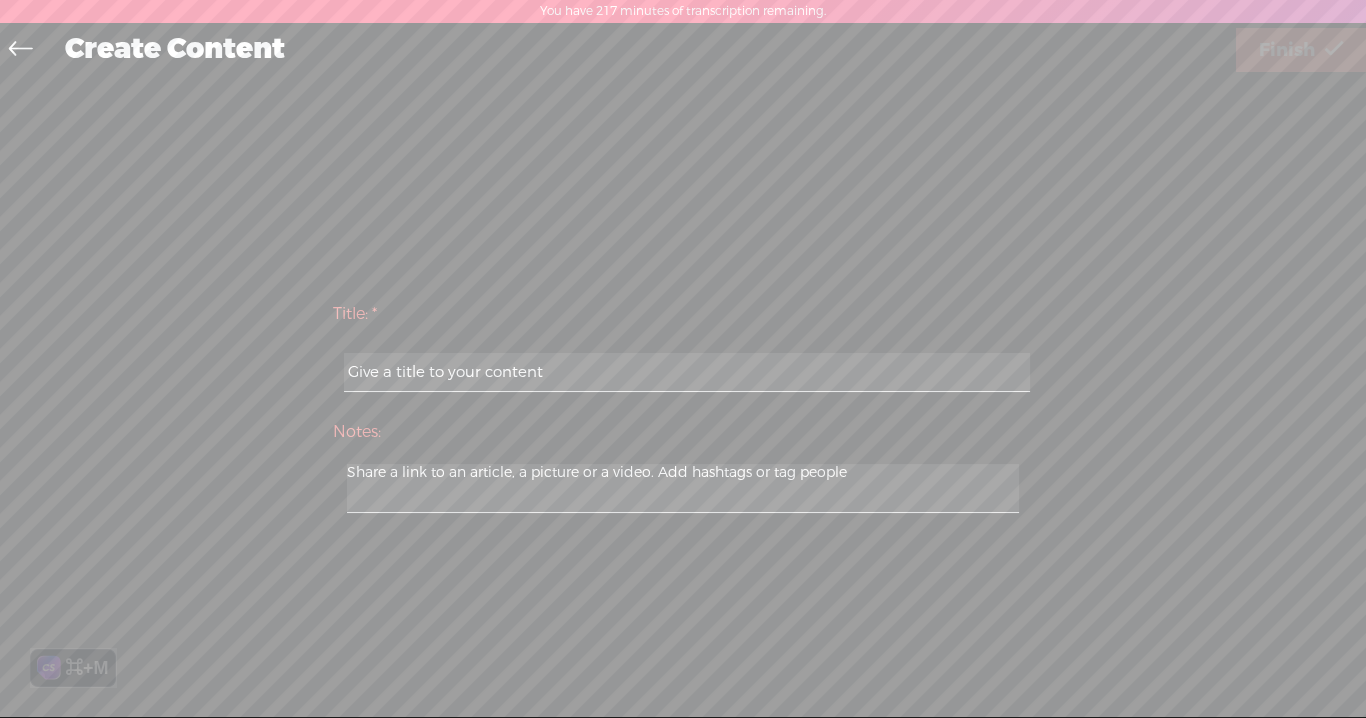 click at bounding box center [686, 372] 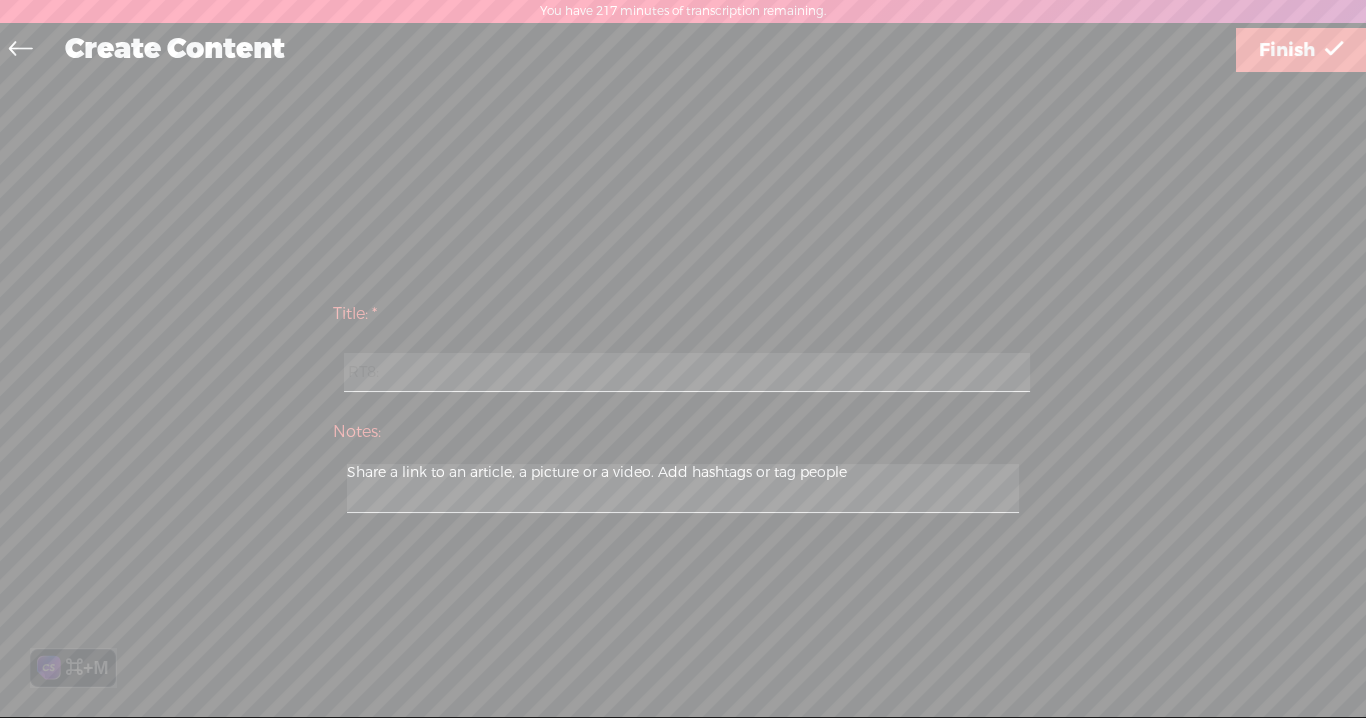 paste on "Quitting Isn’t Always Bad—When to Walk Away to Level Up" 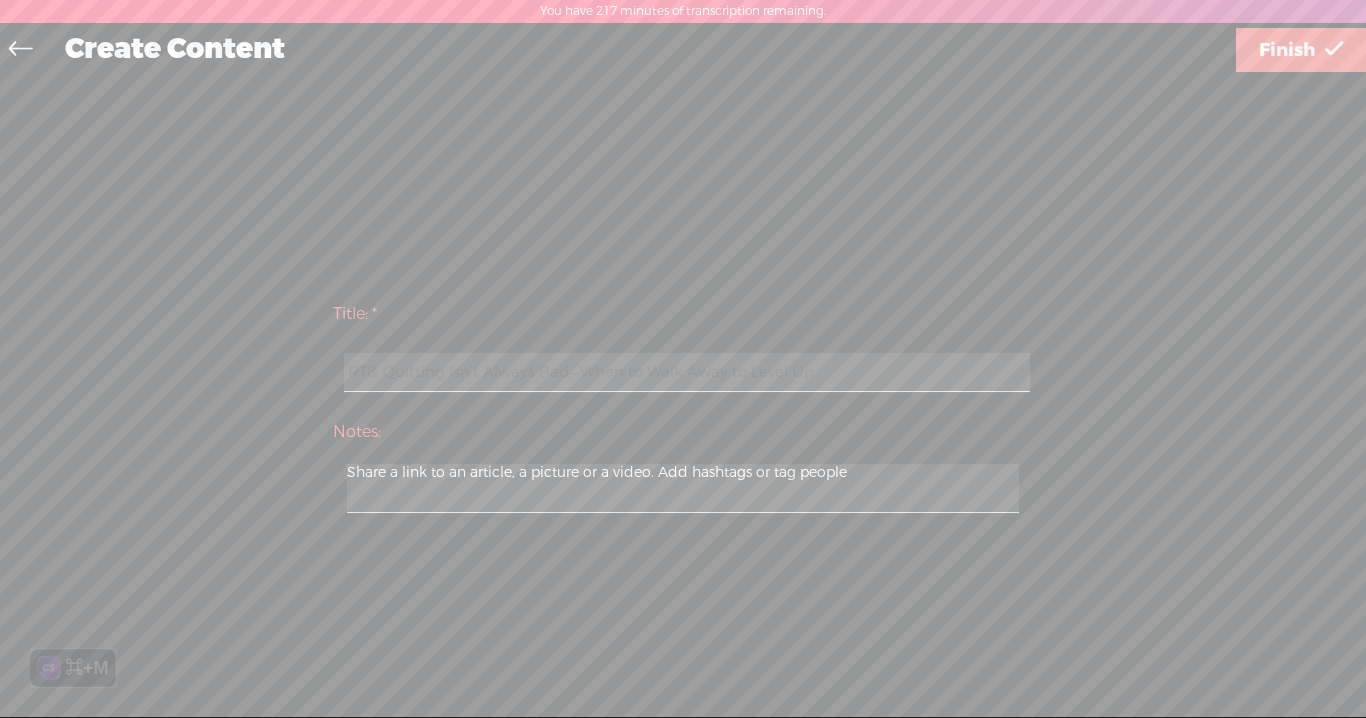 type on "RT8: Quitting Isn’t Always Bad—When to Walk Away to Level Up" 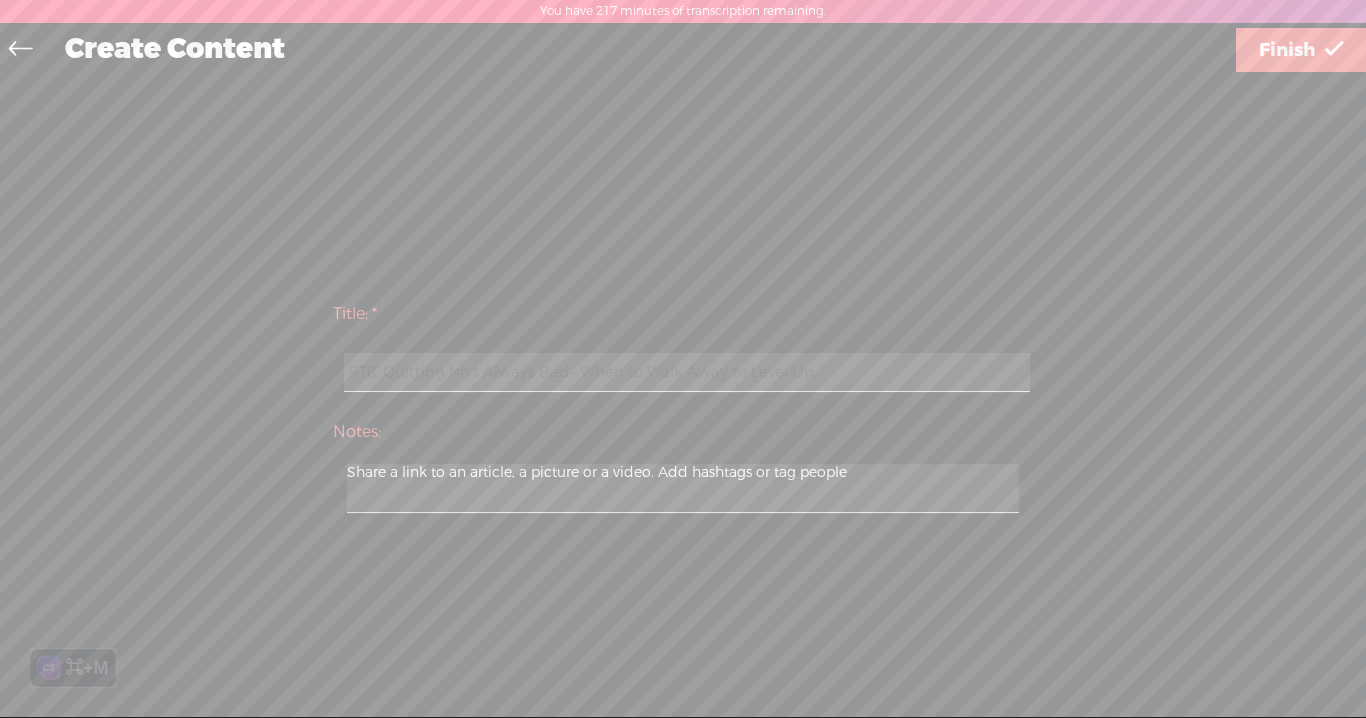 click on "Finish" at bounding box center (1287, 50) 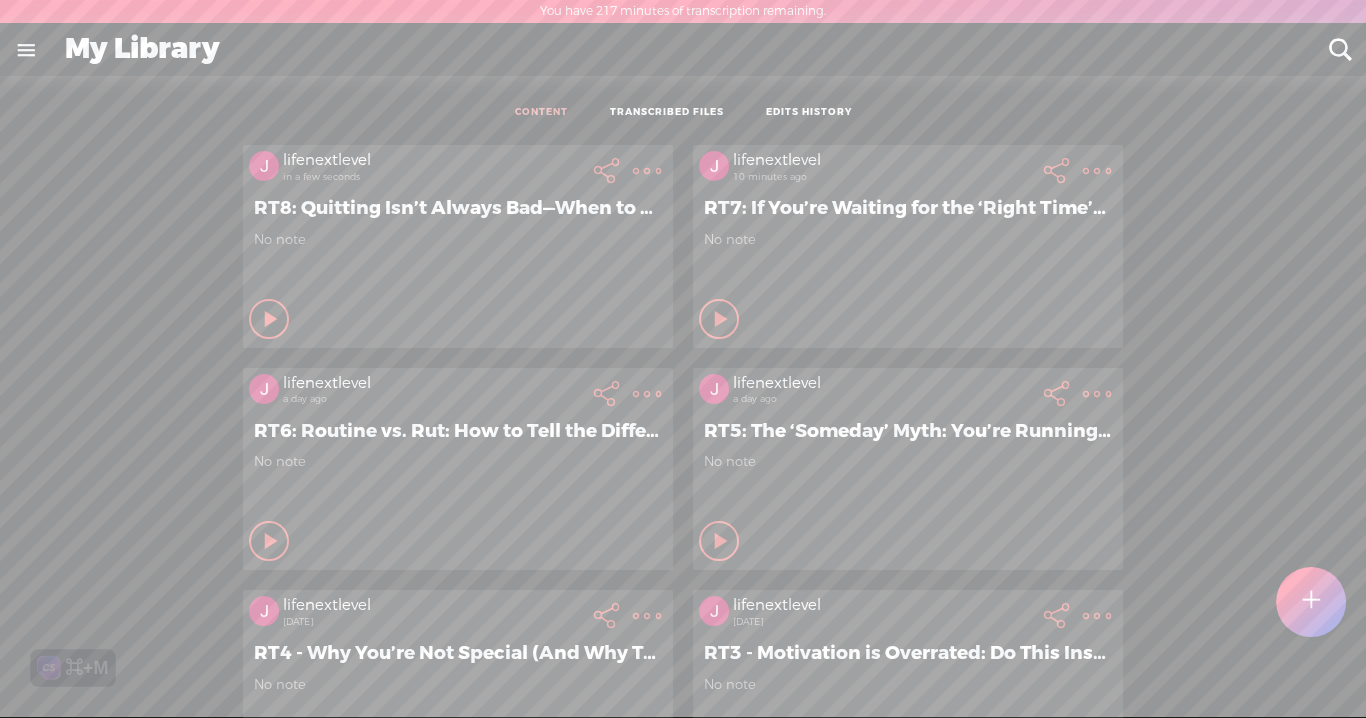scroll, scrollTop: 1, scrollLeft: 0, axis: vertical 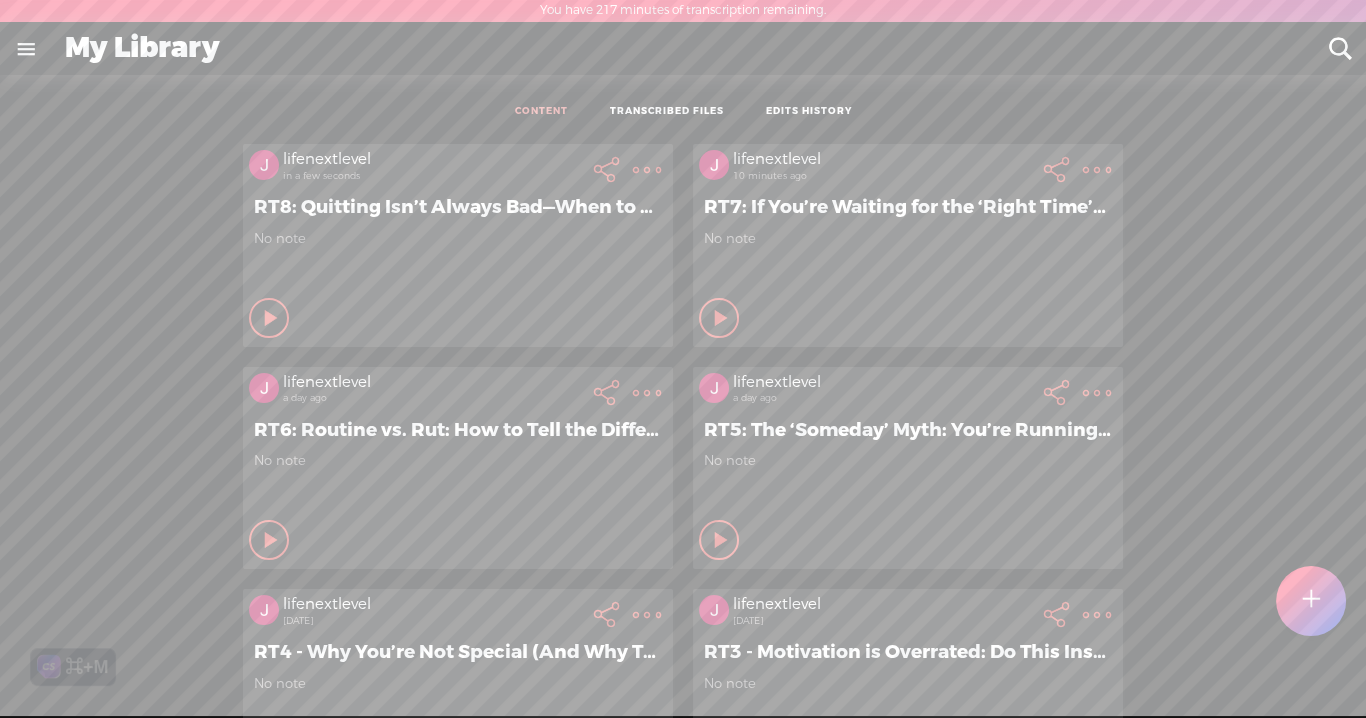 click at bounding box center (1311, 601) 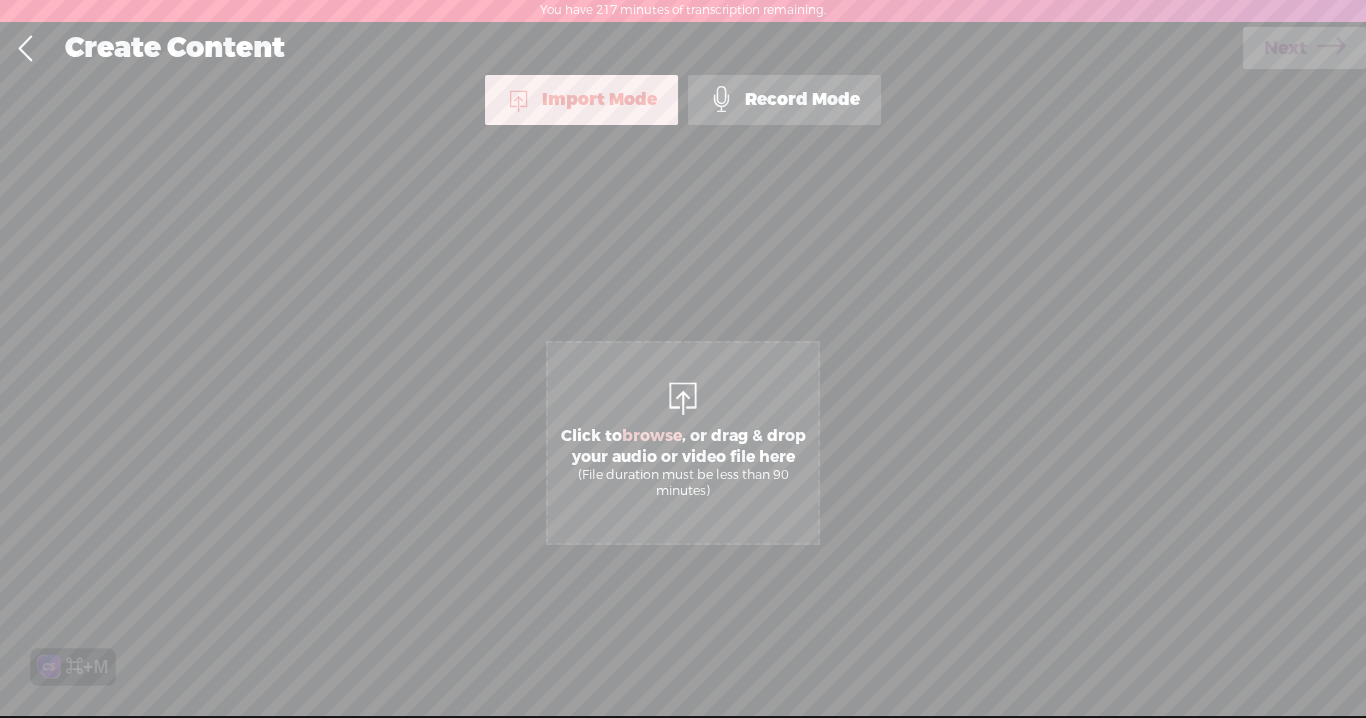 scroll, scrollTop: 0, scrollLeft: 0, axis: both 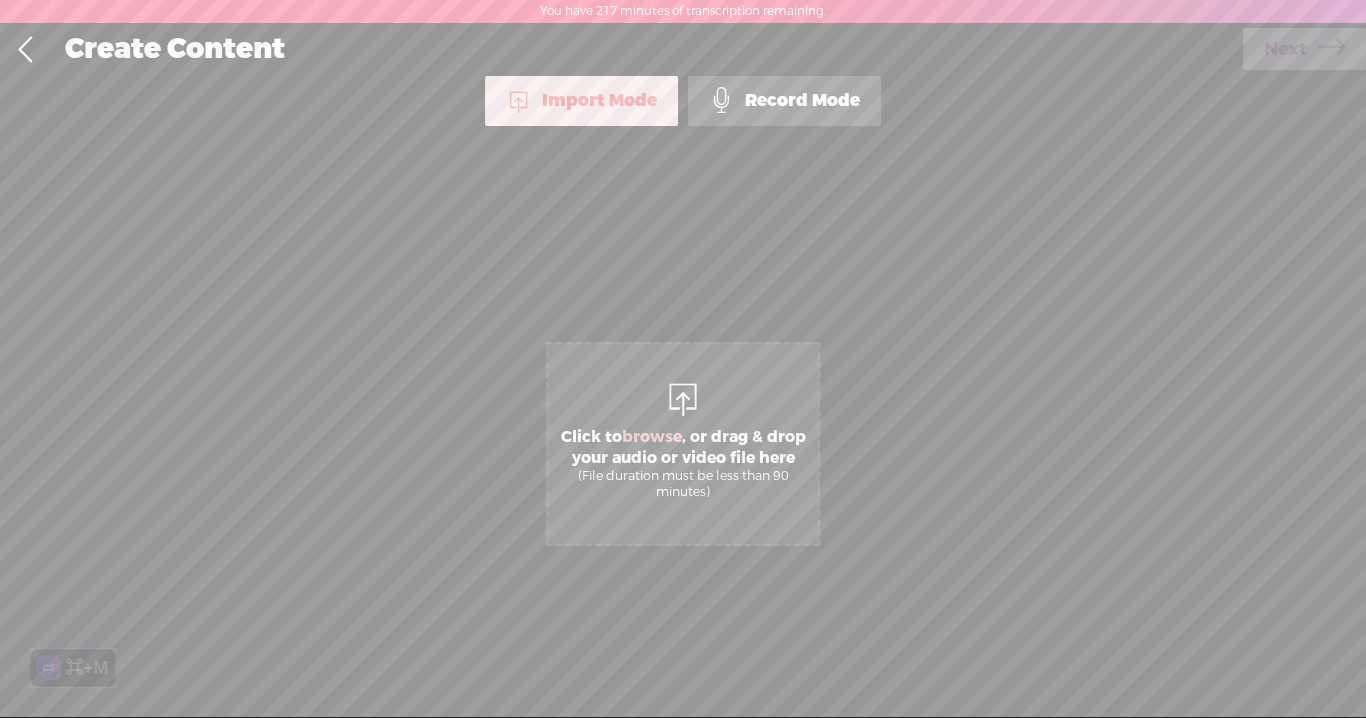 click on "Record Mode" at bounding box center [784, 101] 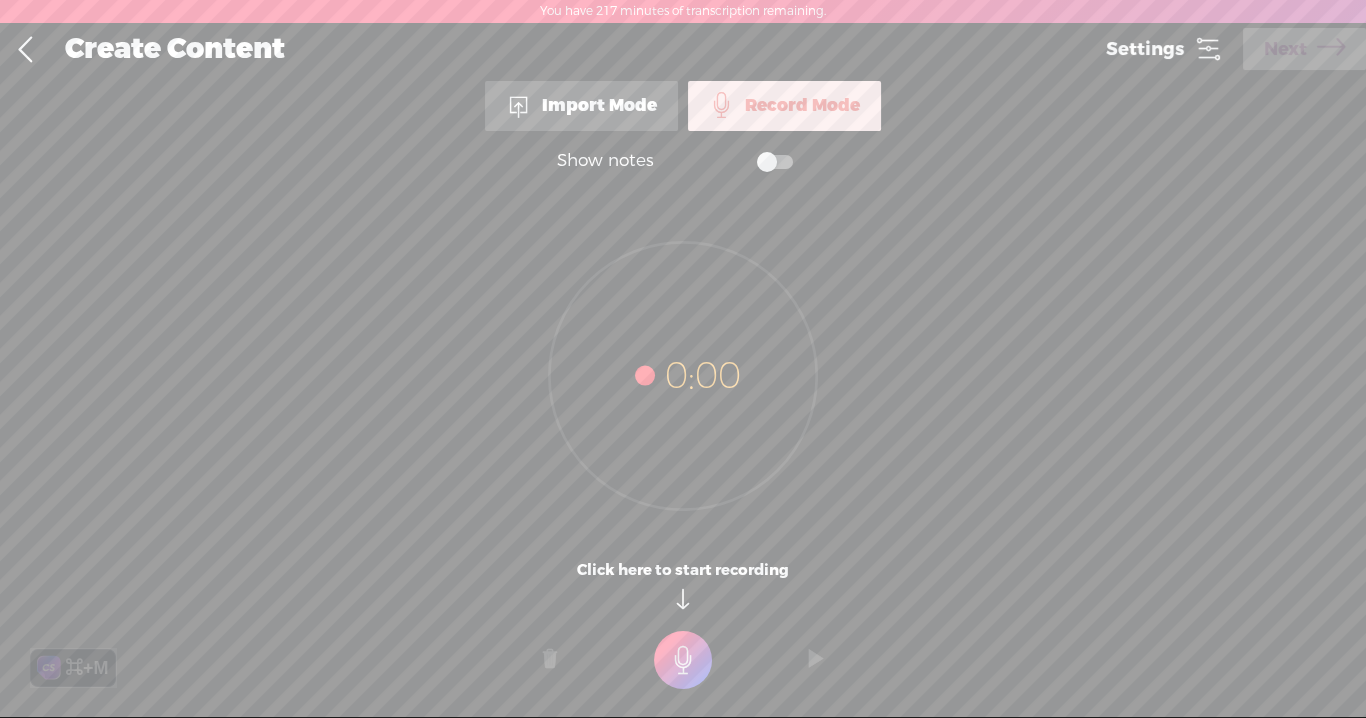 click on "Settings" at bounding box center [1164, 49] 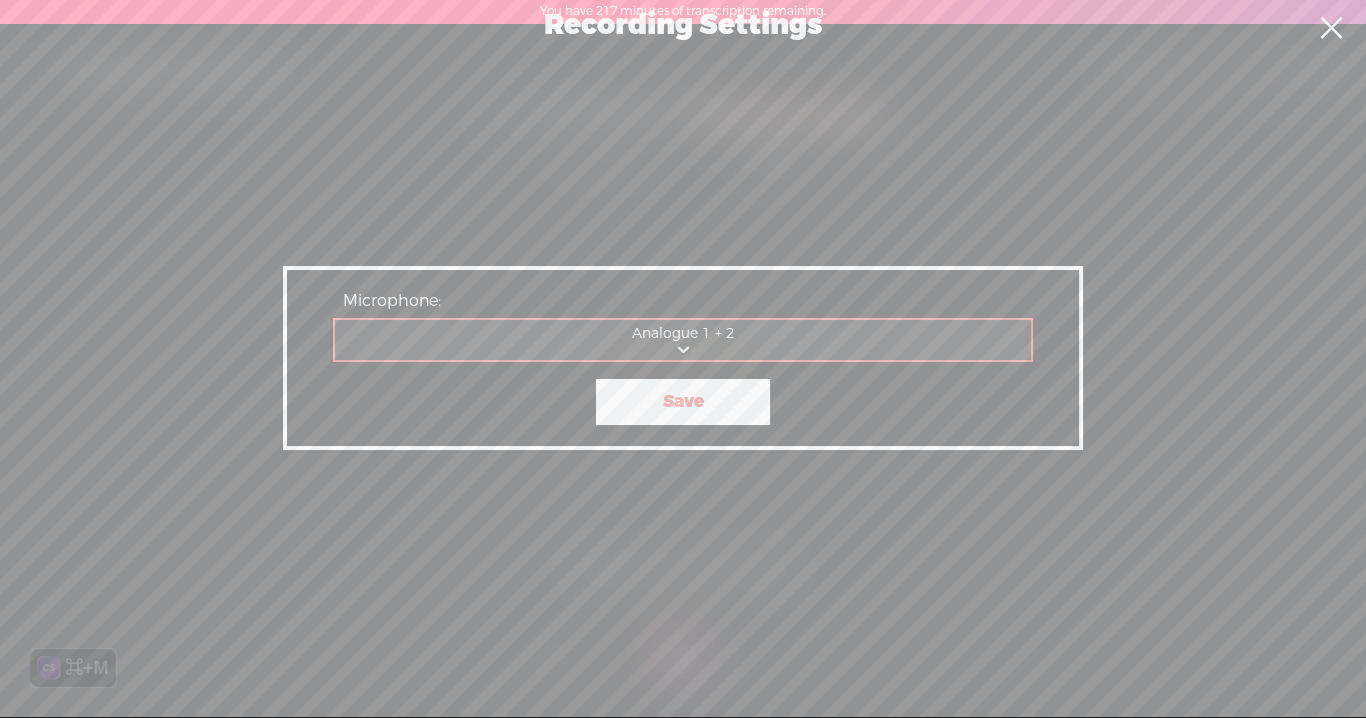 click on "Save" at bounding box center [683, 402] 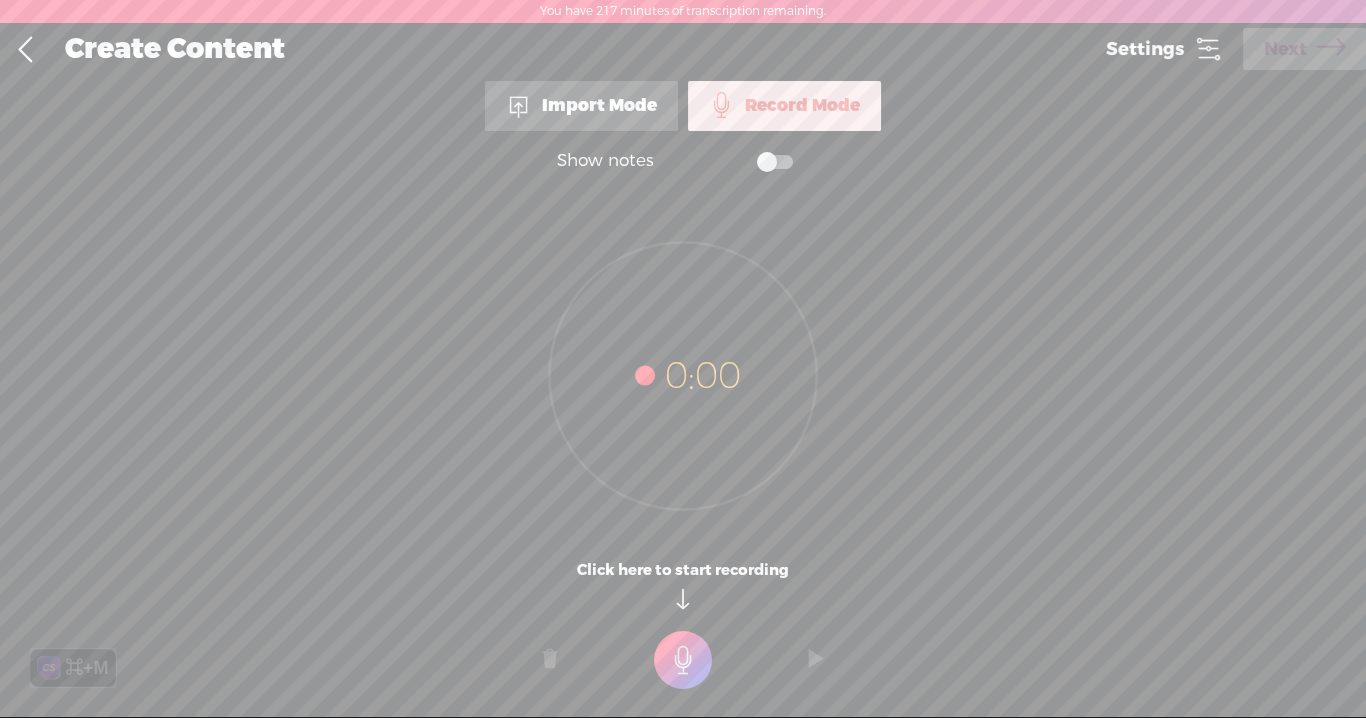 click at bounding box center [683, 660] 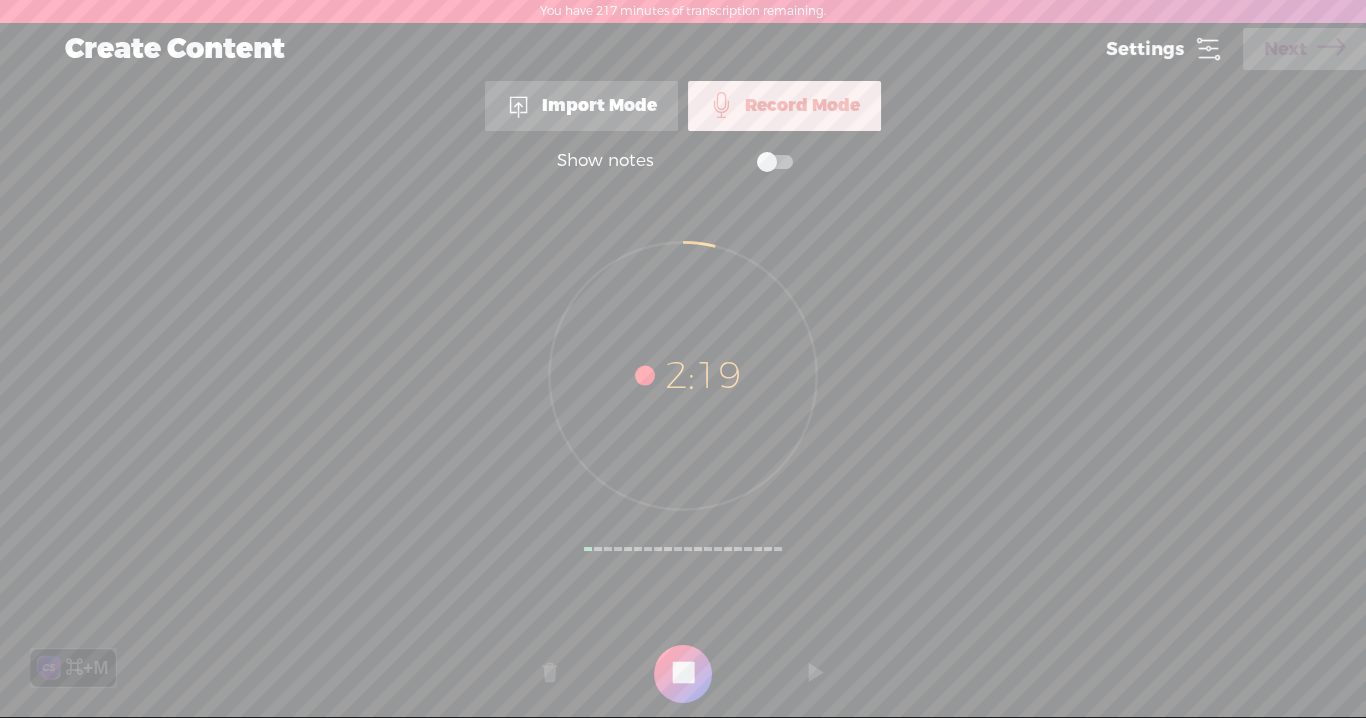 click at bounding box center [683, 674] 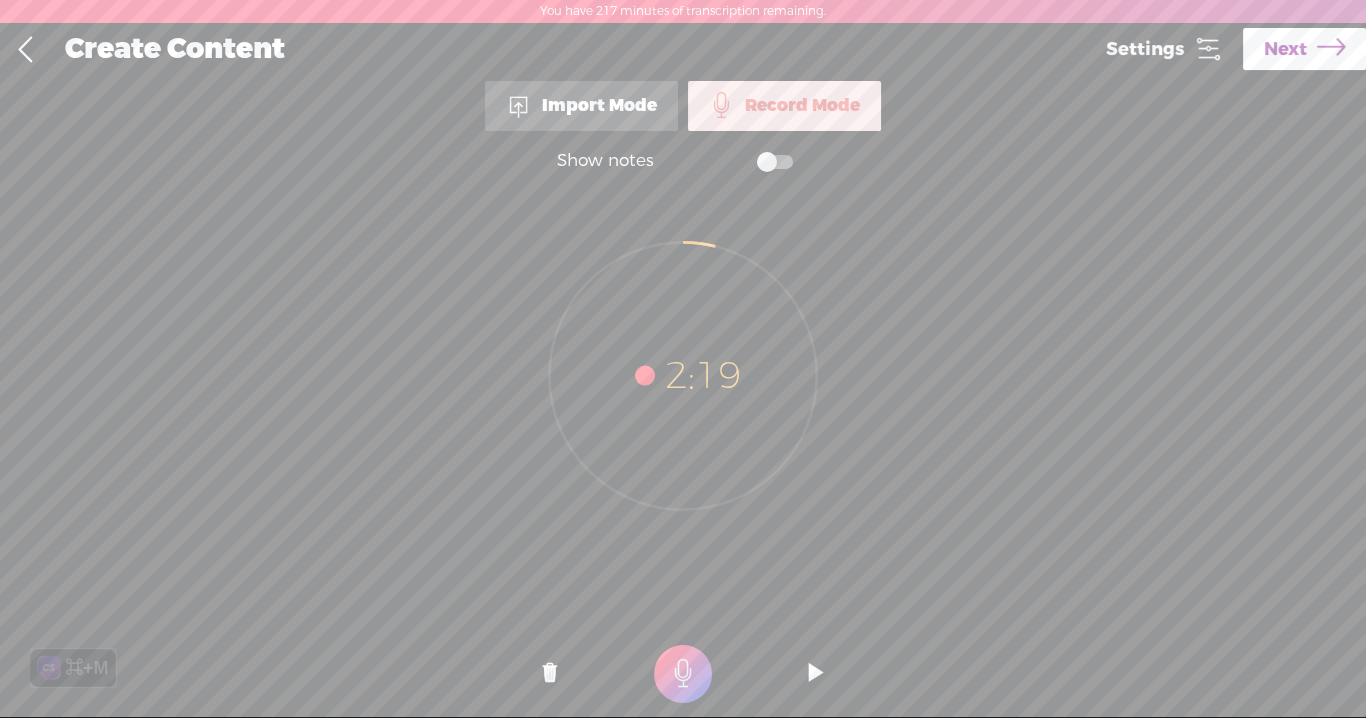 click on "Next" at bounding box center (1285, 49) 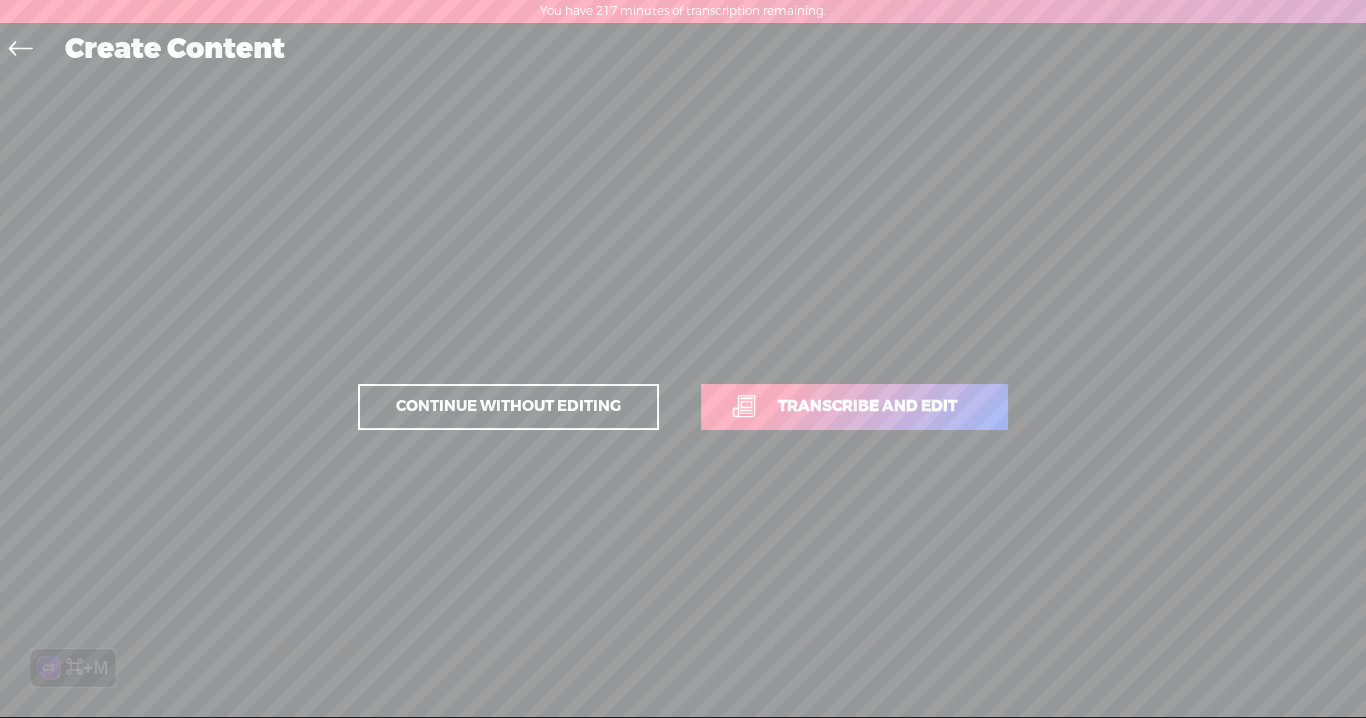 click on "Transcribe and edit" at bounding box center (867, 406) 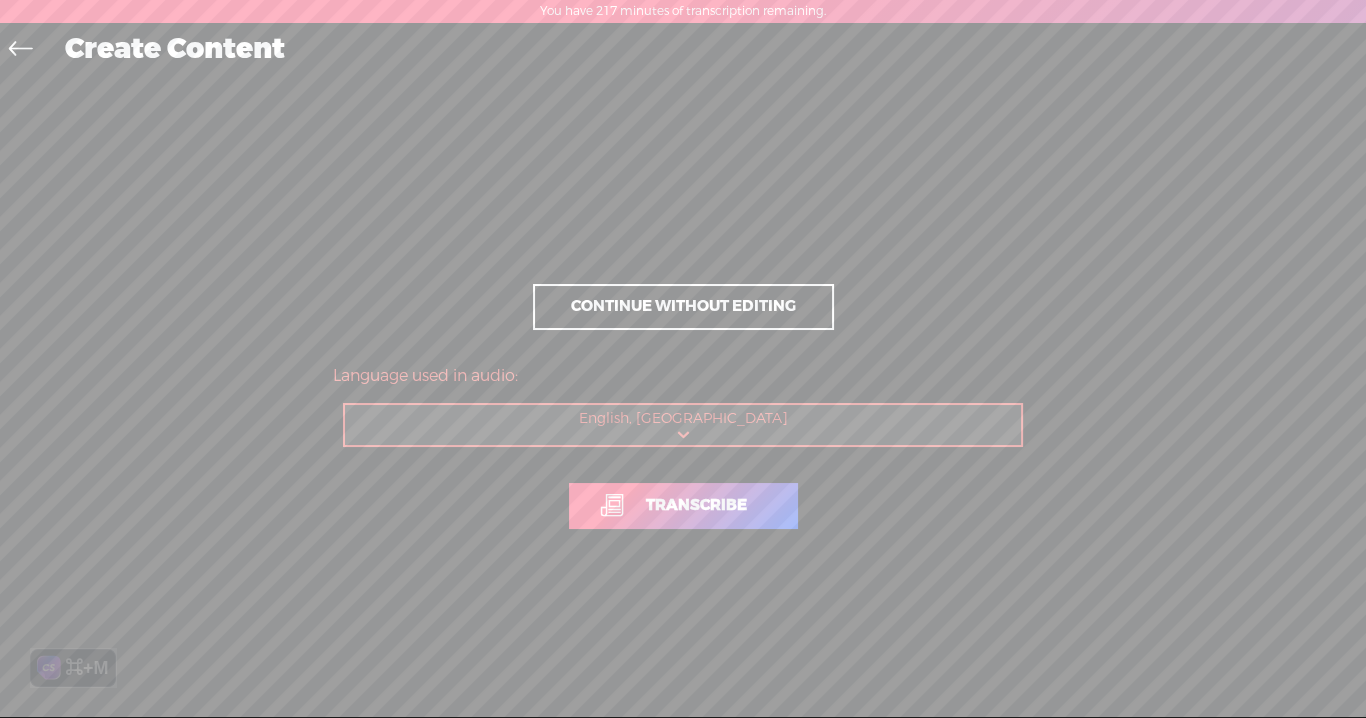 click on "Transcribe" at bounding box center [696, 505] 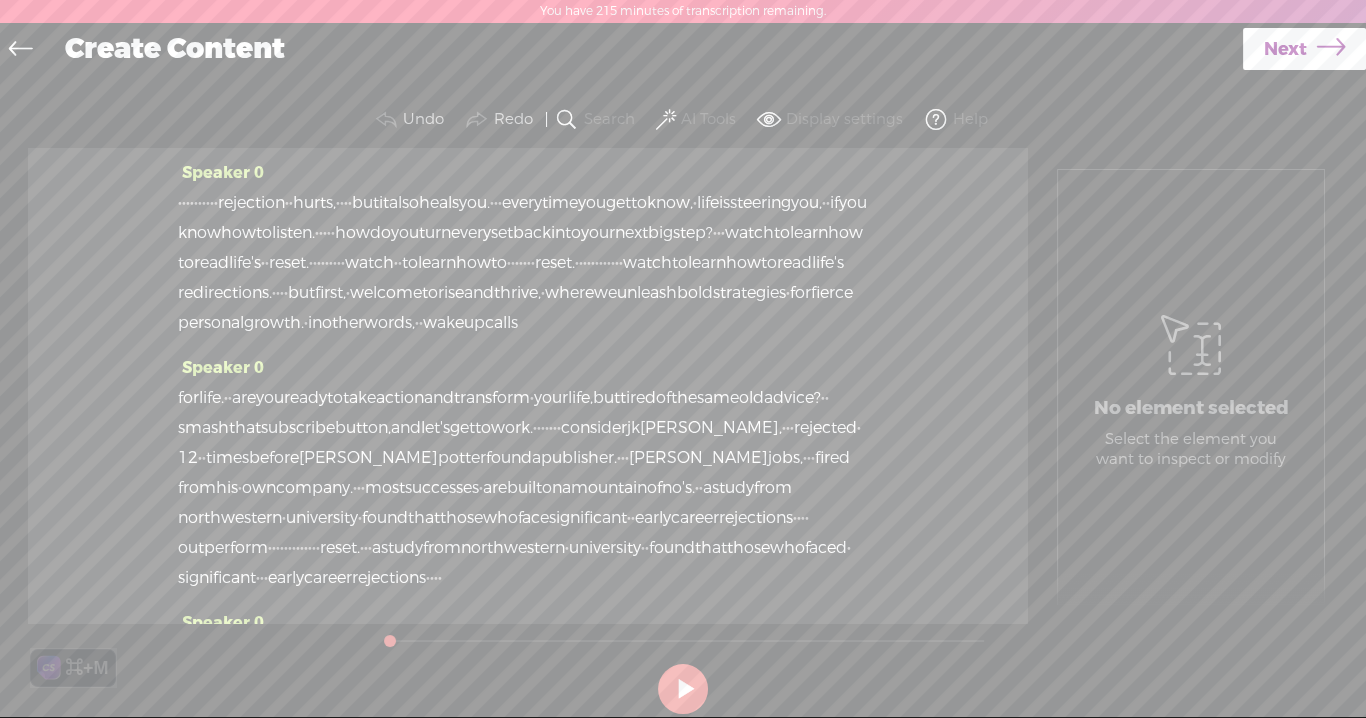 drag, startPoint x: 270, startPoint y: 205, endPoint x: 184, endPoint y: 209, distance: 86.09297 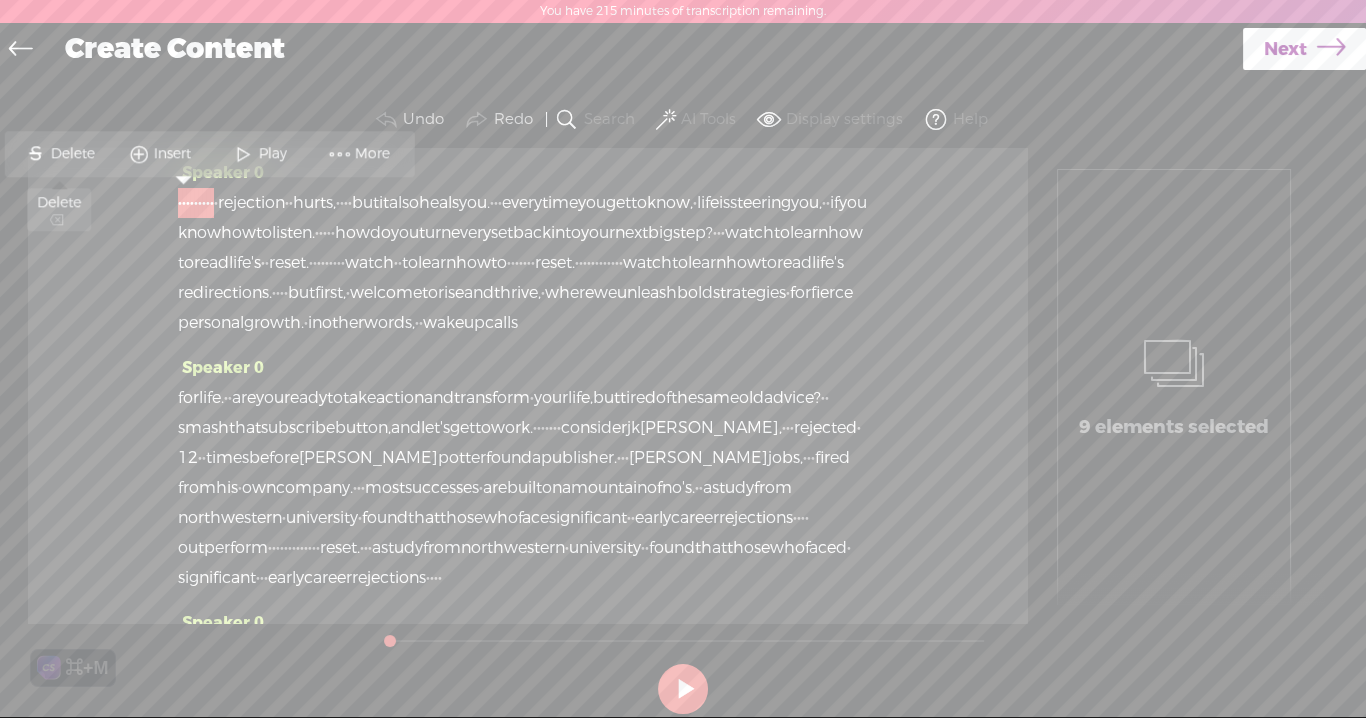 click on "Delete" at bounding box center (74, 154) 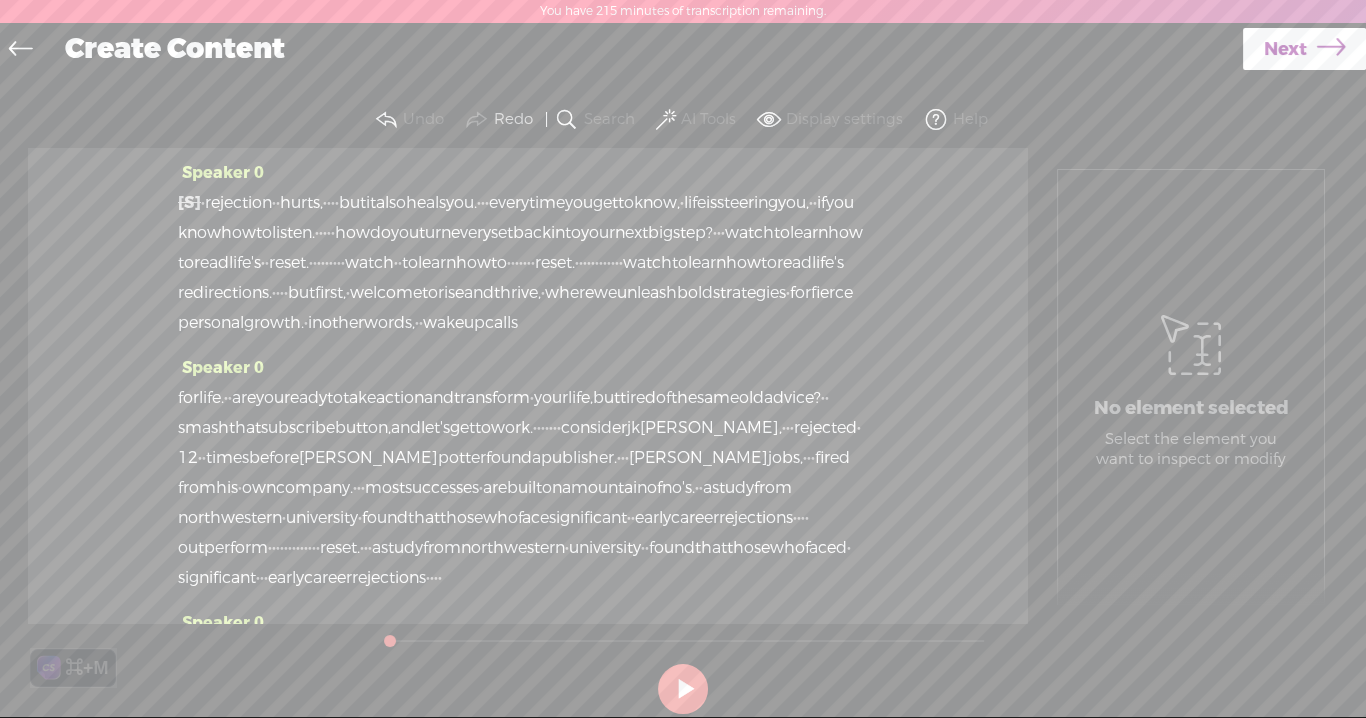 click on "·" at bounding box center (513, 263) 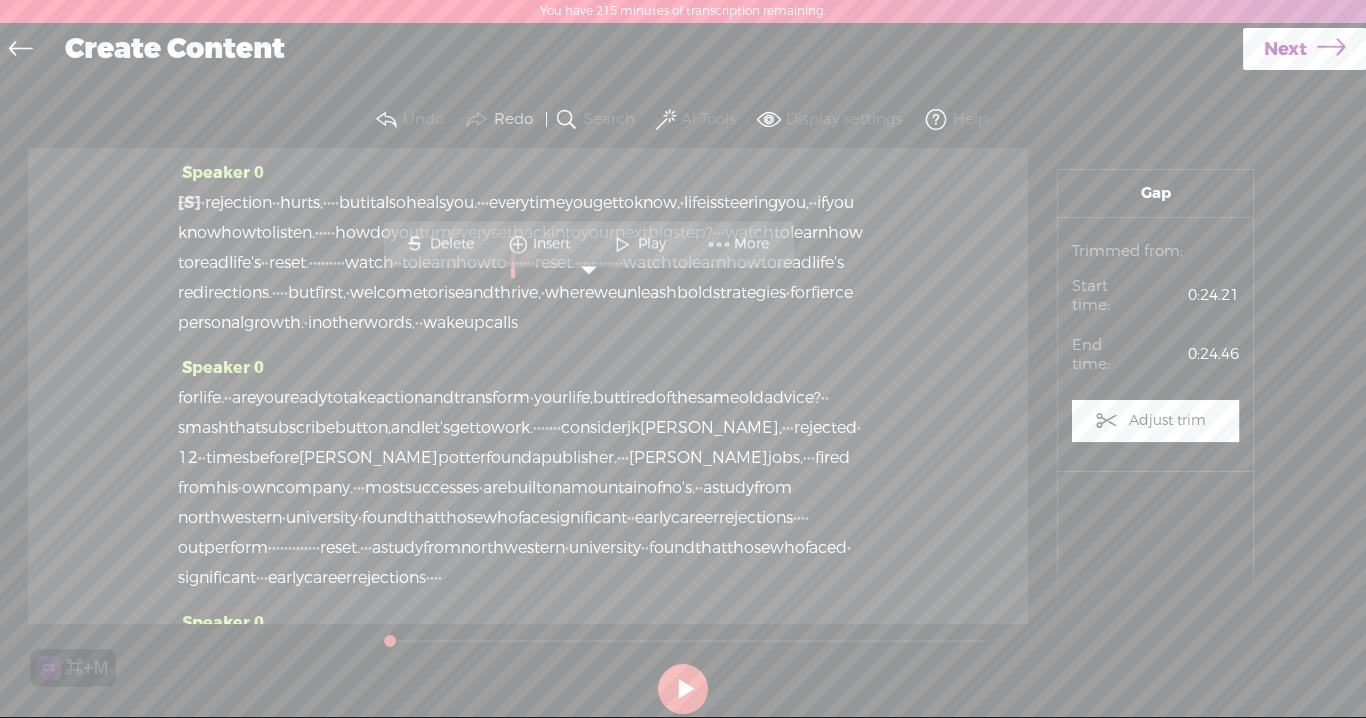 click on "welcome" at bounding box center (386, 293) 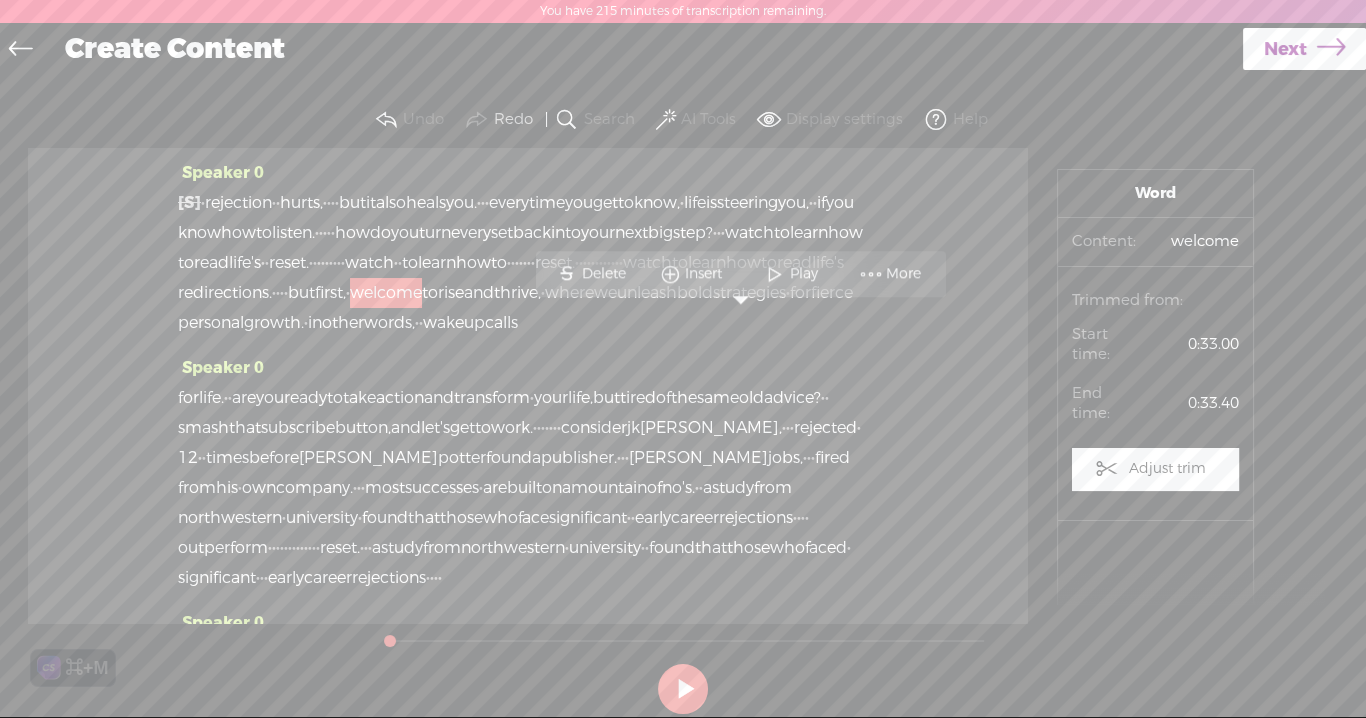 click on "every" at bounding box center (509, 203) 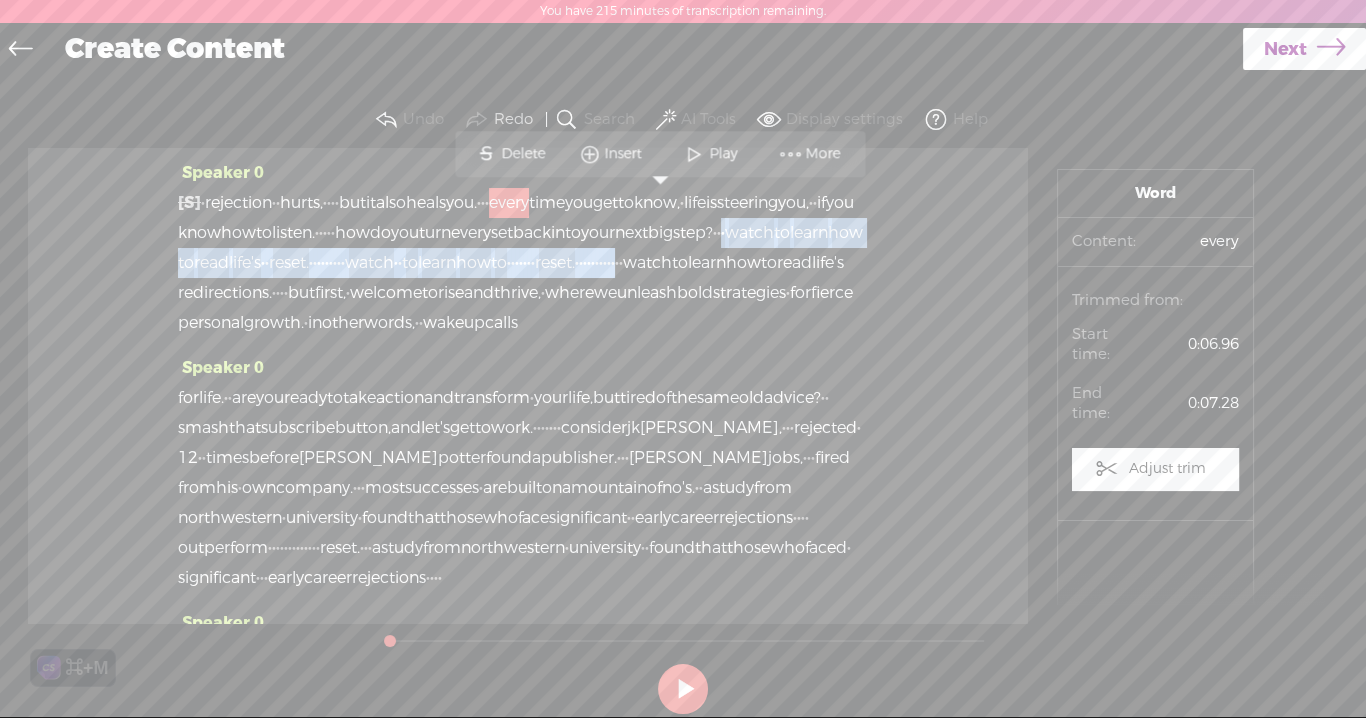 drag, startPoint x: 561, startPoint y: 263, endPoint x: 807, endPoint y: 287, distance: 247.16795 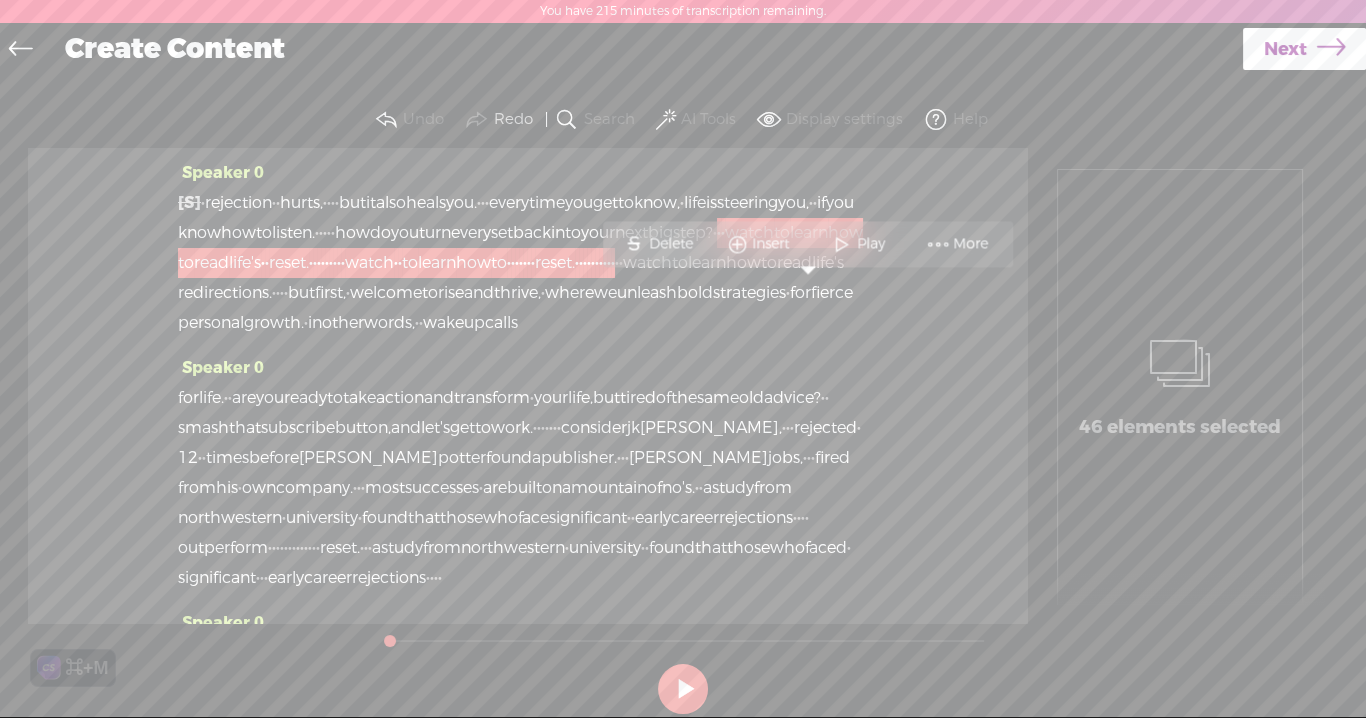 click on "S" at bounding box center [634, 244] 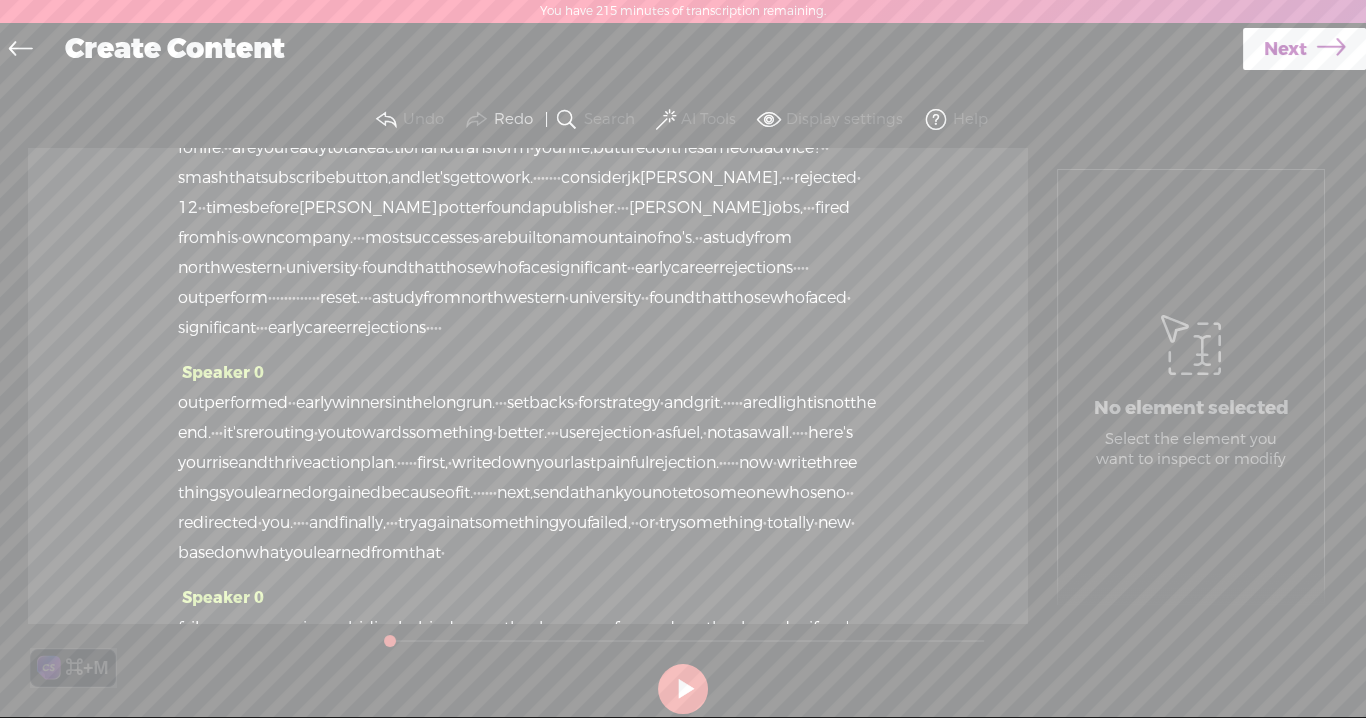 scroll, scrollTop: 306, scrollLeft: 0, axis: vertical 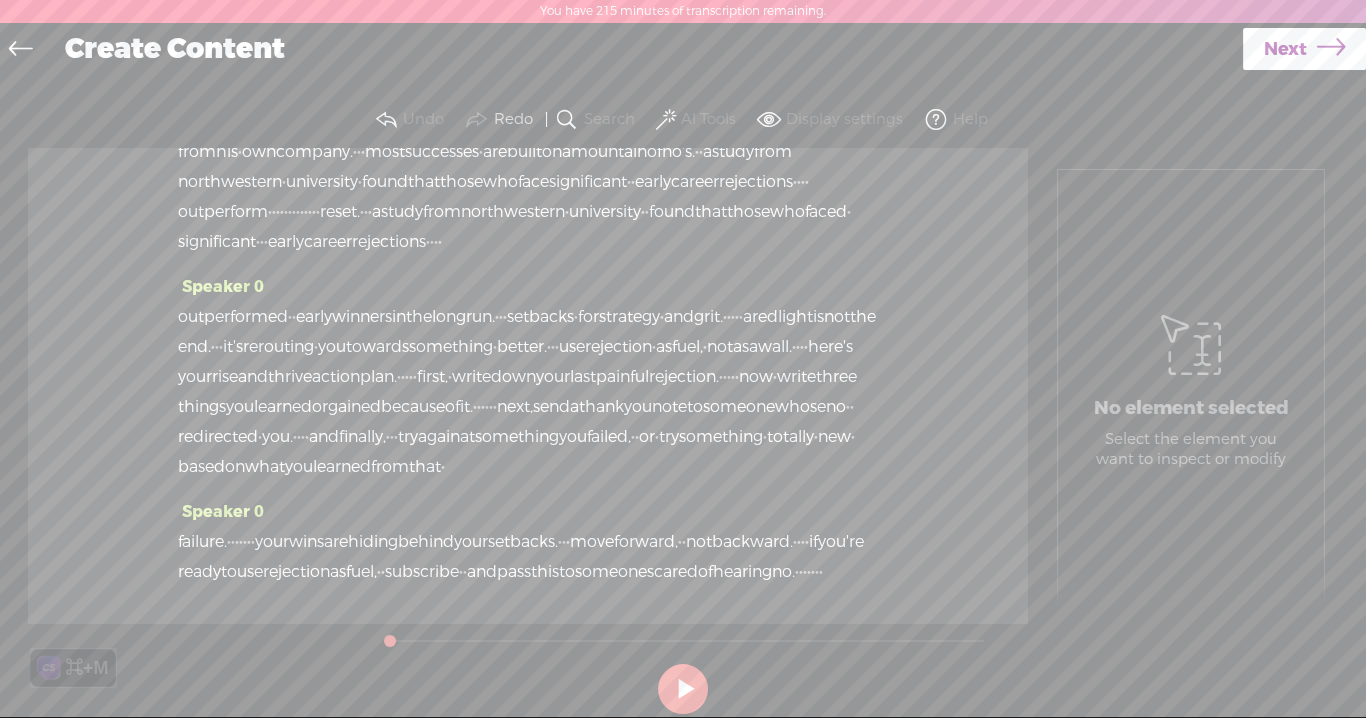 drag, startPoint x: 472, startPoint y: 241, endPoint x: 372, endPoint y: 300, distance: 116.10771 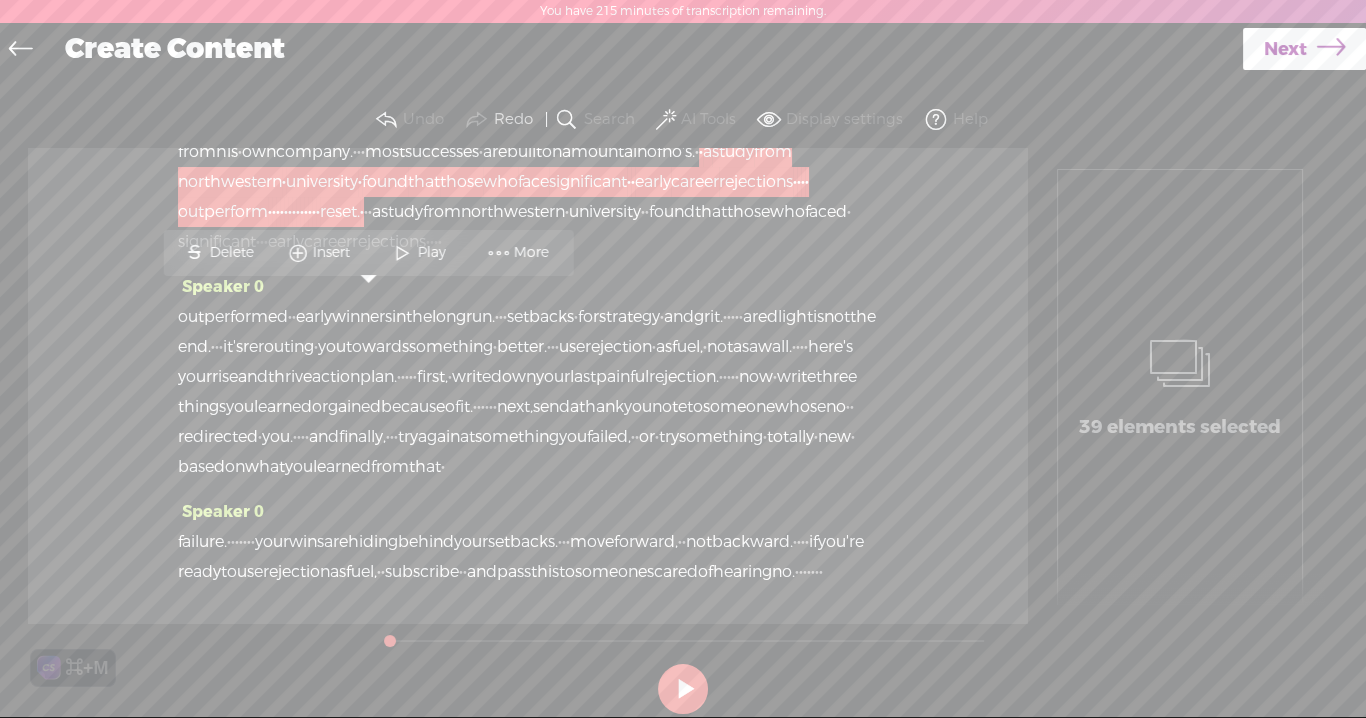 click on "Delete" at bounding box center [233, 253] 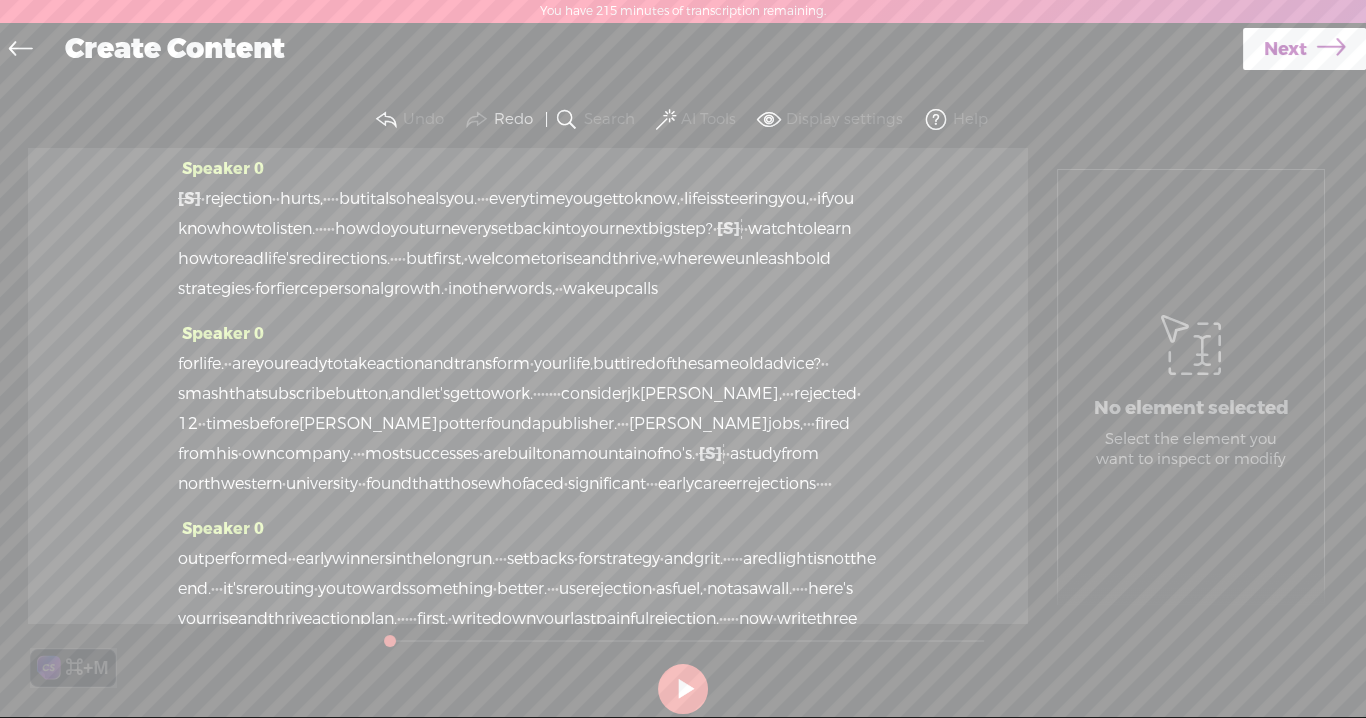 scroll, scrollTop: 0, scrollLeft: 0, axis: both 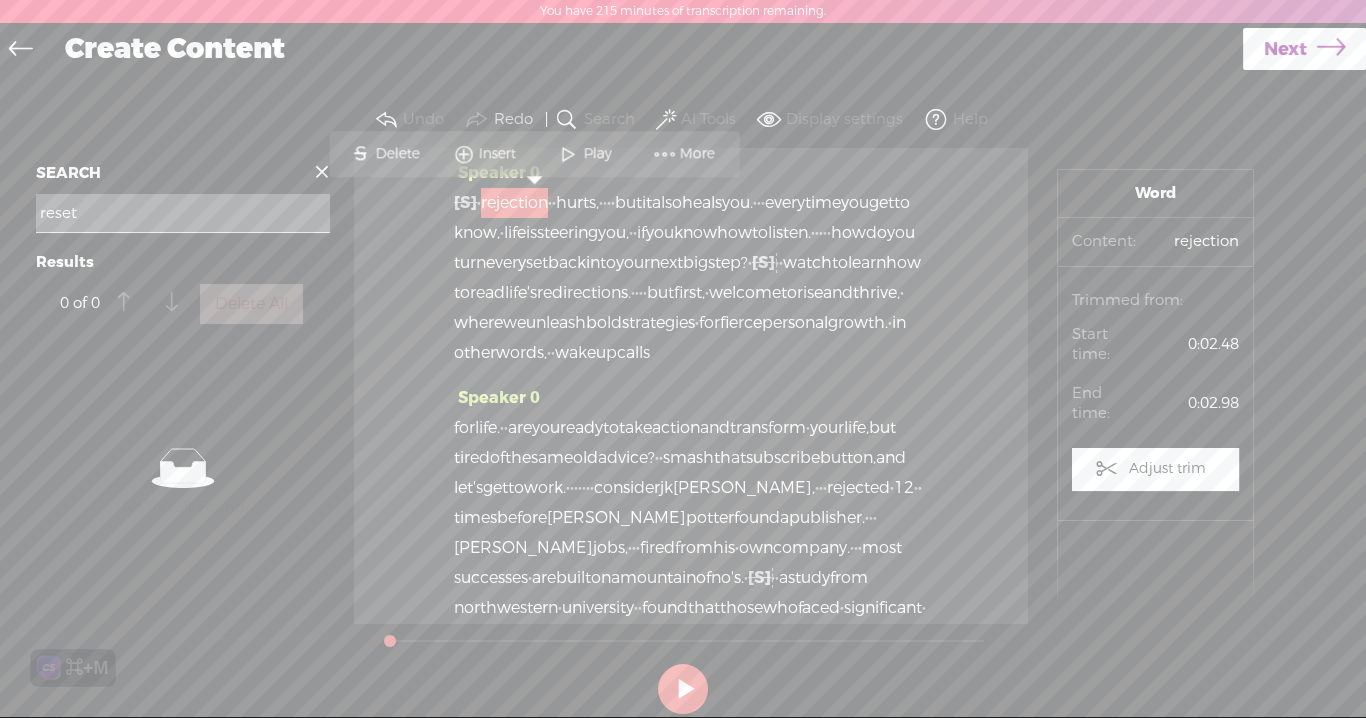 type on "reset" 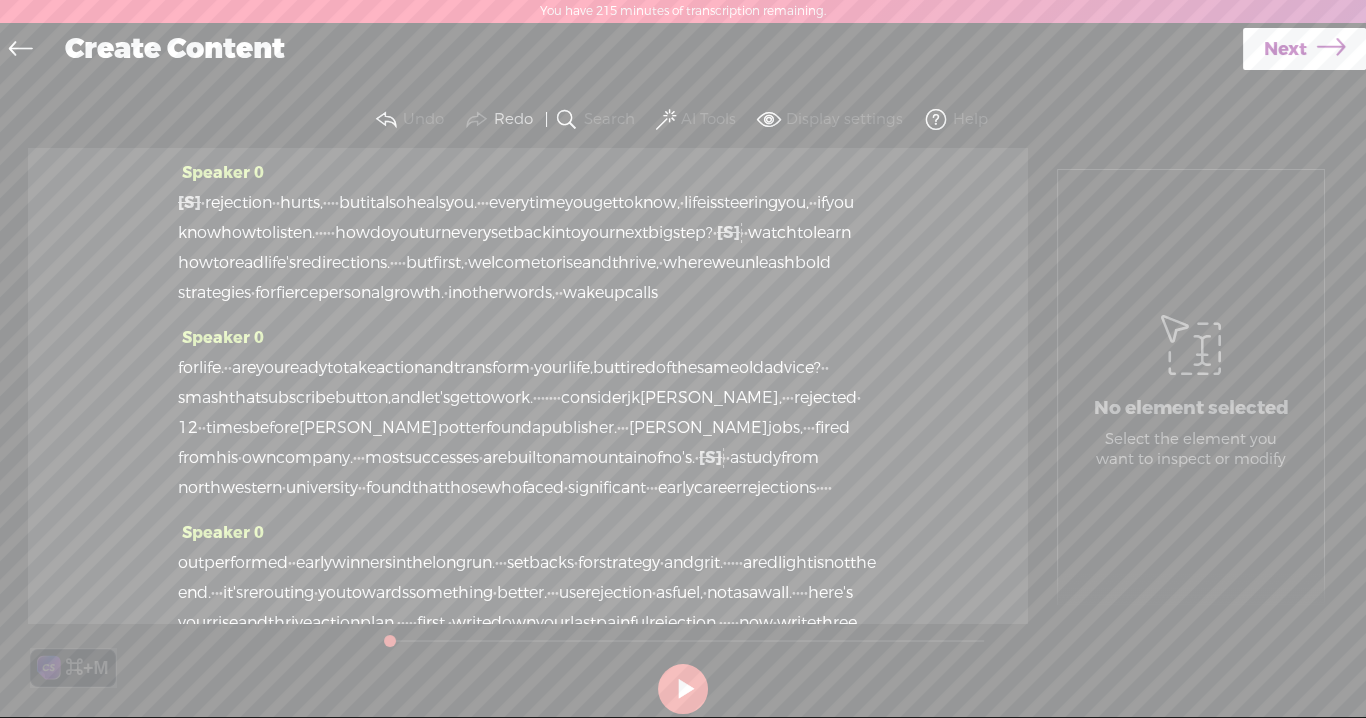 scroll, scrollTop: 504, scrollLeft: 0, axis: vertical 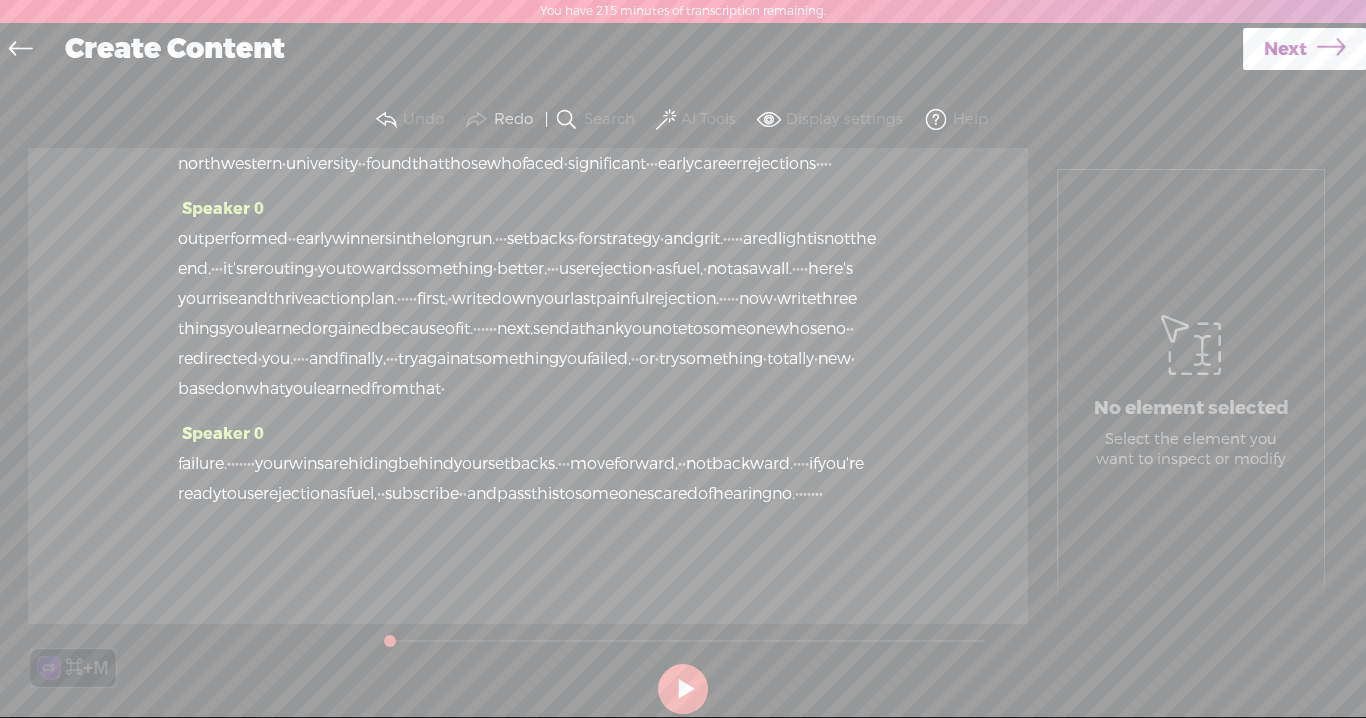 drag, startPoint x: 630, startPoint y: 497, endPoint x: 579, endPoint y: 496, distance: 51.009804 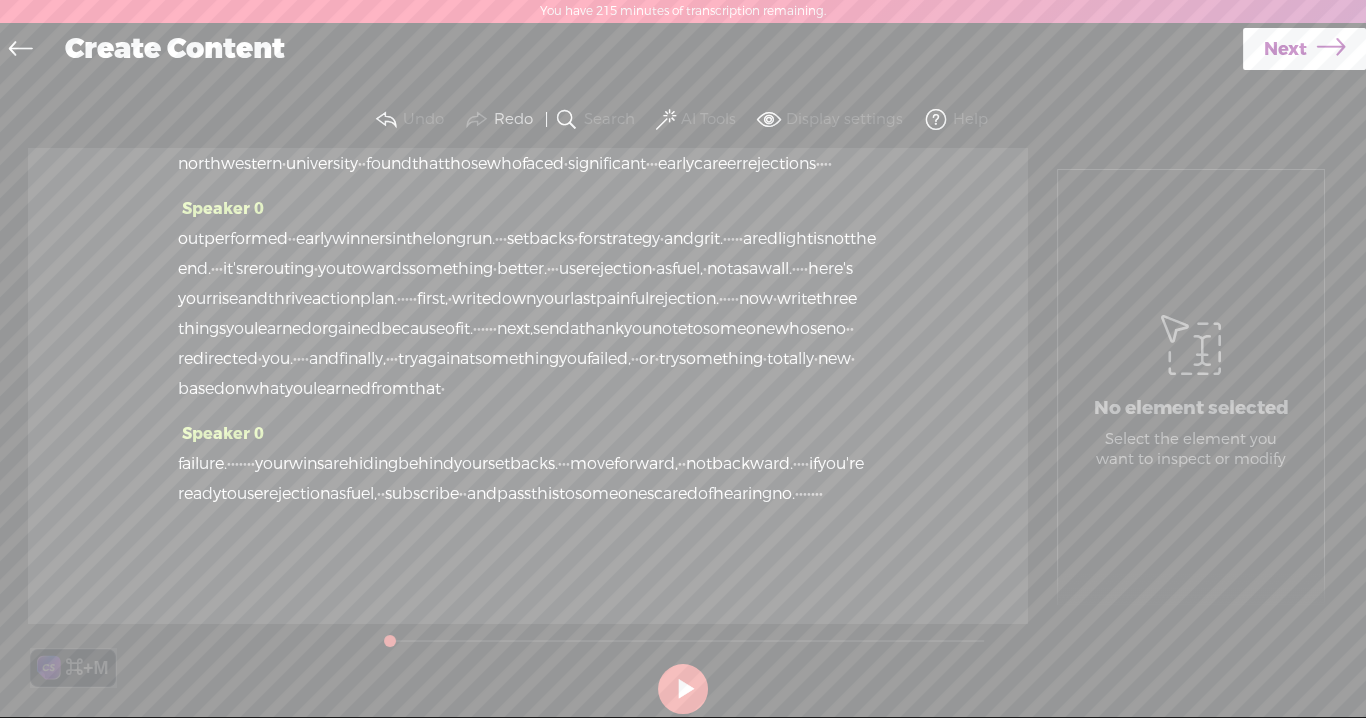 drag, startPoint x: 626, startPoint y: 493, endPoint x: 573, endPoint y: 493, distance: 53 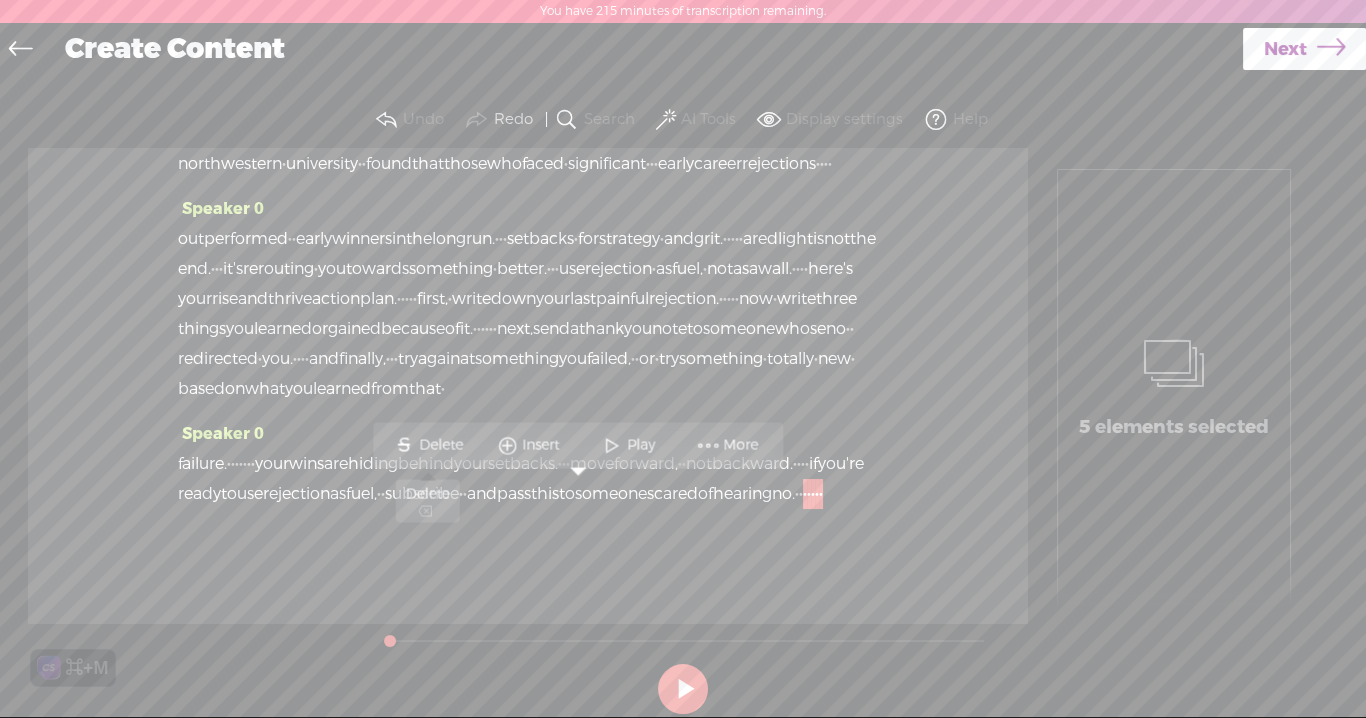 click on "Delete" at bounding box center (443, 445) 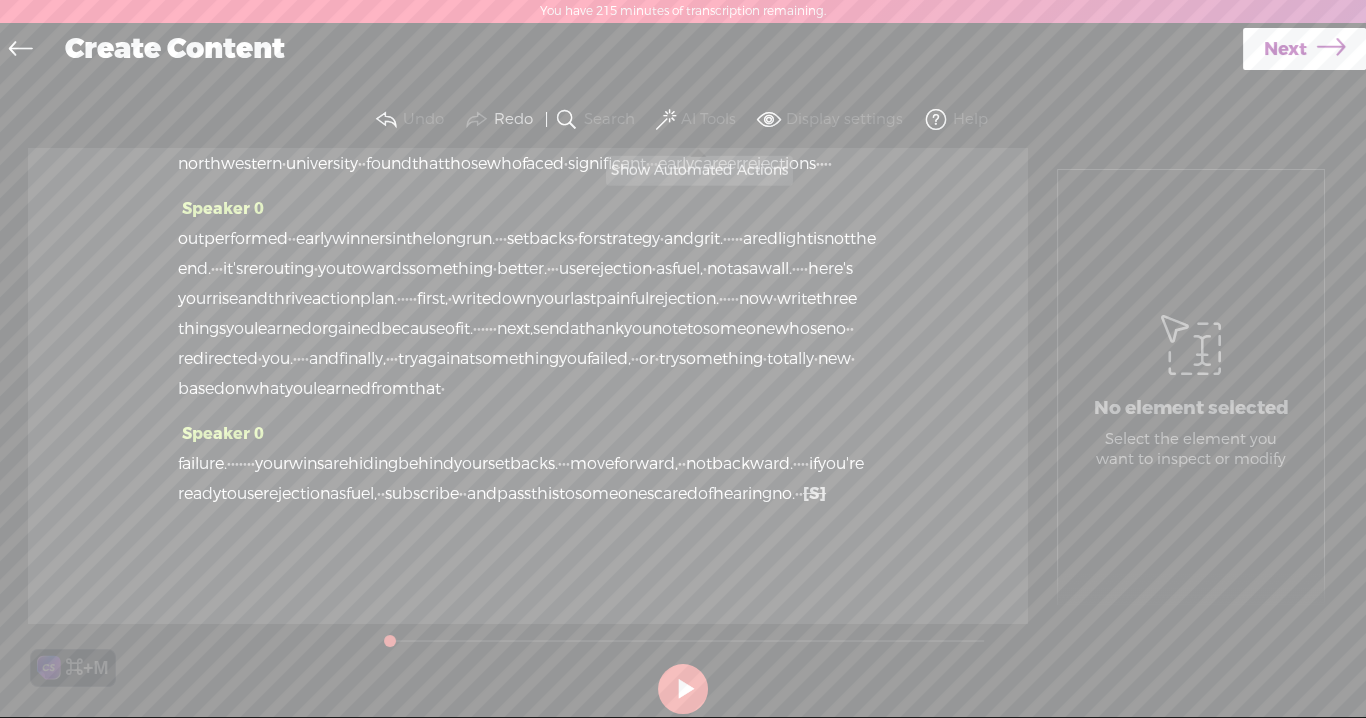 click at bounding box center (666, 120) 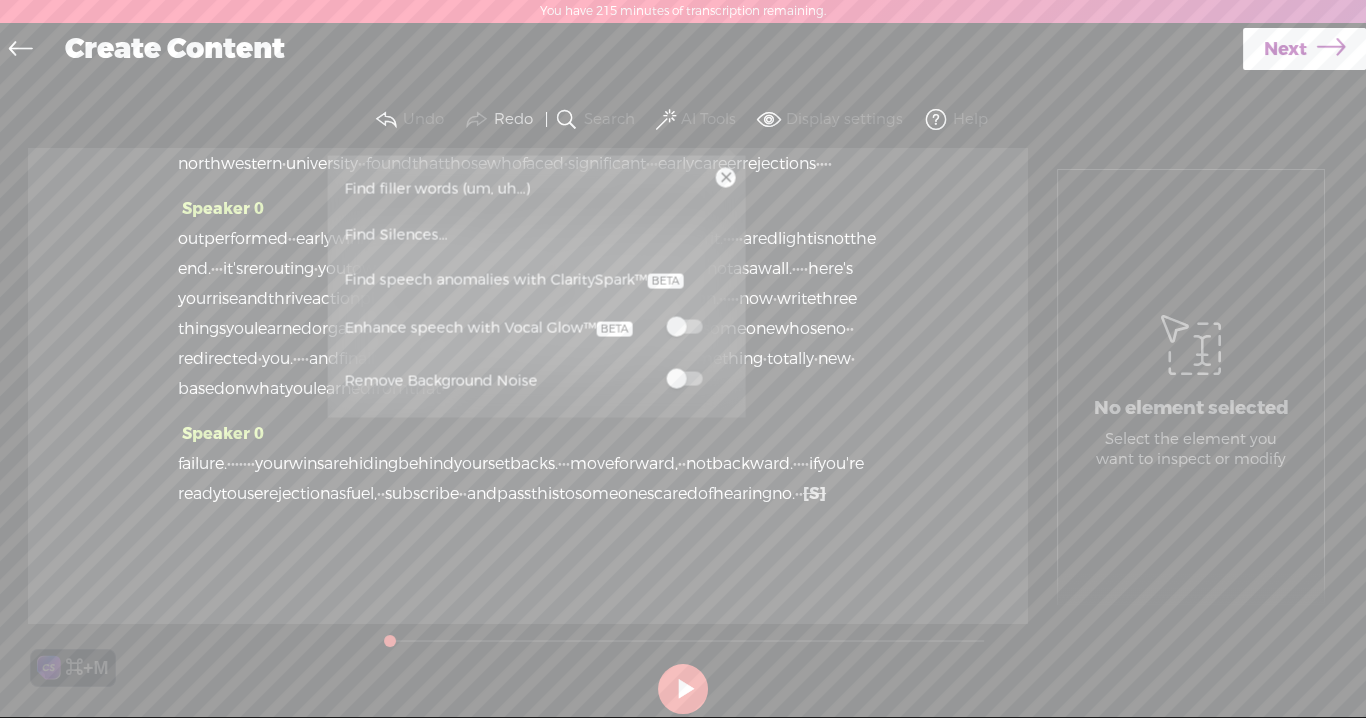 click at bounding box center [684, 327] 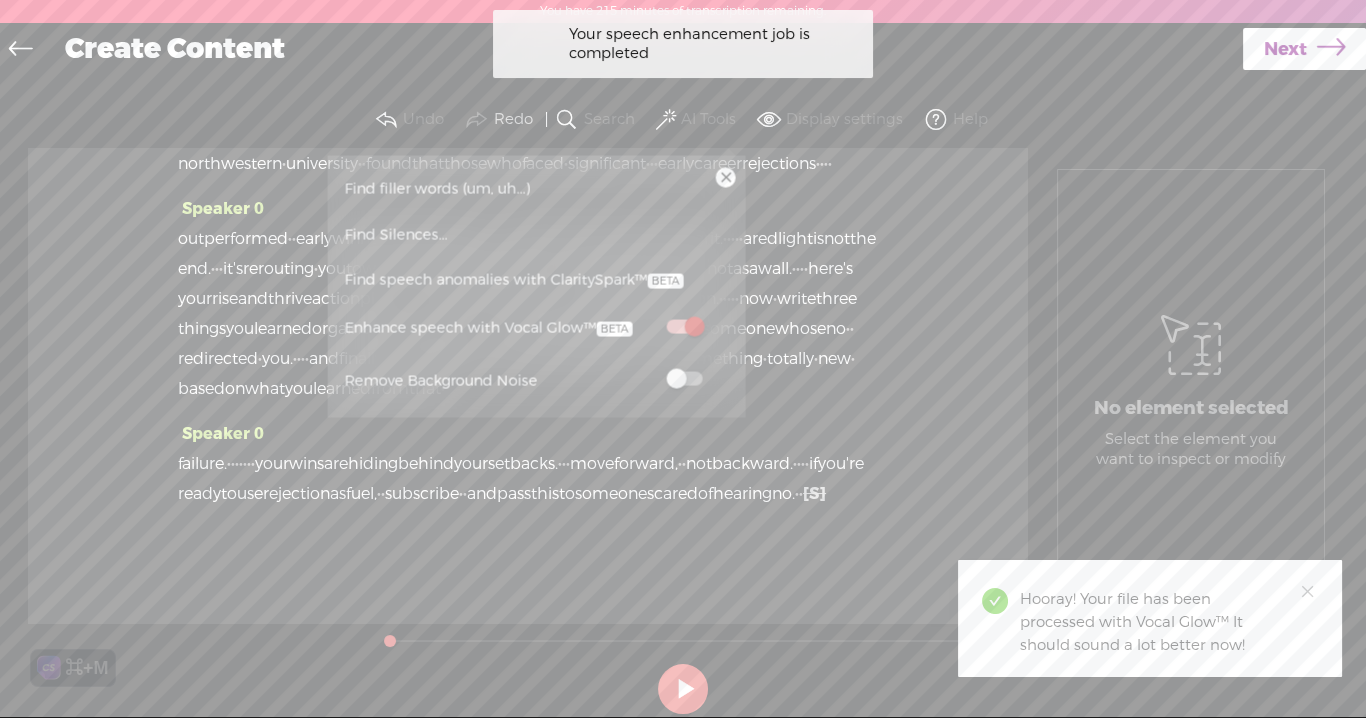 click on "Next" at bounding box center [1285, 49] 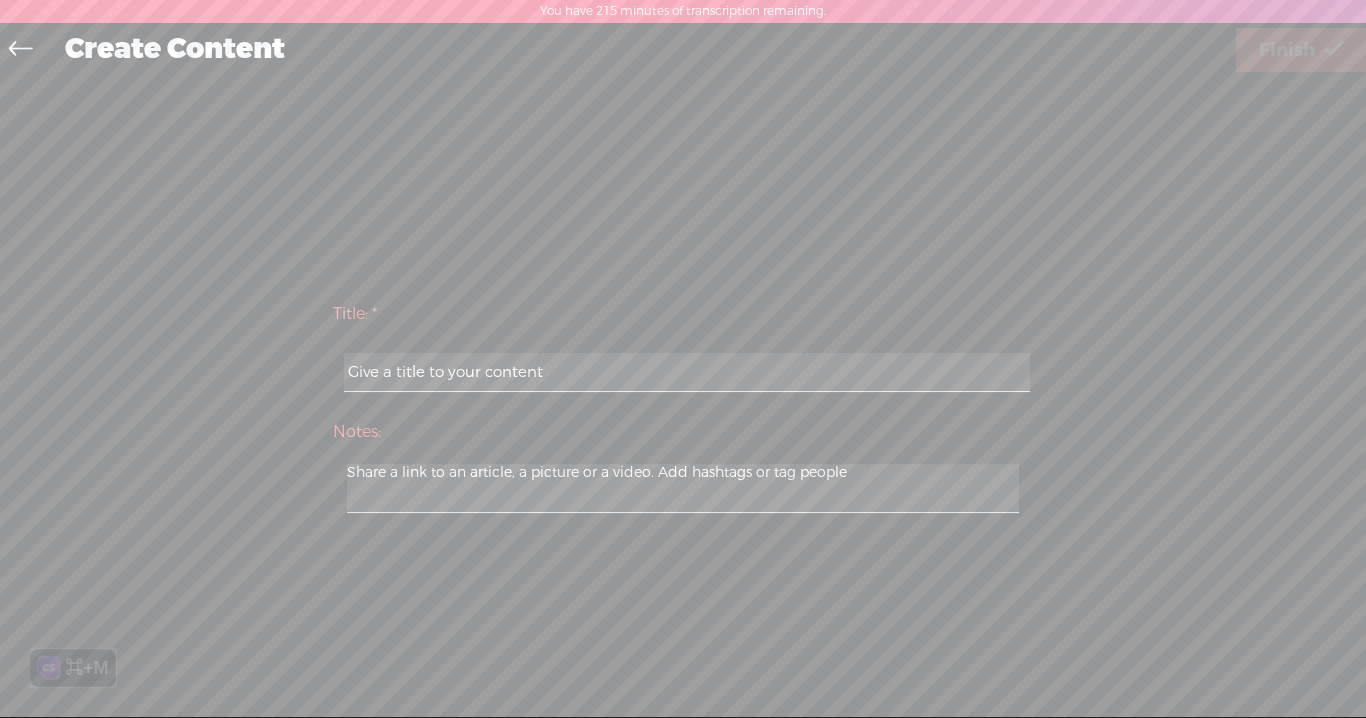 click at bounding box center [686, 372] 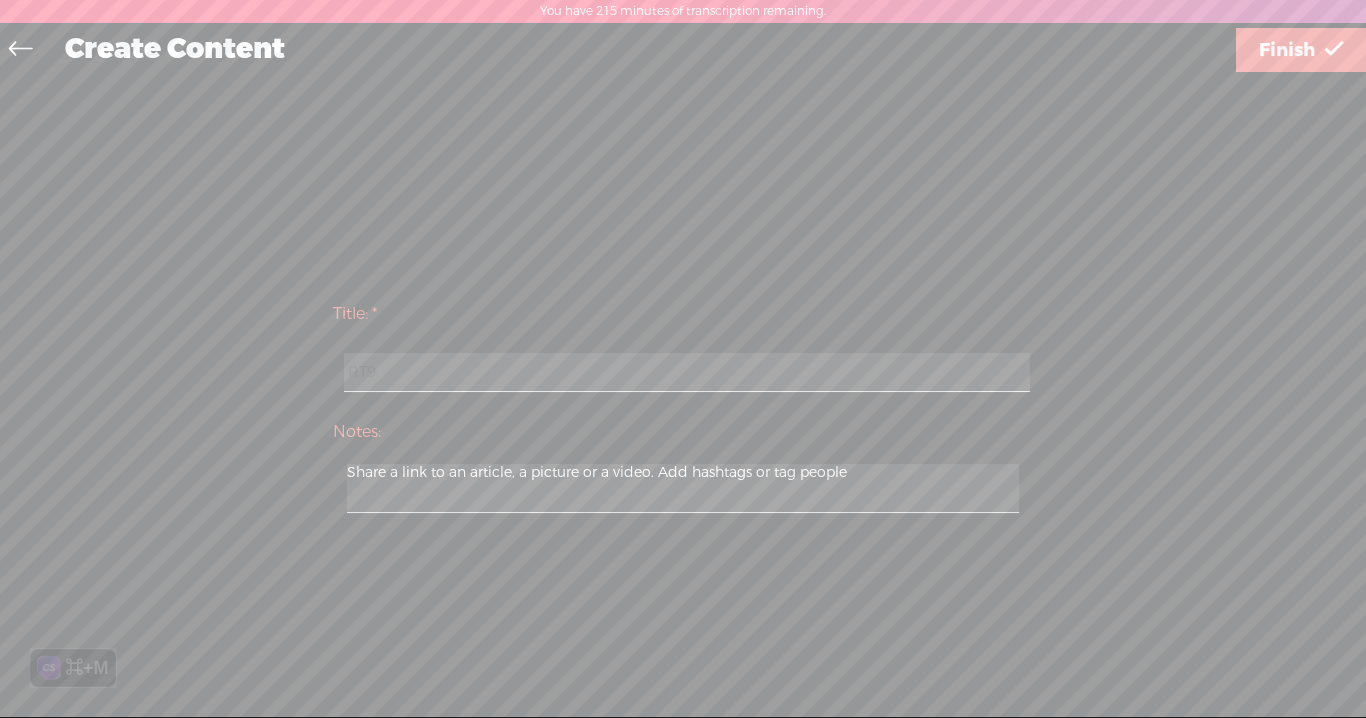paste on "Rejection Is Redirection—Embrace Your Setbacks" 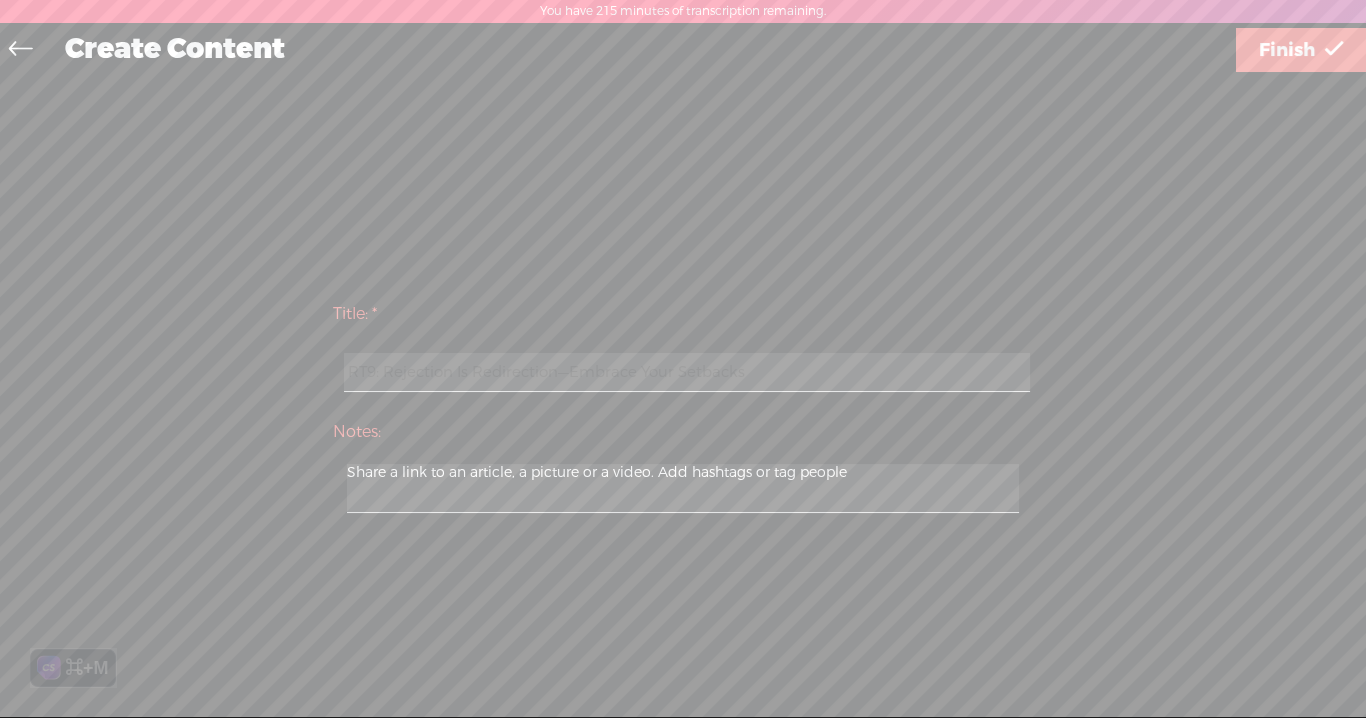 click on "Finish" at bounding box center (1301, 50) 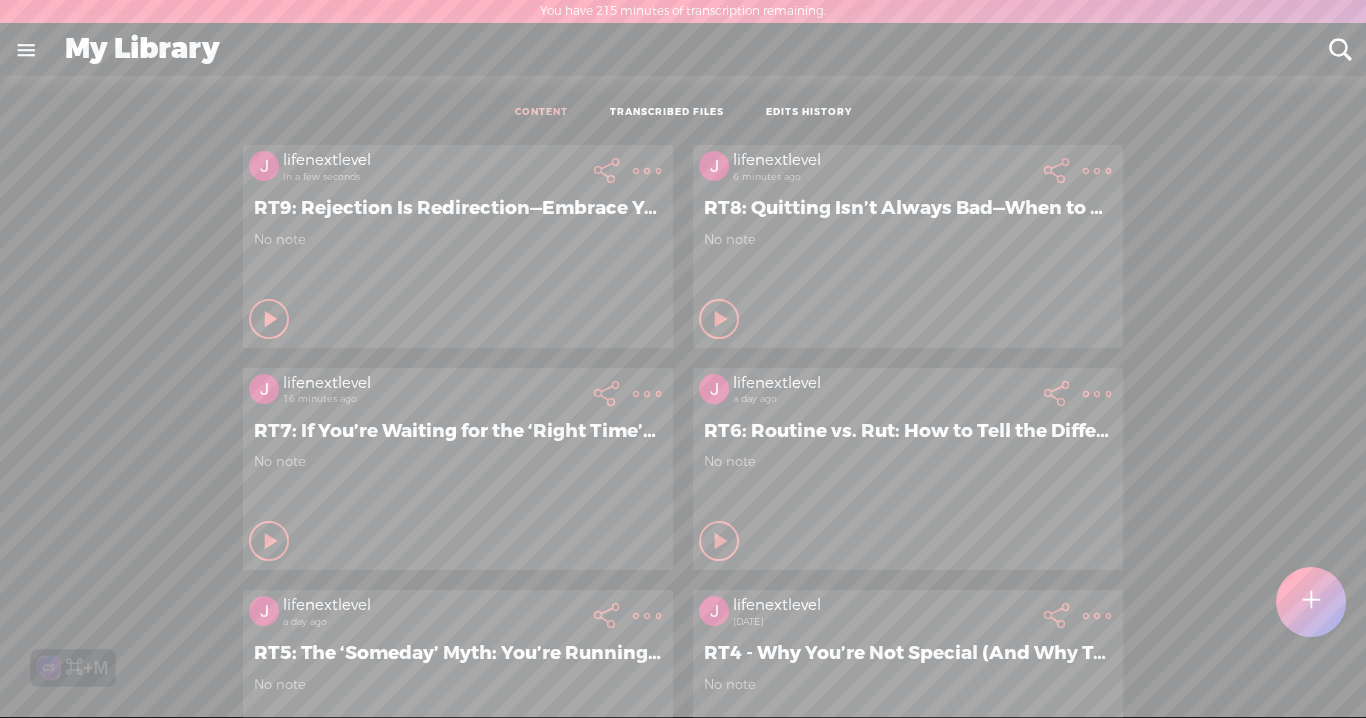 scroll, scrollTop: 1, scrollLeft: 0, axis: vertical 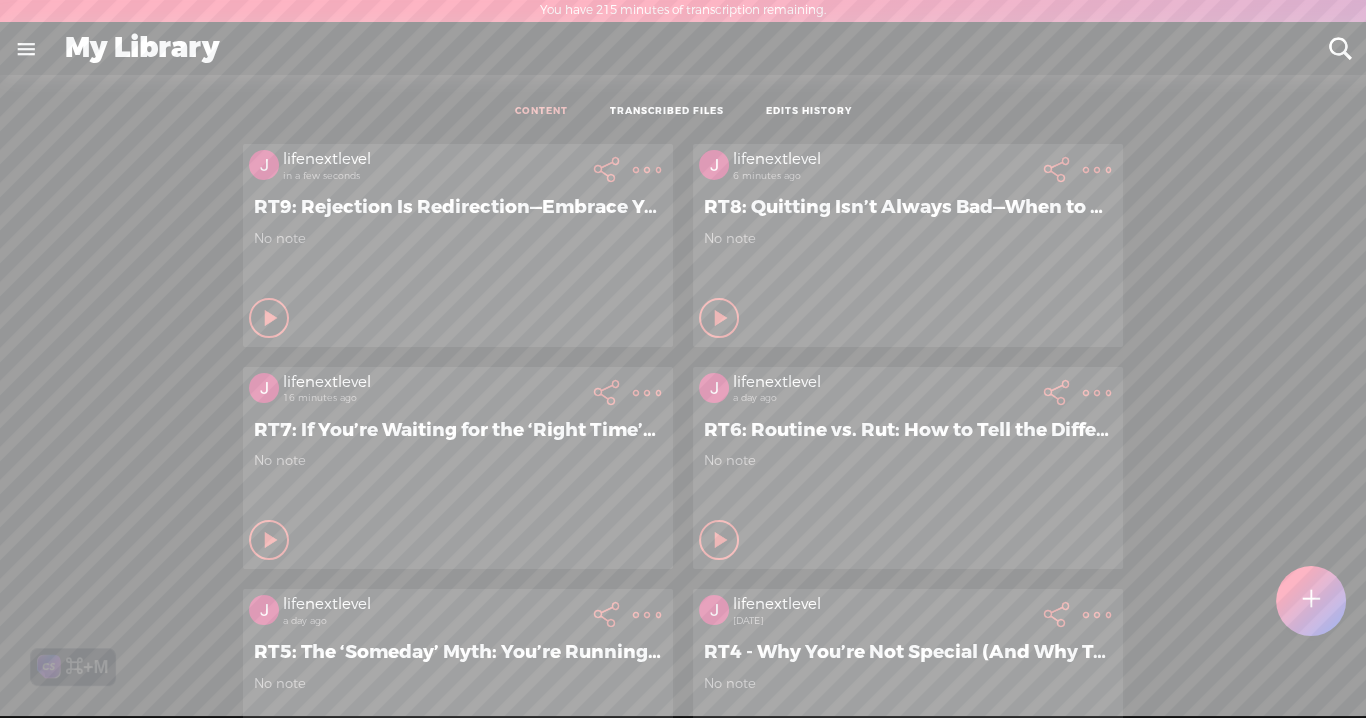 click at bounding box center [1311, 600] 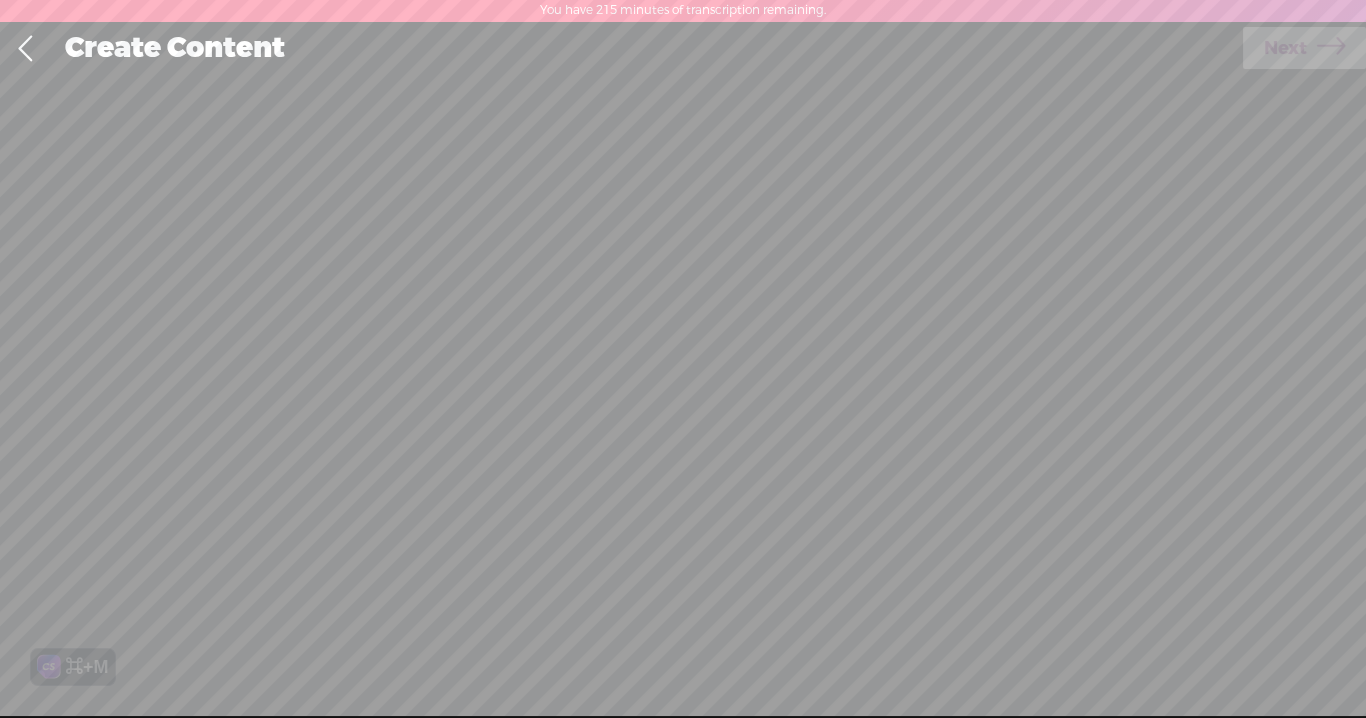 scroll, scrollTop: 0, scrollLeft: 0, axis: both 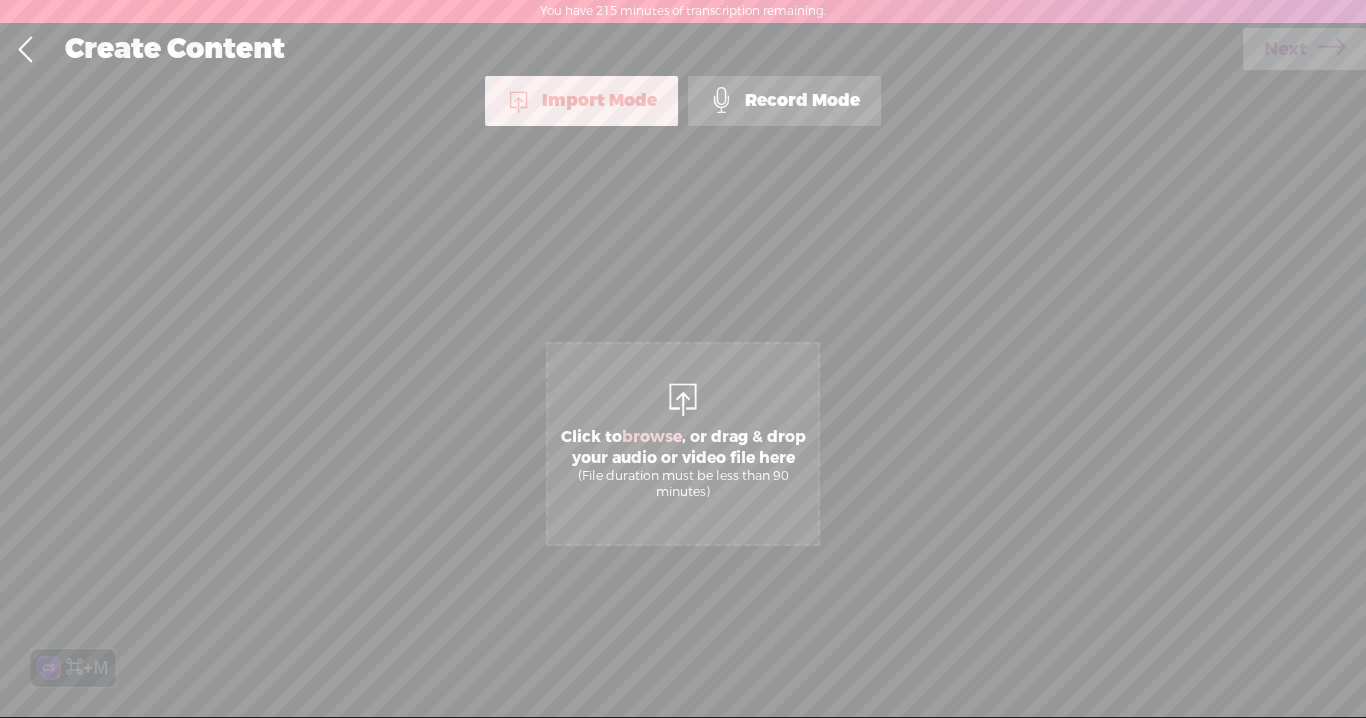click on "Record Mode" at bounding box center [784, 101] 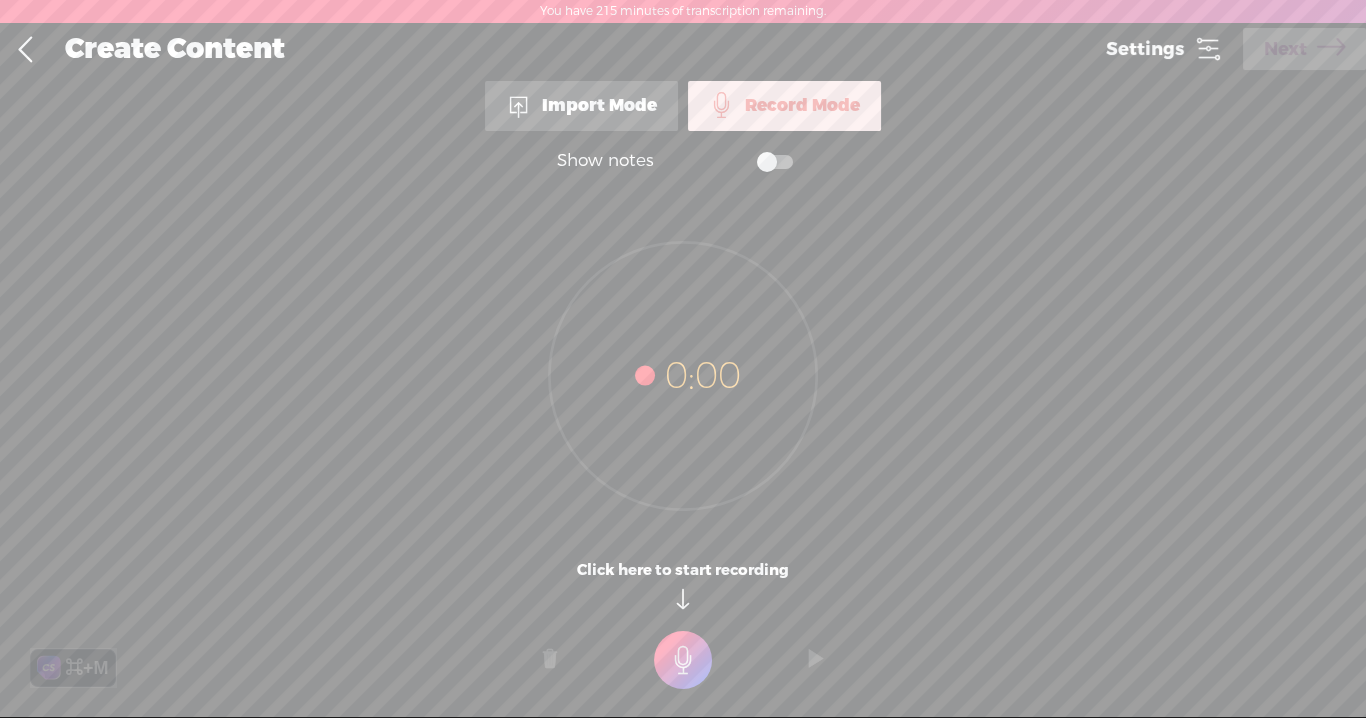 click on "Settings" at bounding box center [1164, 49] 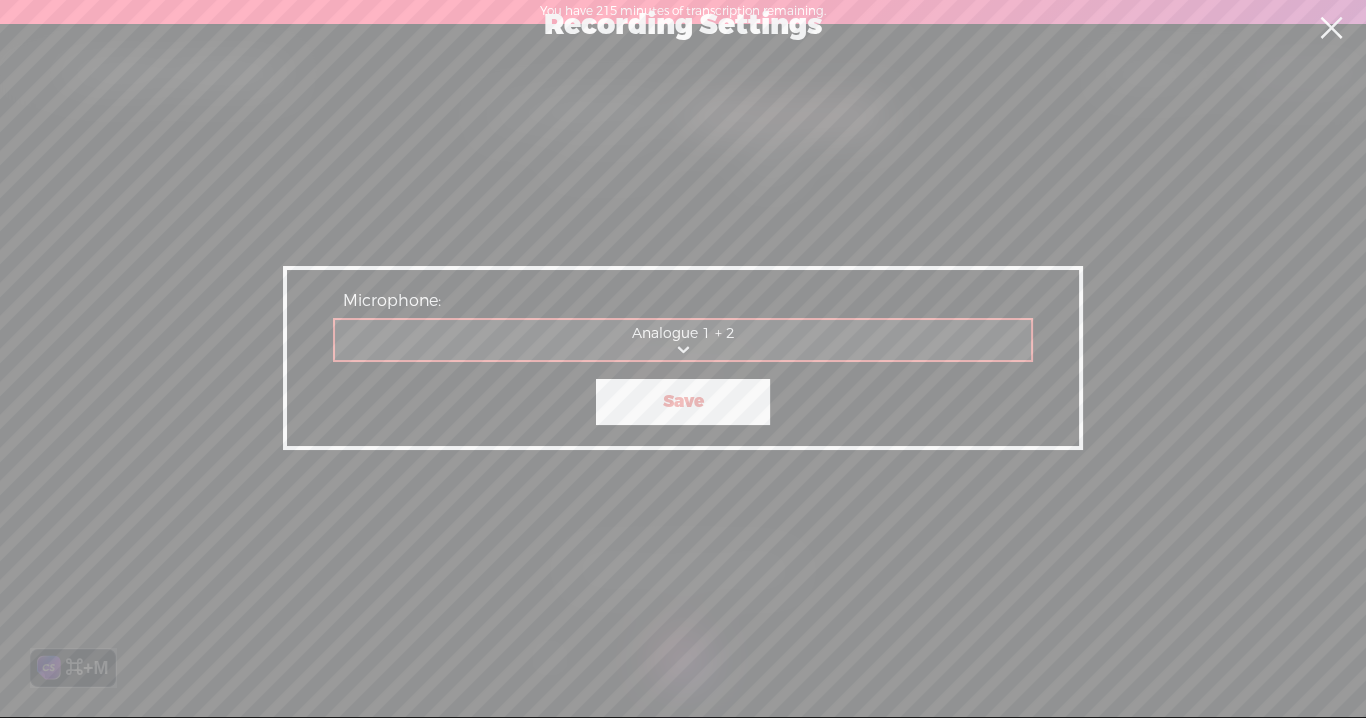 click on "Save" at bounding box center [683, 402] 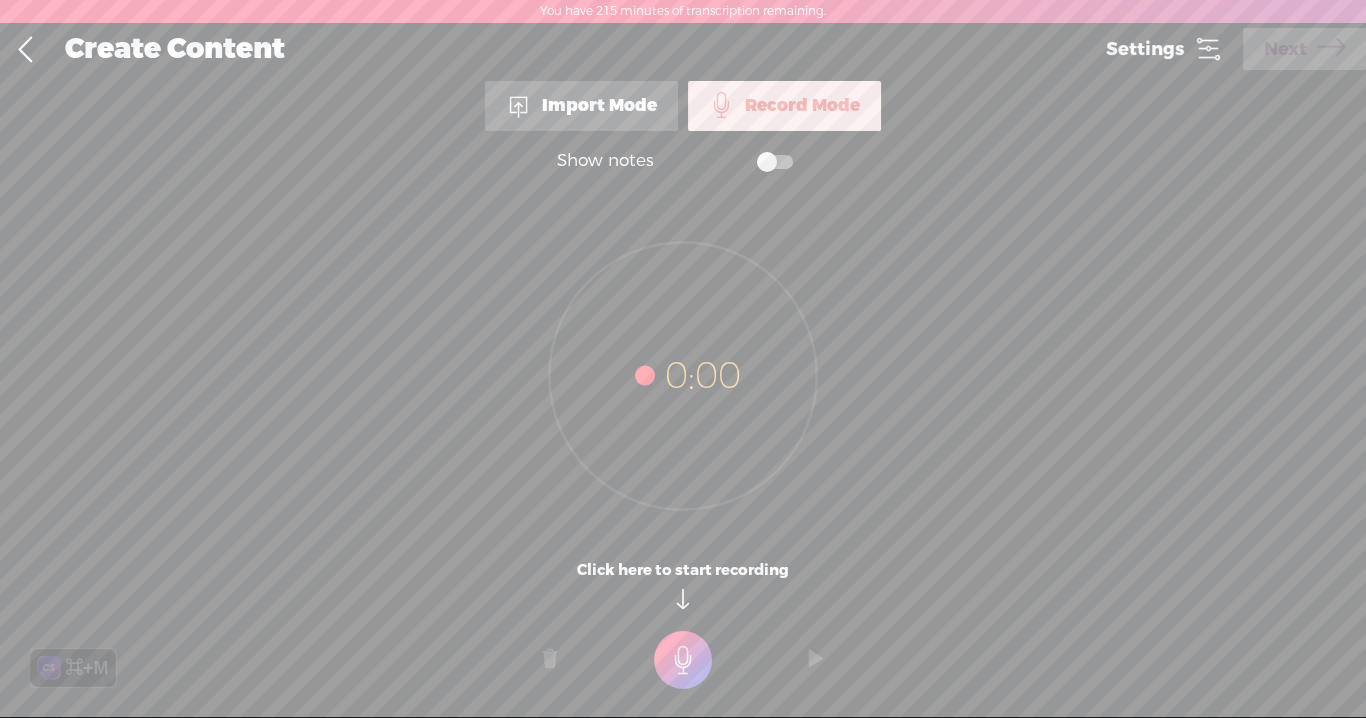 click at bounding box center (683, 660) 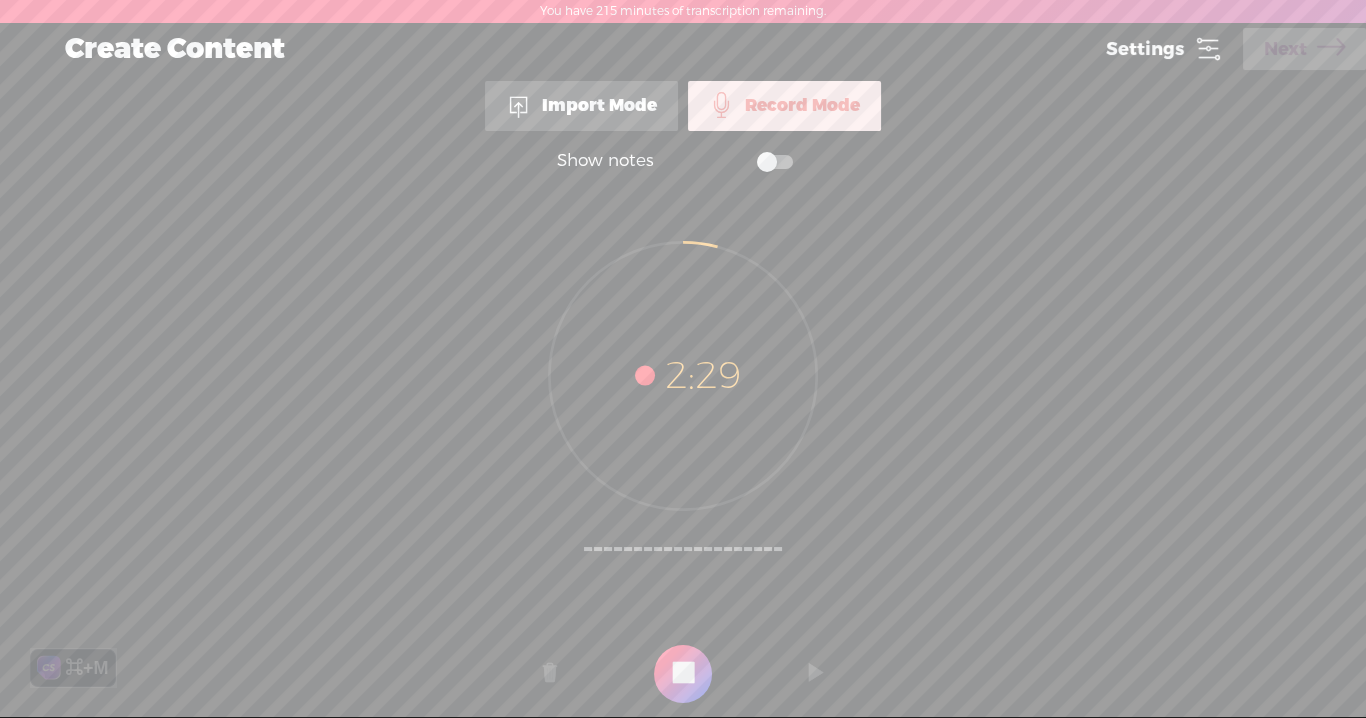 click at bounding box center [683, 674] 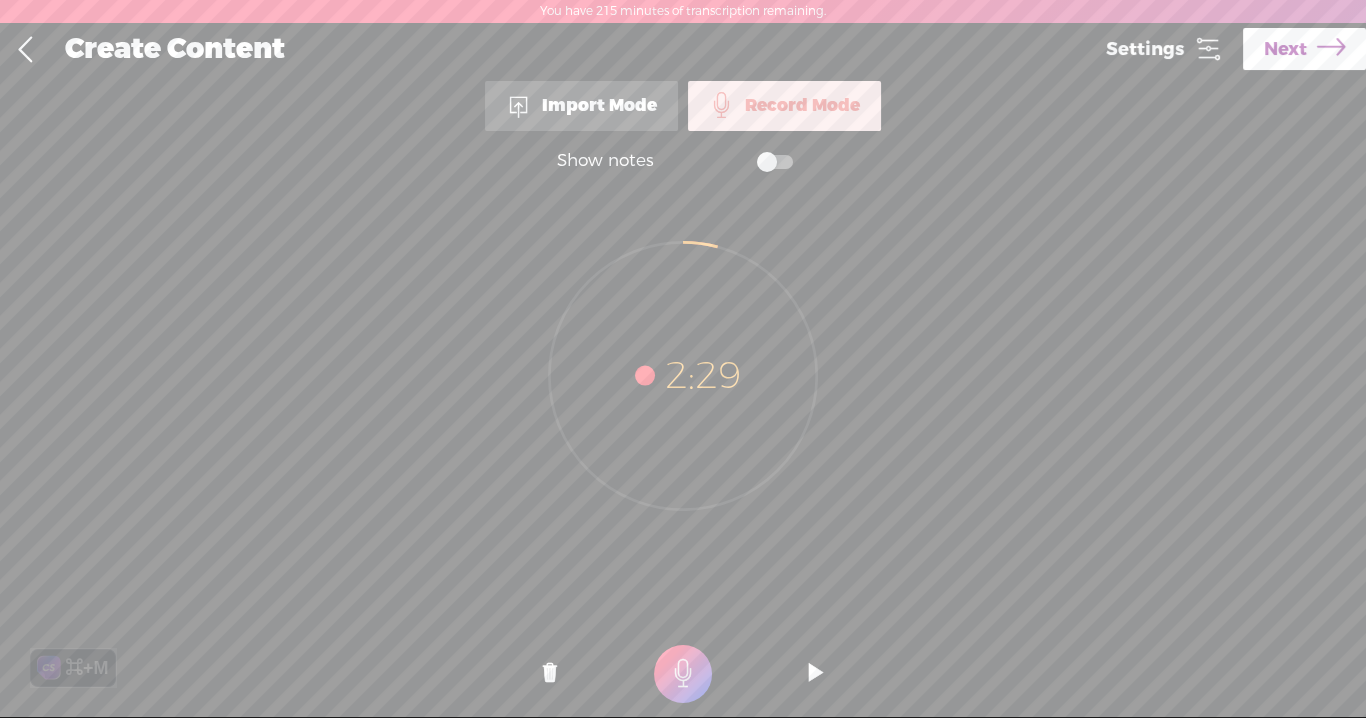click on "Next" at bounding box center [1285, 49] 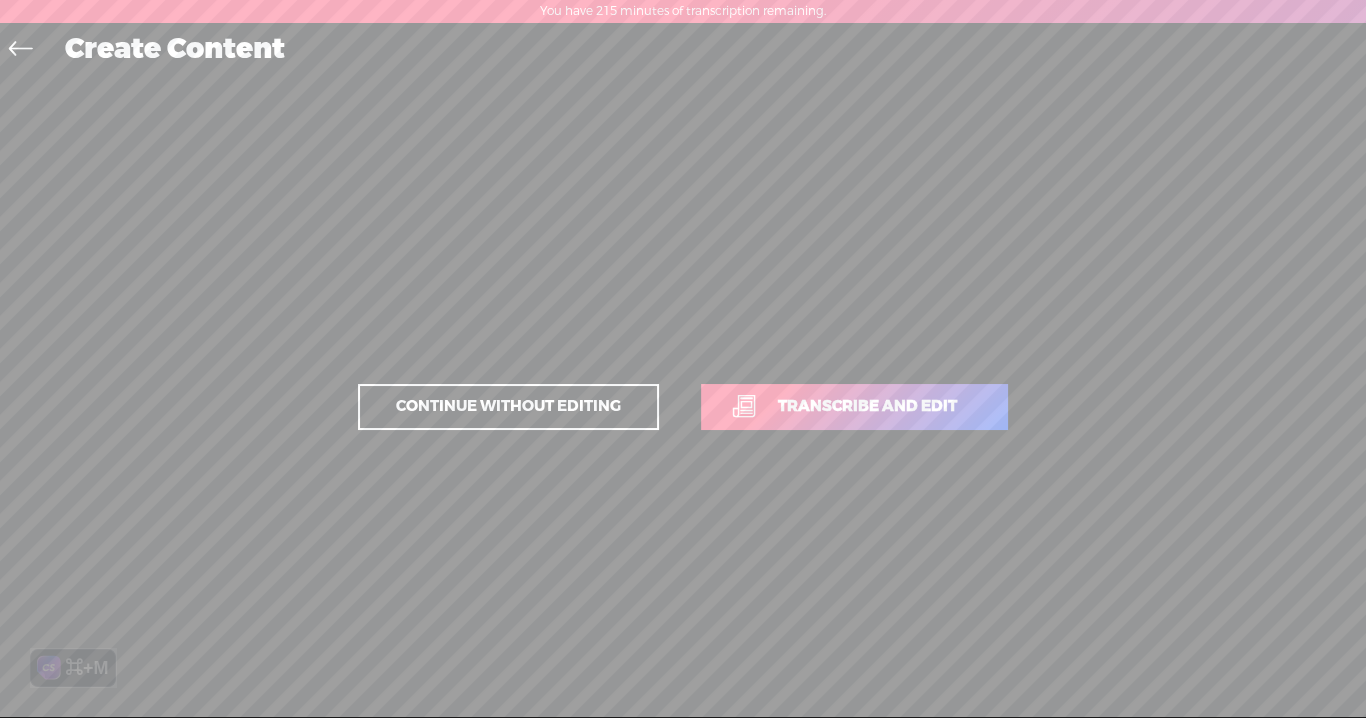 click on "Transcribe and edit" at bounding box center [867, 406] 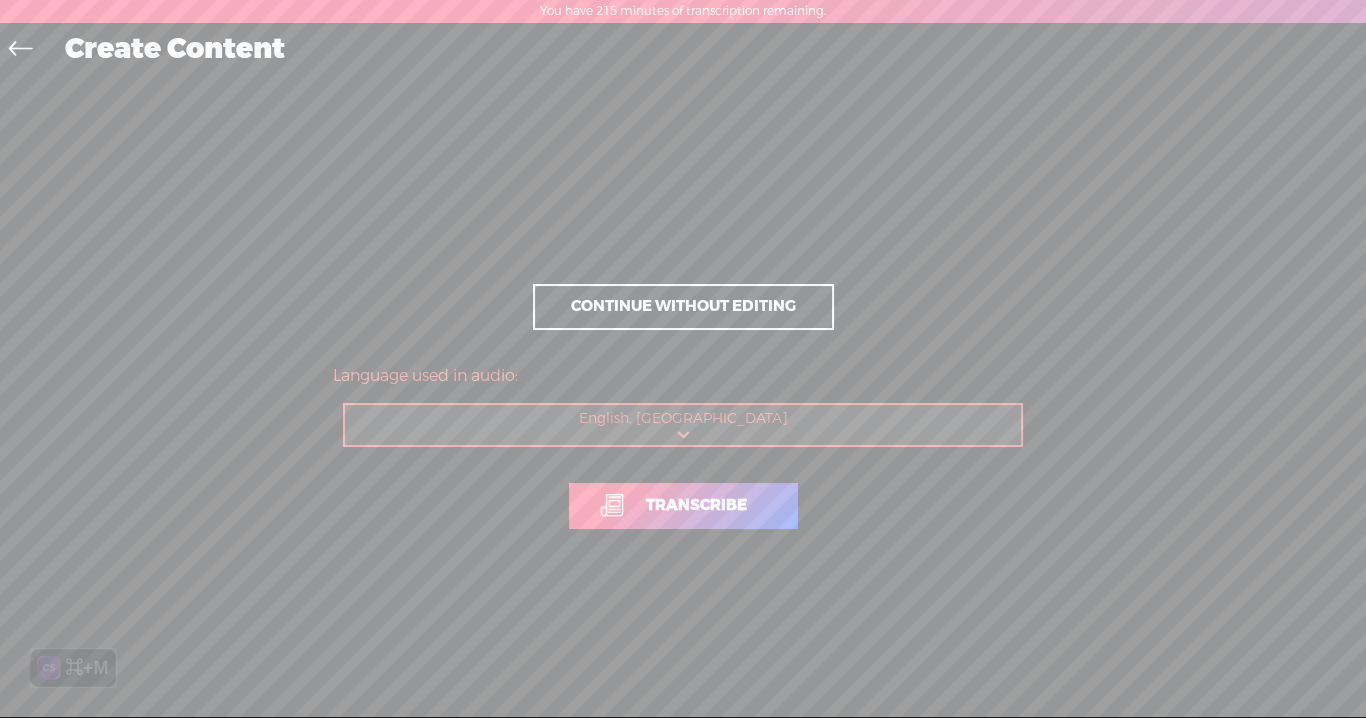 click on "Transcribe" at bounding box center [696, 505] 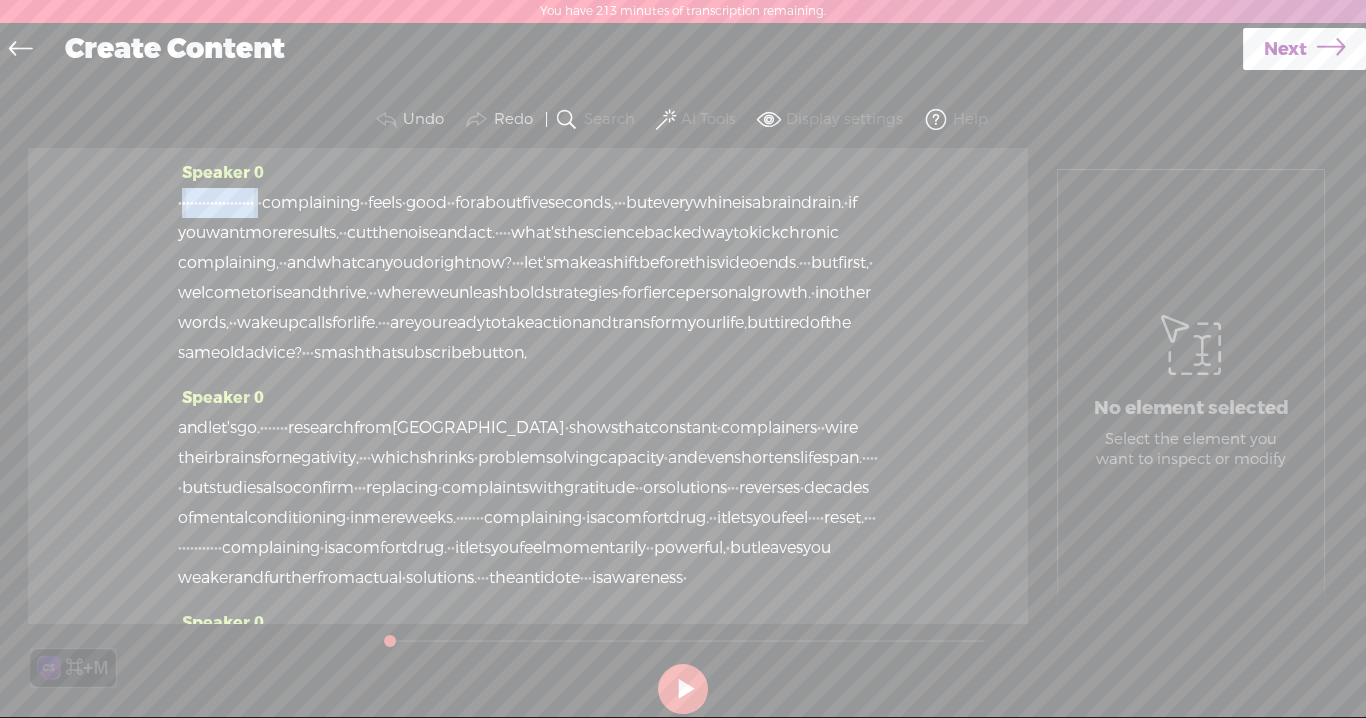 drag, startPoint x: 393, startPoint y: 201, endPoint x: 181, endPoint y: 200, distance: 212.00237 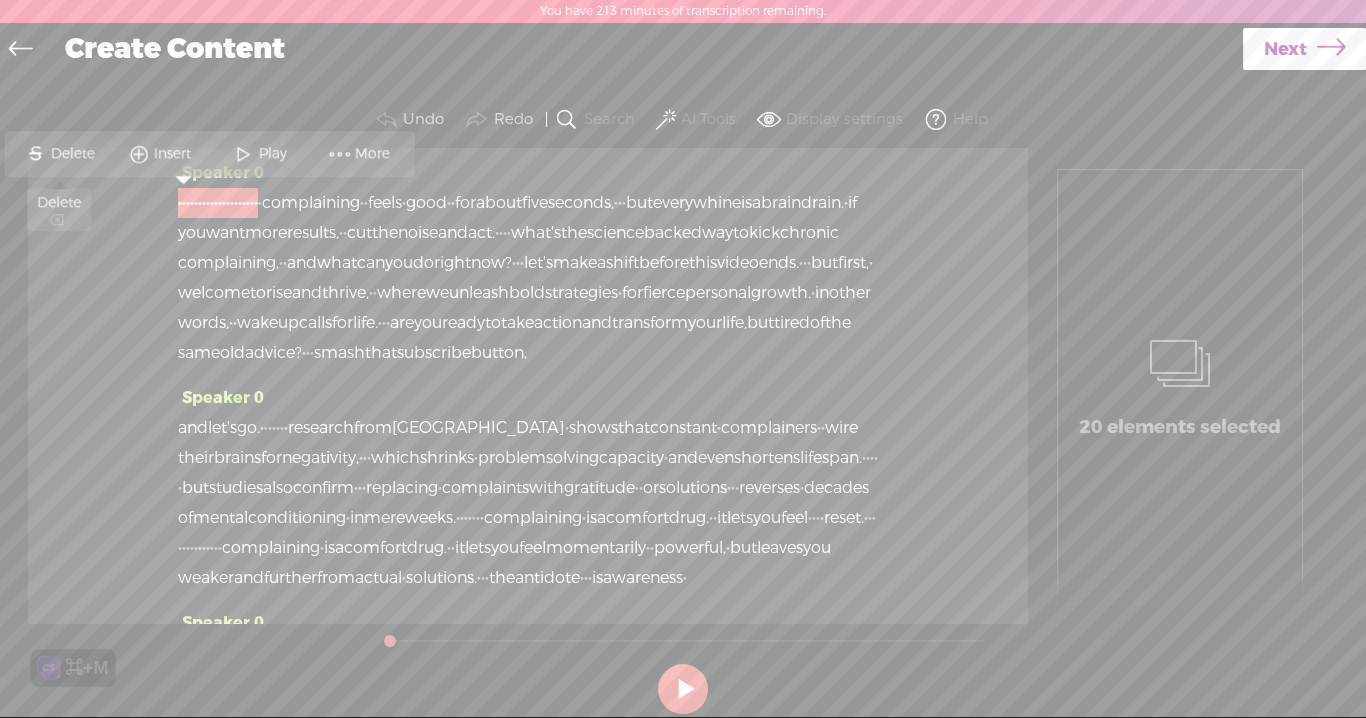click on "Delete" at bounding box center (74, 154) 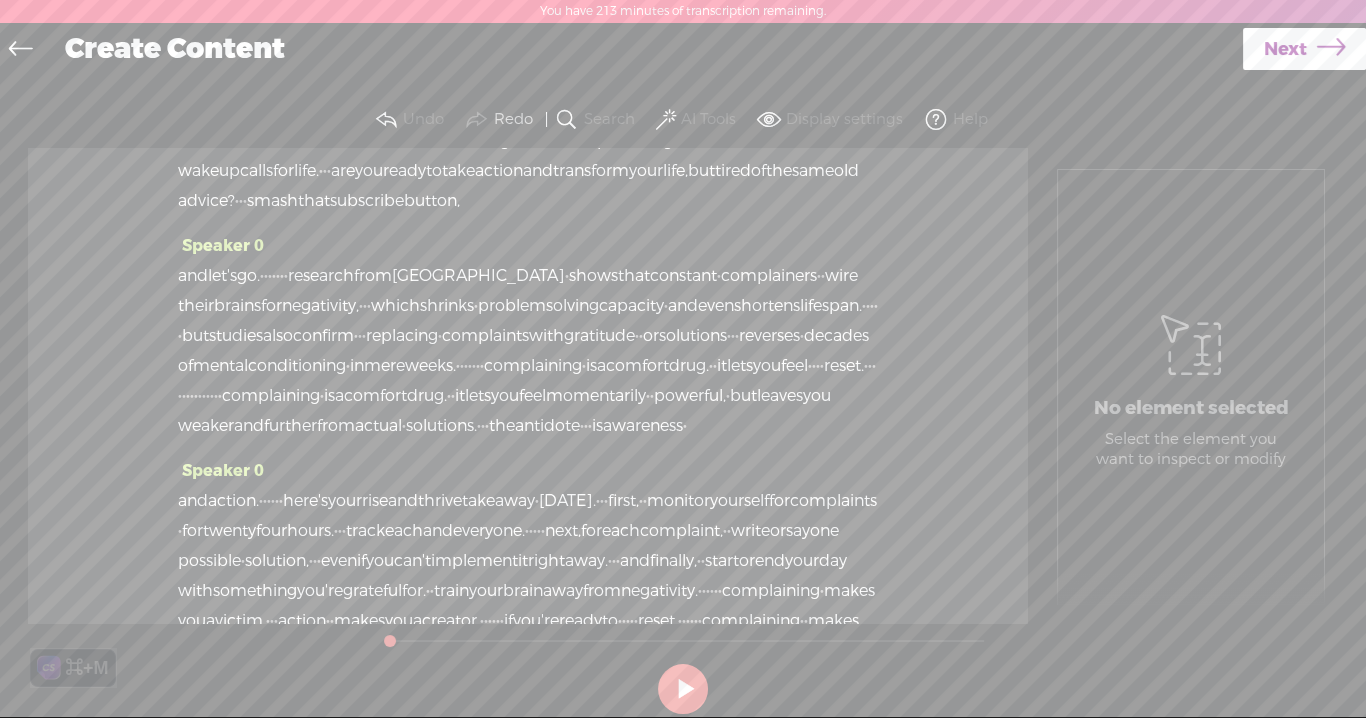 scroll, scrollTop: 192, scrollLeft: 0, axis: vertical 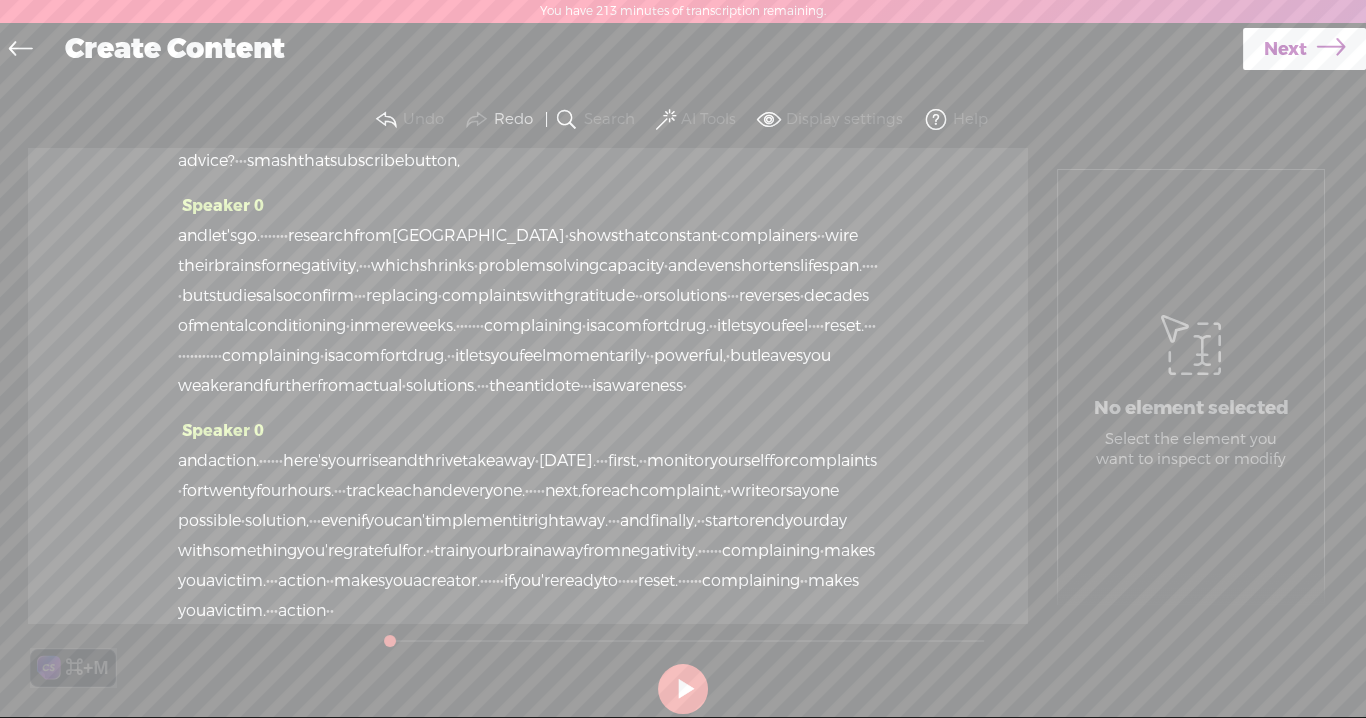 drag, startPoint x: 533, startPoint y: 415, endPoint x: 544, endPoint y: 452, distance: 38.600517 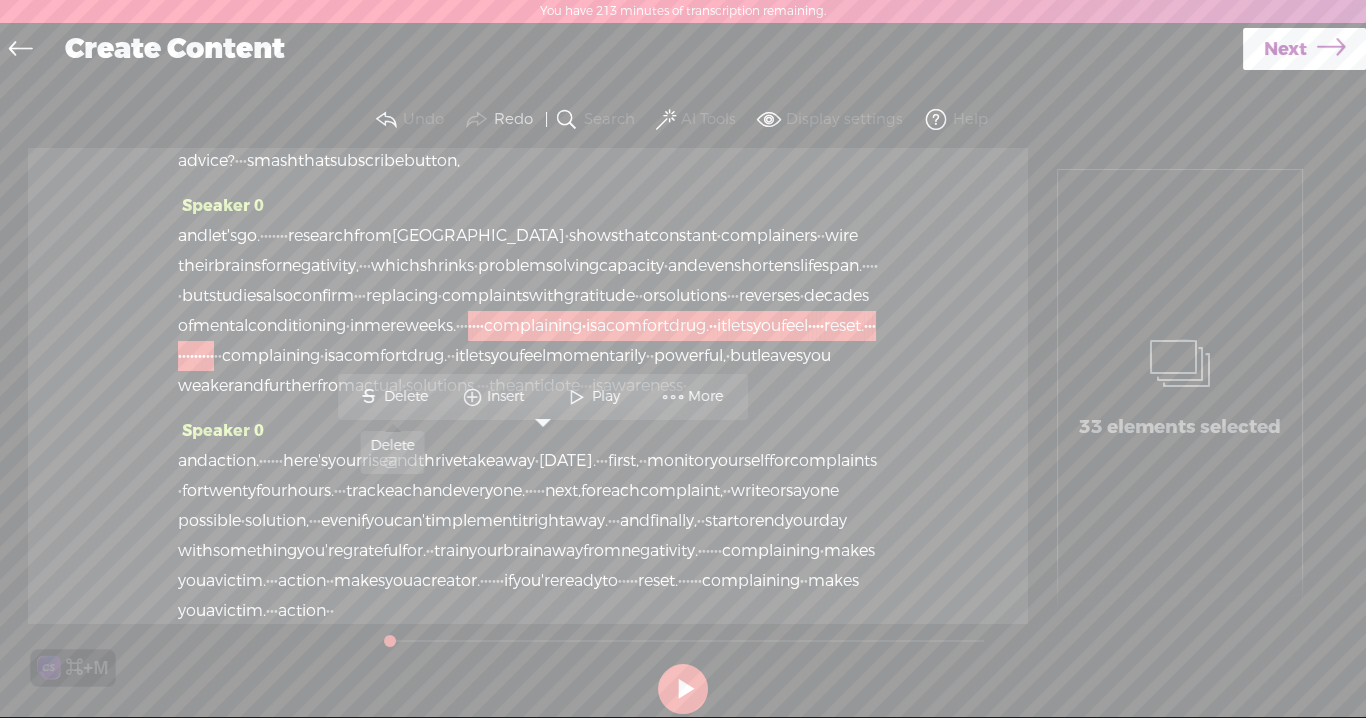 click on "Delete" at bounding box center [408, 397] 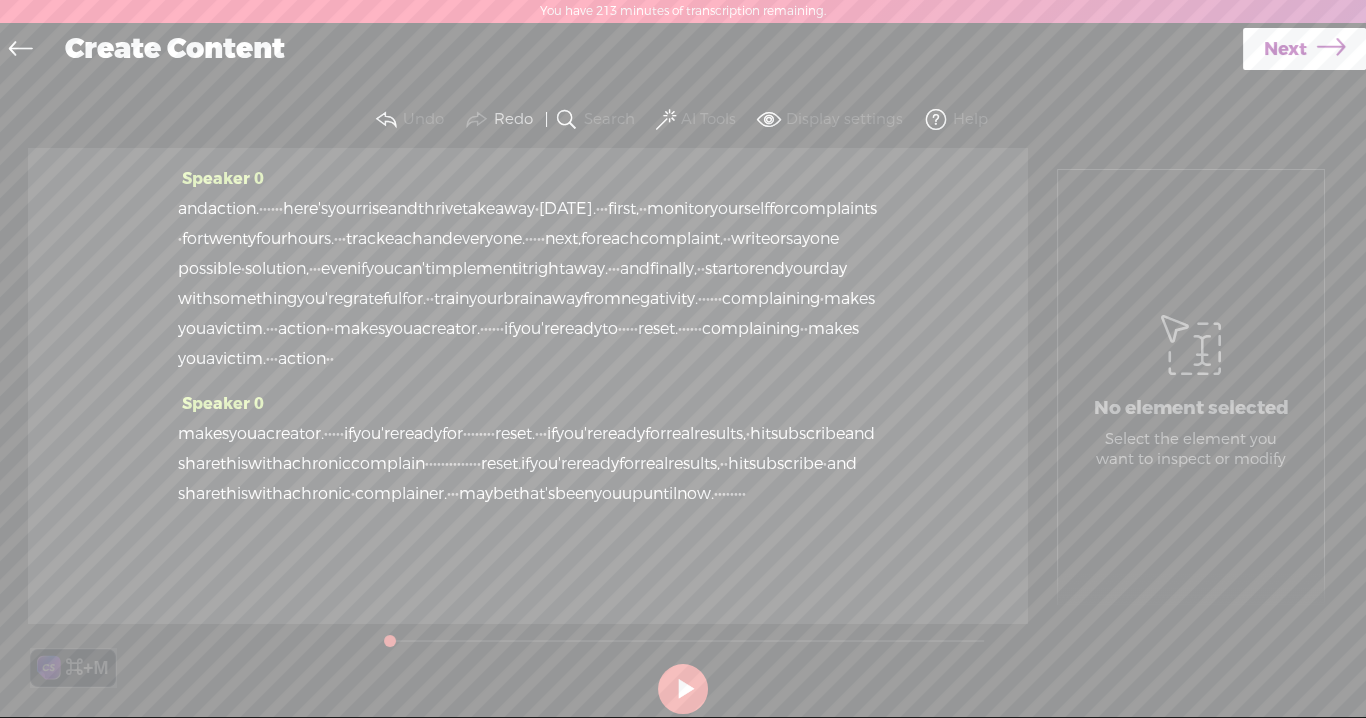 scroll, scrollTop: 550, scrollLeft: 0, axis: vertical 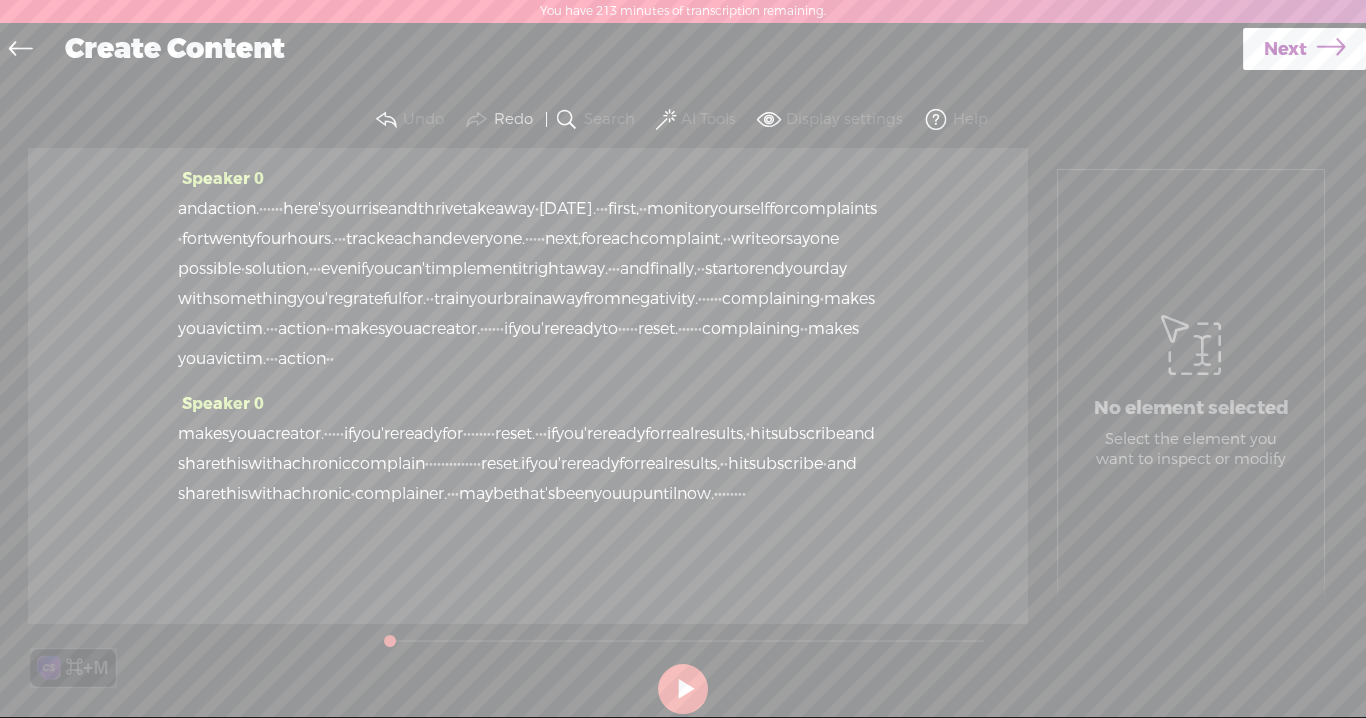 drag, startPoint x: 197, startPoint y: 341, endPoint x: 497, endPoint y: 374, distance: 301.80954 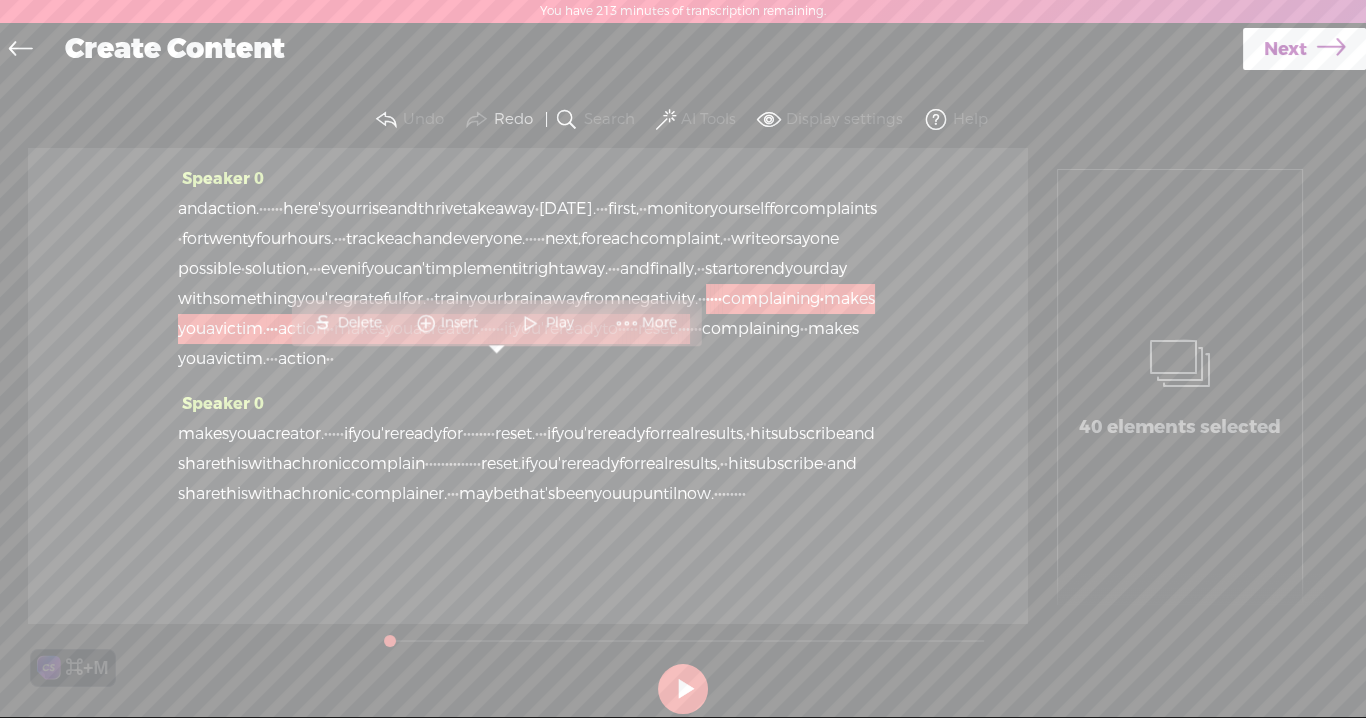 click on "S" at bounding box center (322, 323) 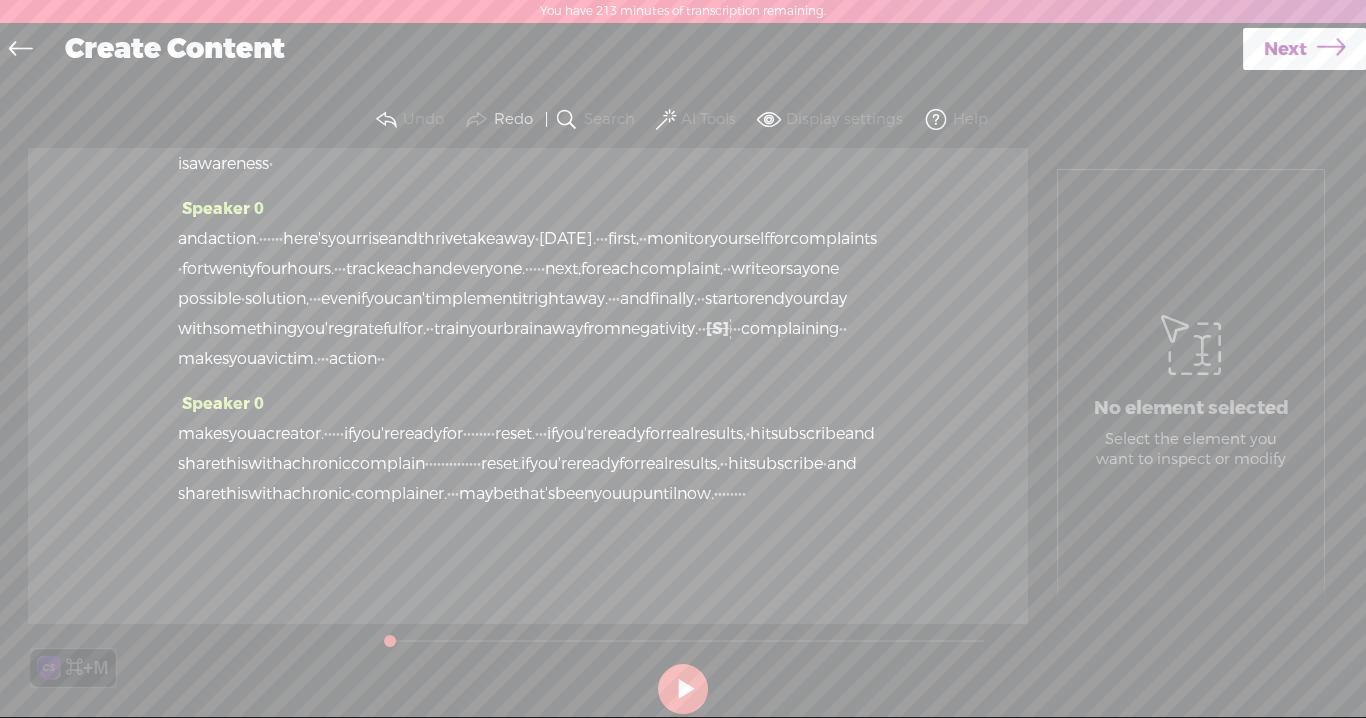 scroll, scrollTop: 593, scrollLeft: 0, axis: vertical 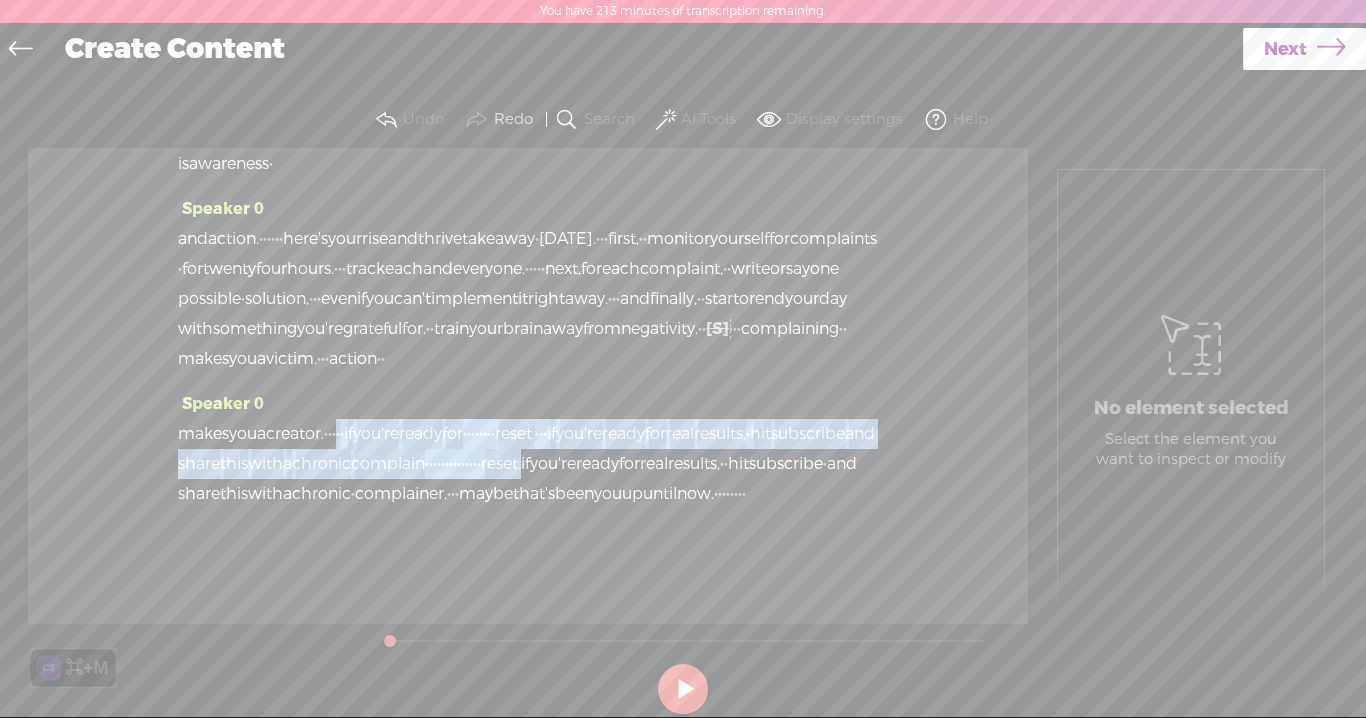drag, startPoint x: 385, startPoint y: 372, endPoint x: 344, endPoint y: 432, distance: 72.67049 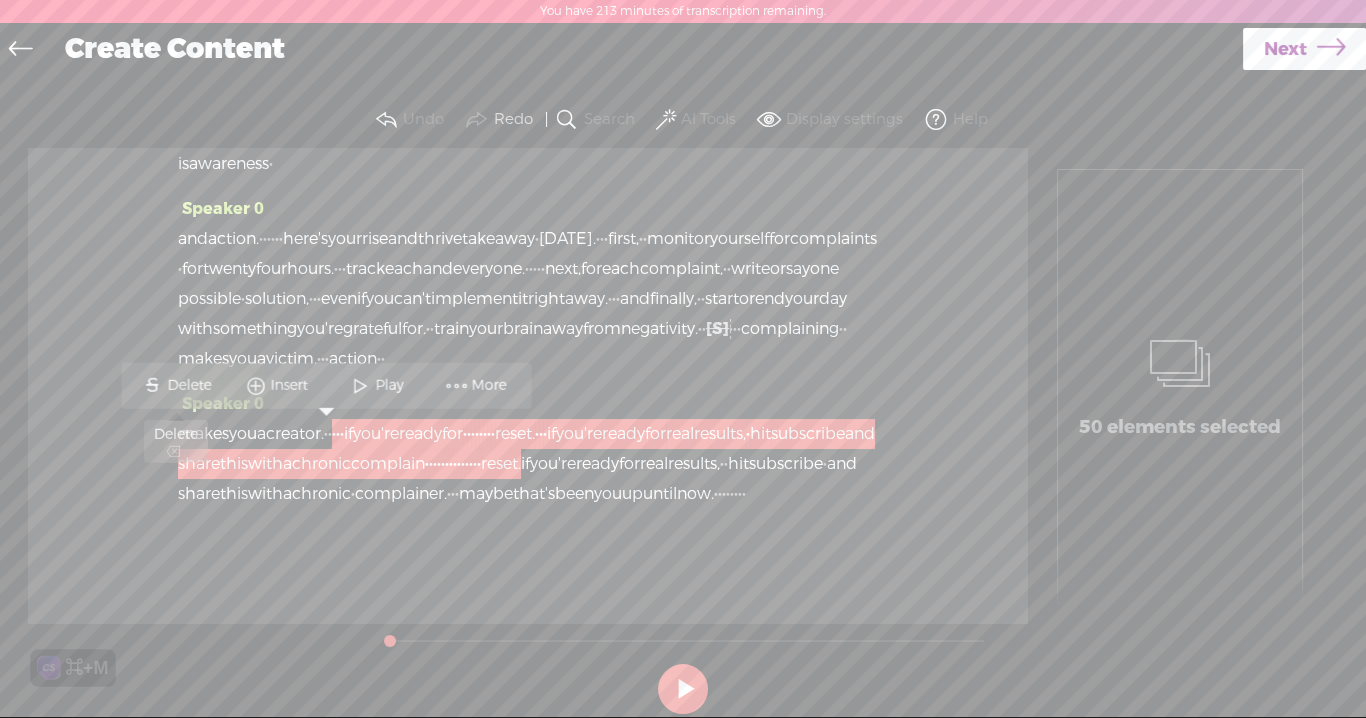 click on "S" at bounding box center (152, 385) 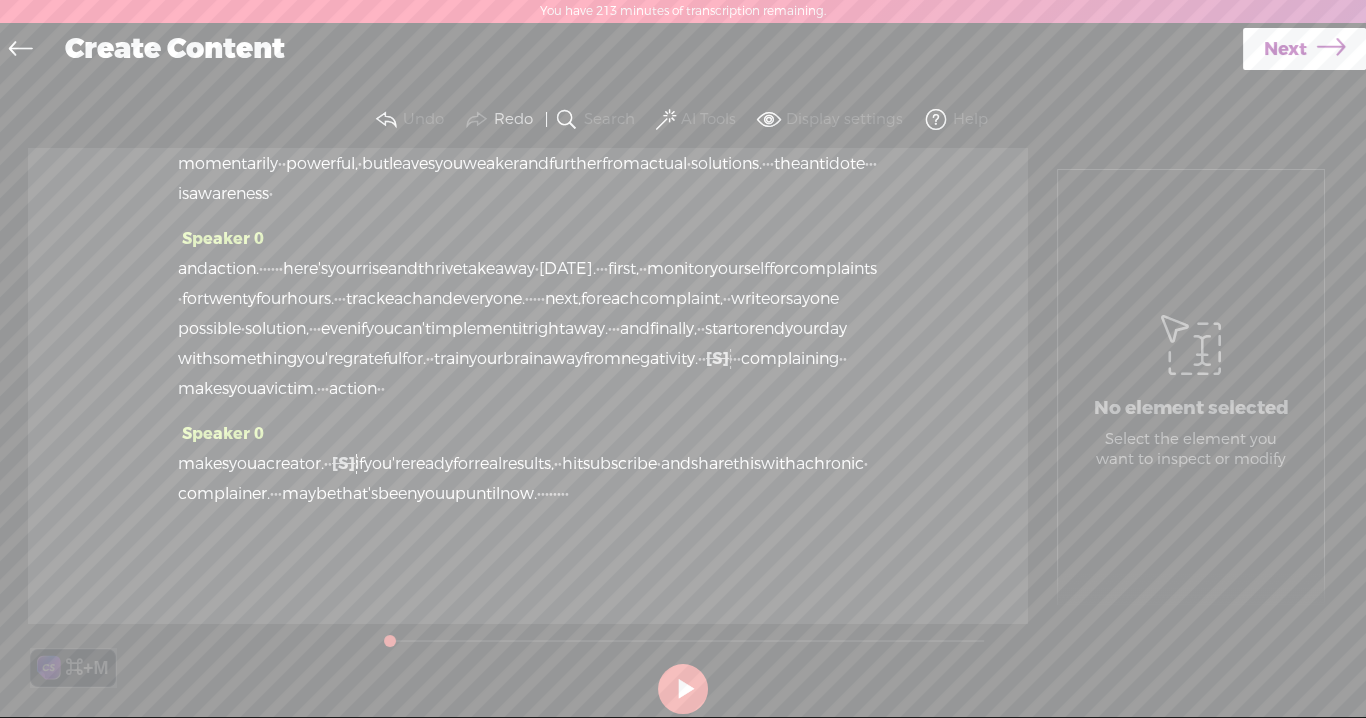 scroll, scrollTop: 533, scrollLeft: 0, axis: vertical 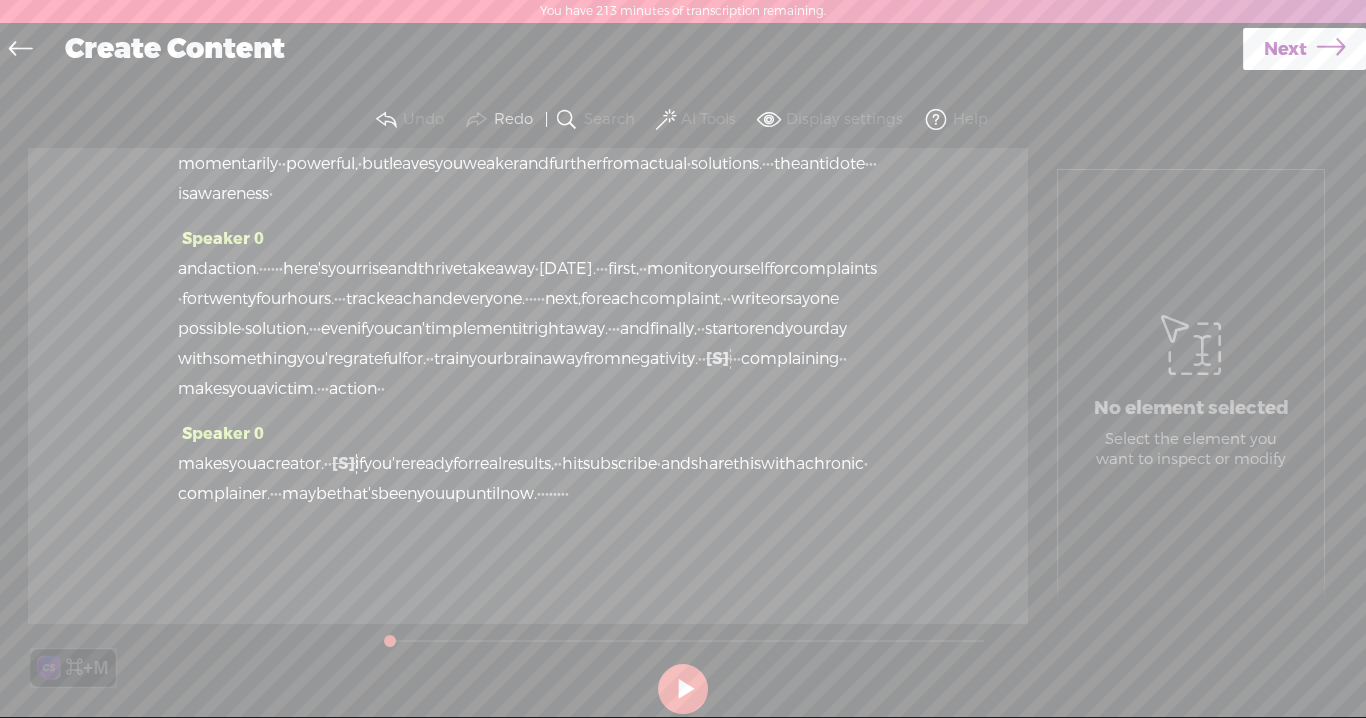 drag, startPoint x: 266, startPoint y: 496, endPoint x: 196, endPoint y: 495, distance: 70.00714 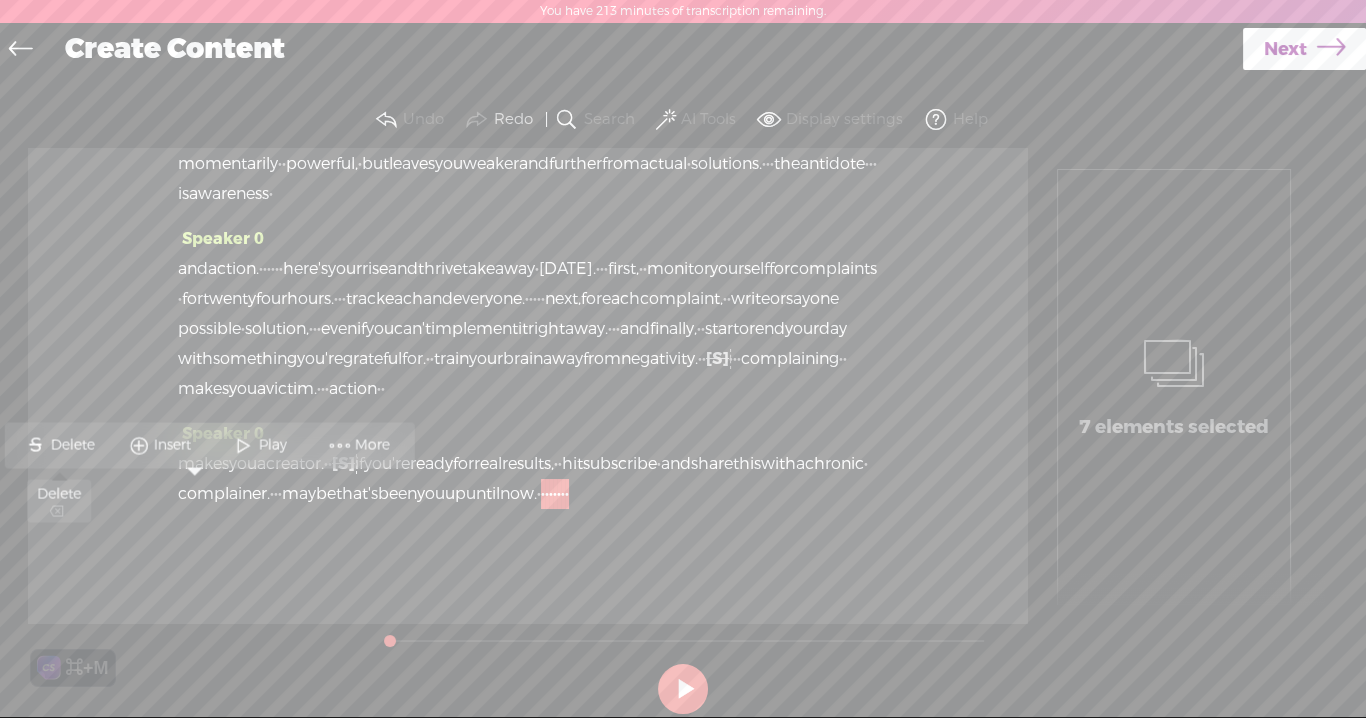 click on "Delete" at bounding box center (74, 445) 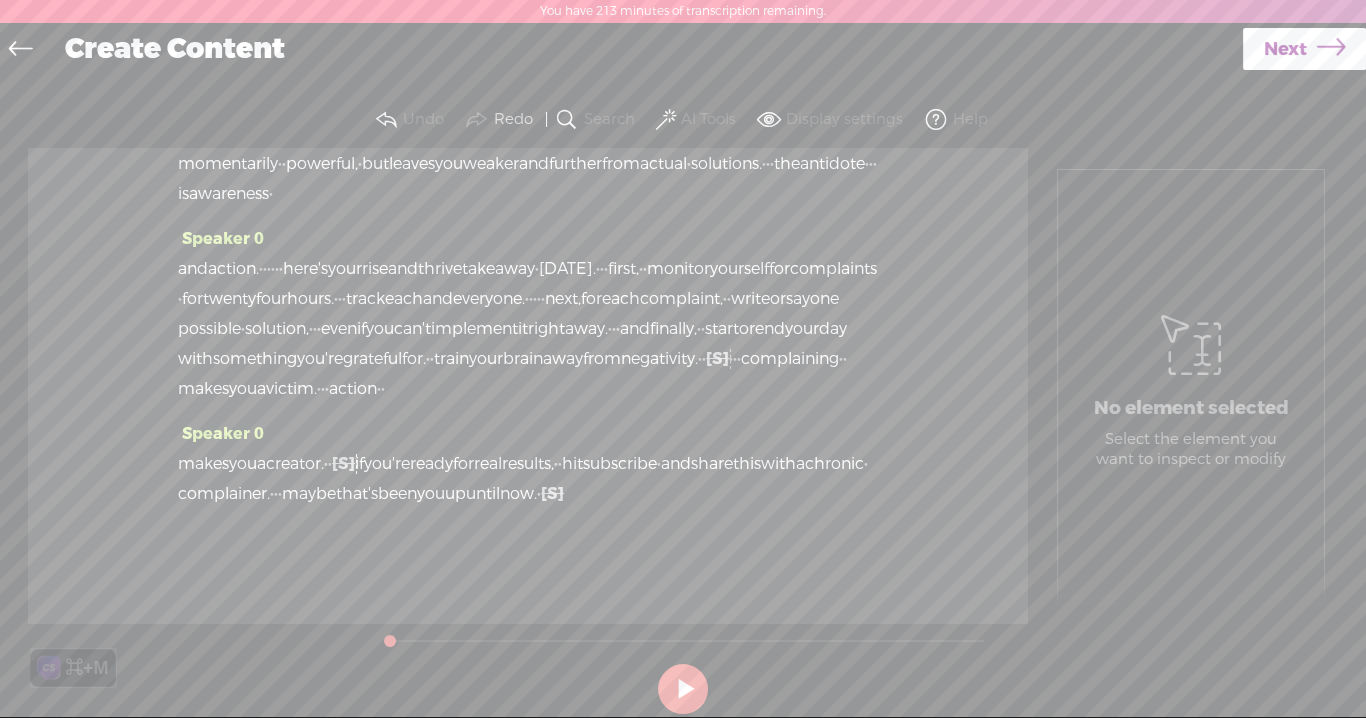scroll, scrollTop: 0, scrollLeft: 0, axis: both 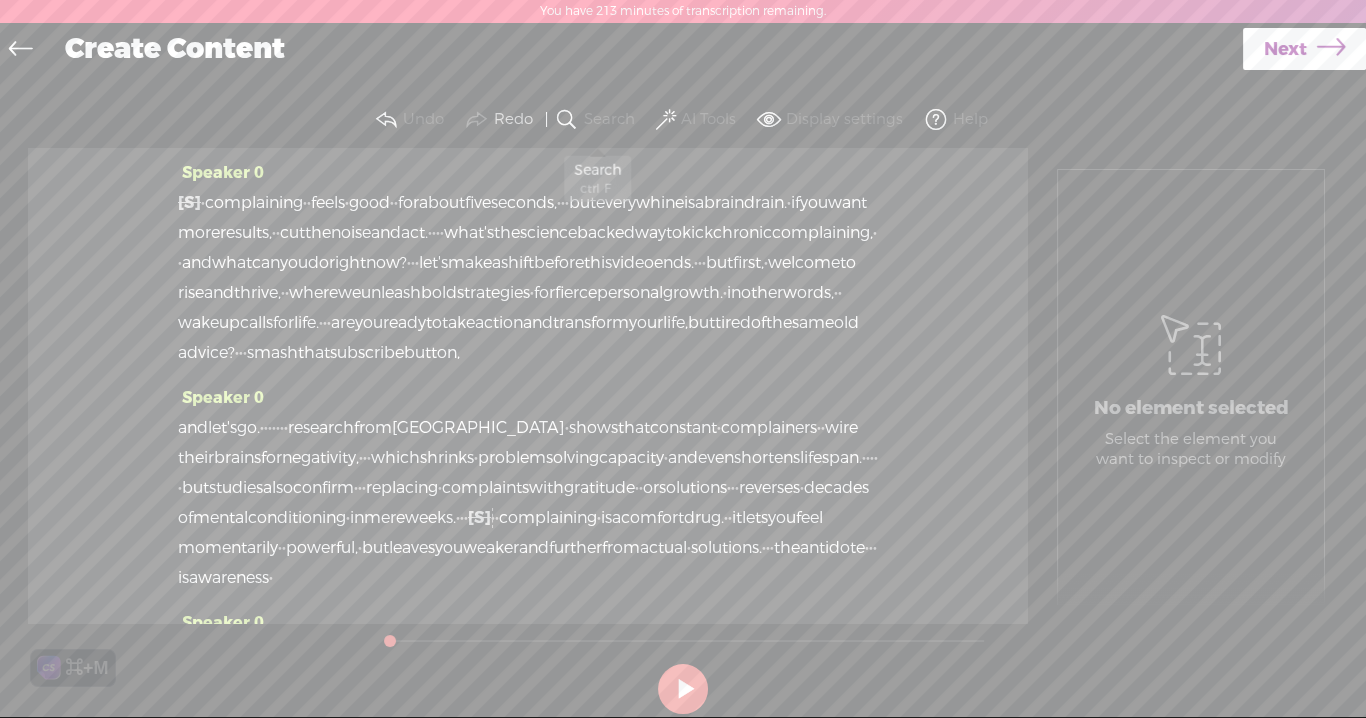 click at bounding box center [567, 120] 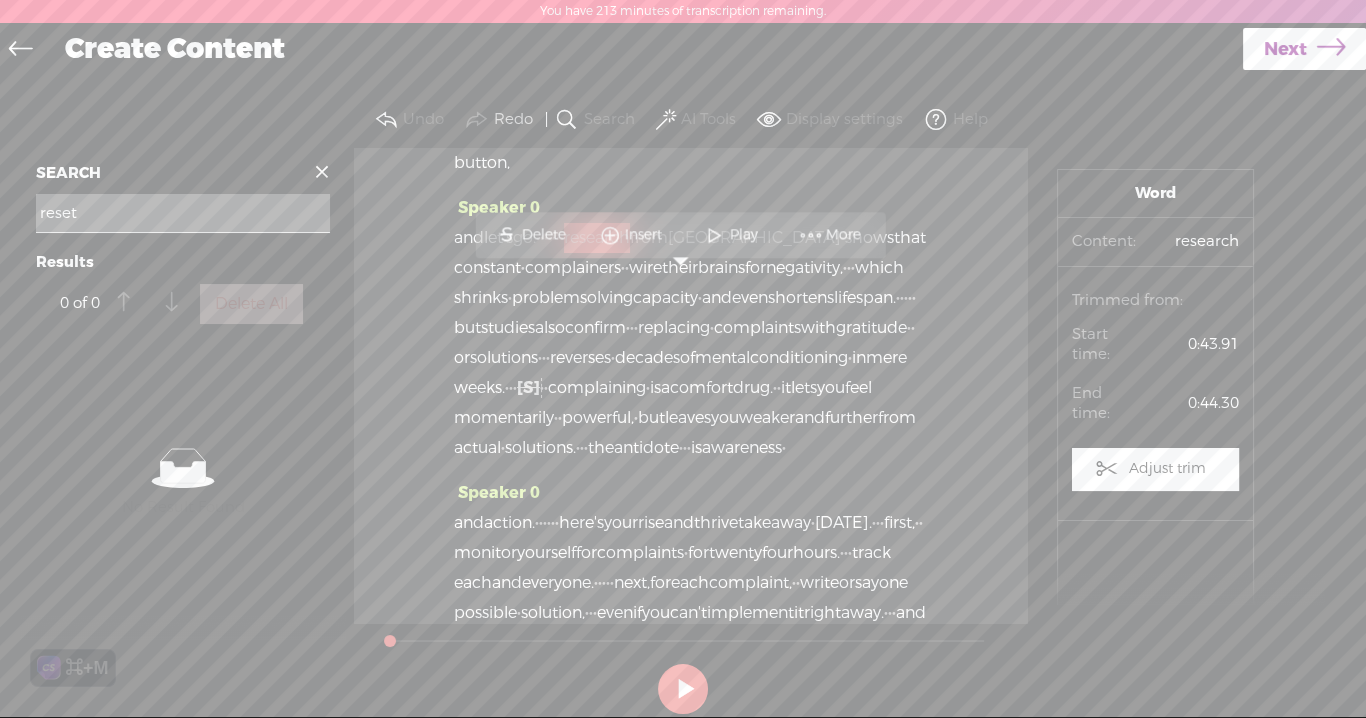 scroll, scrollTop: 355, scrollLeft: 0, axis: vertical 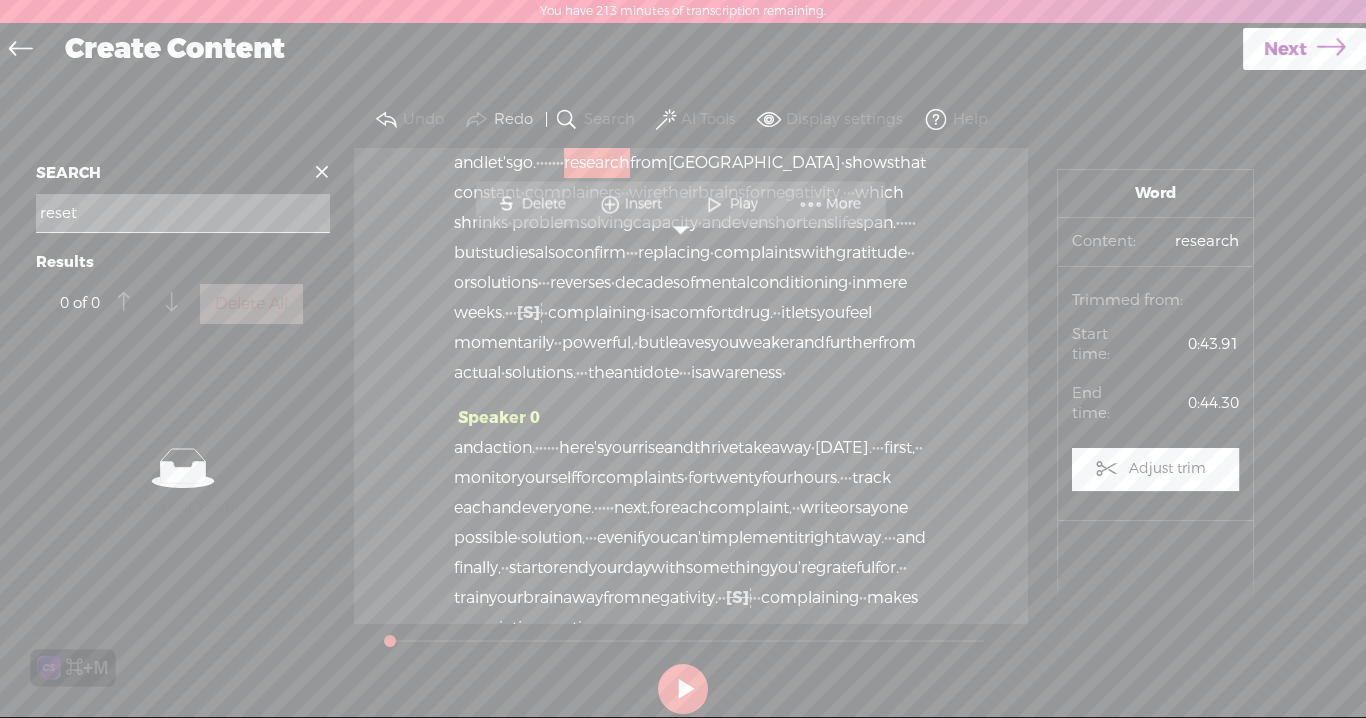 type on "reset" 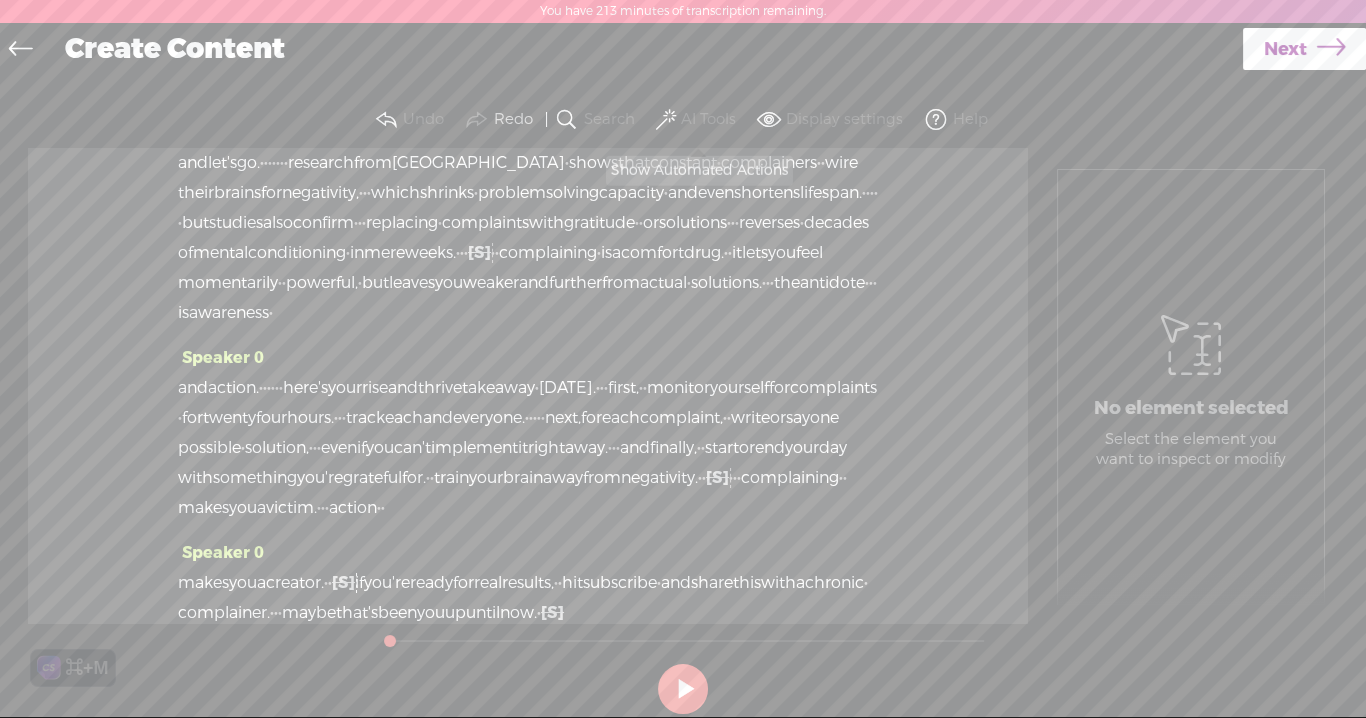 click on "AI Tools" at bounding box center (698, 120) 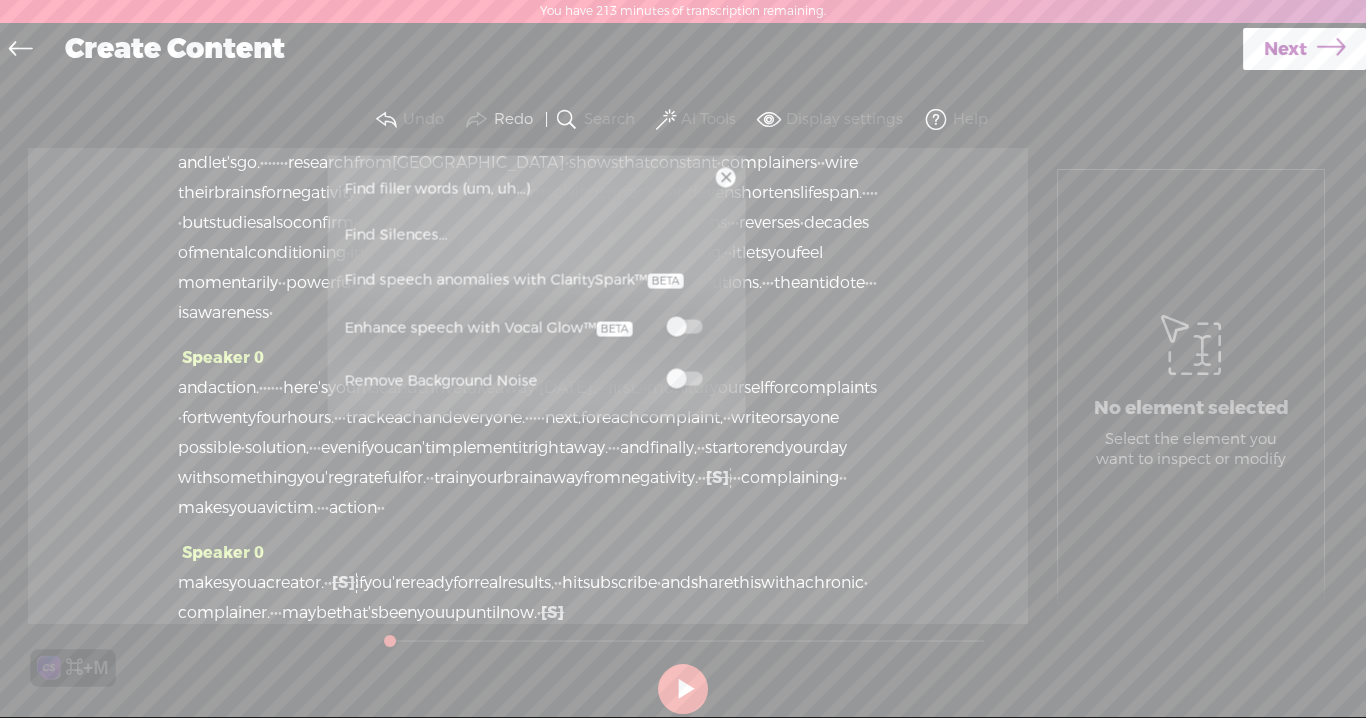 click at bounding box center [684, 327] 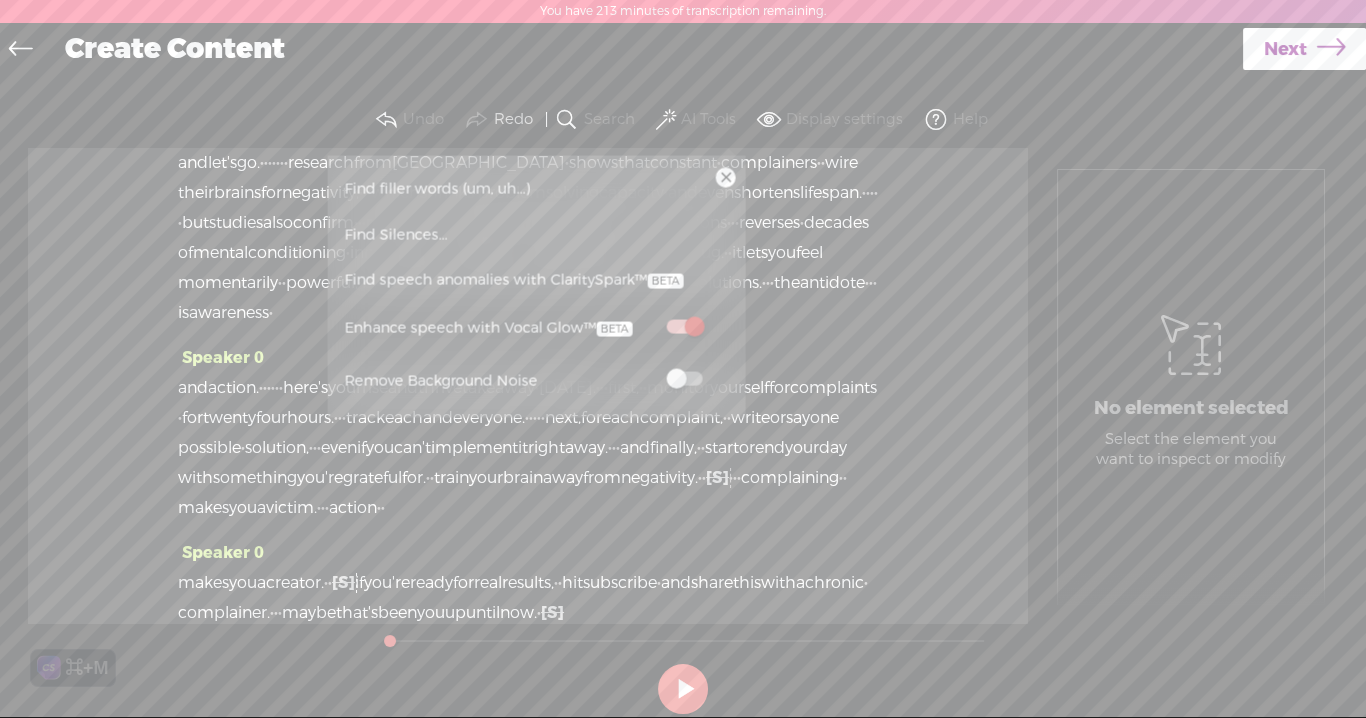 click on "Next" at bounding box center (1285, 49) 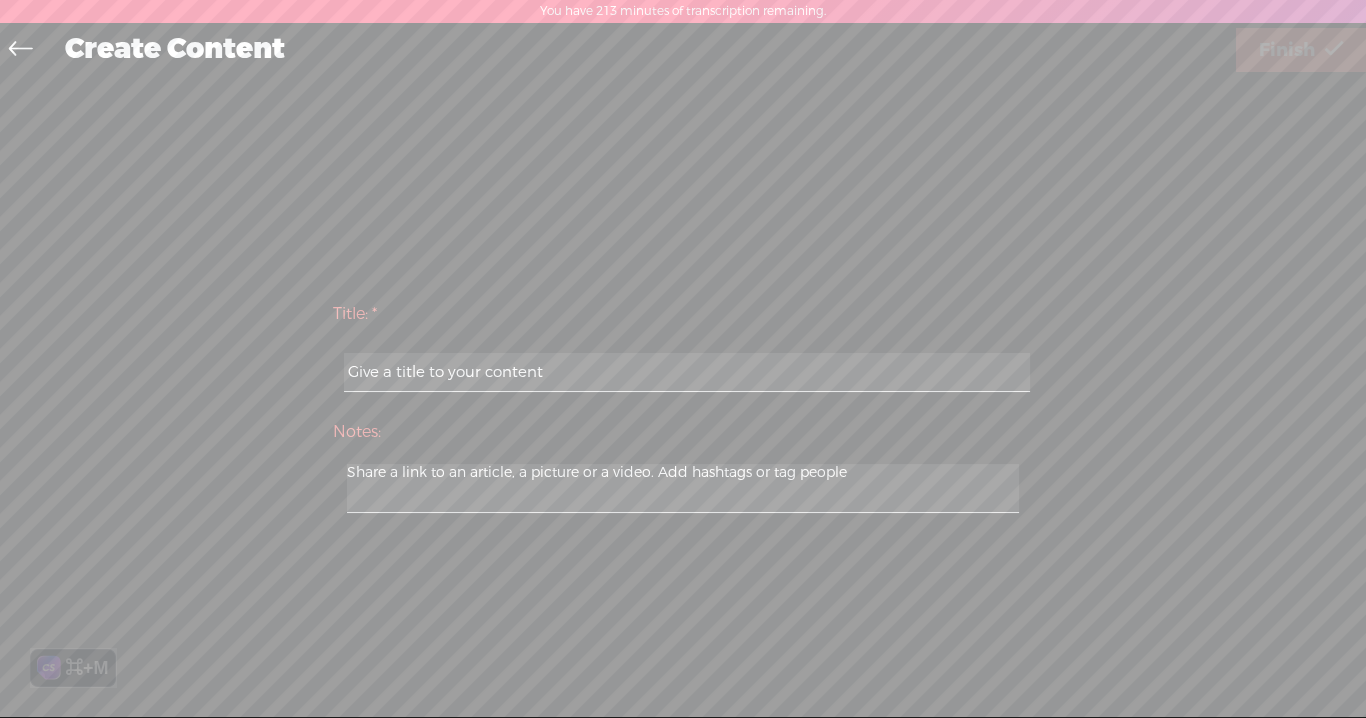 click at bounding box center [686, 372] 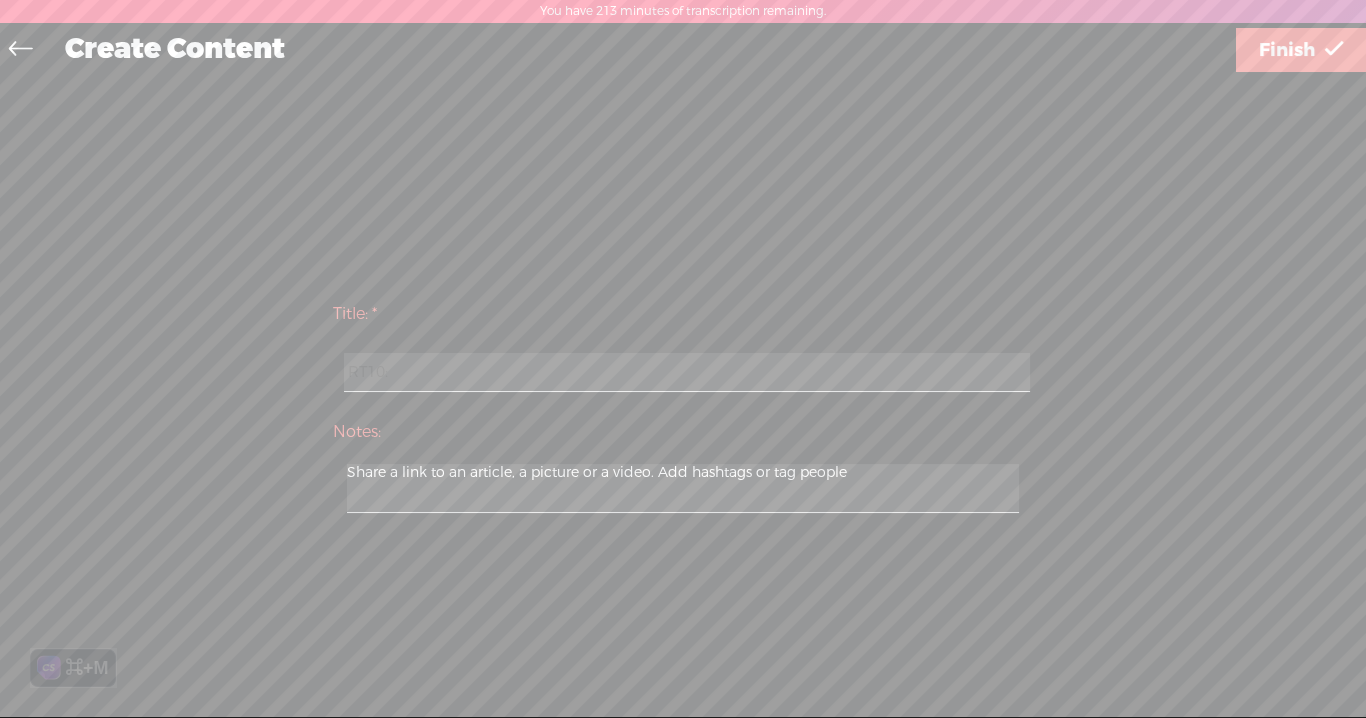 paste on "How Complaining Is Ruining Your Life (And What to Do About It)" 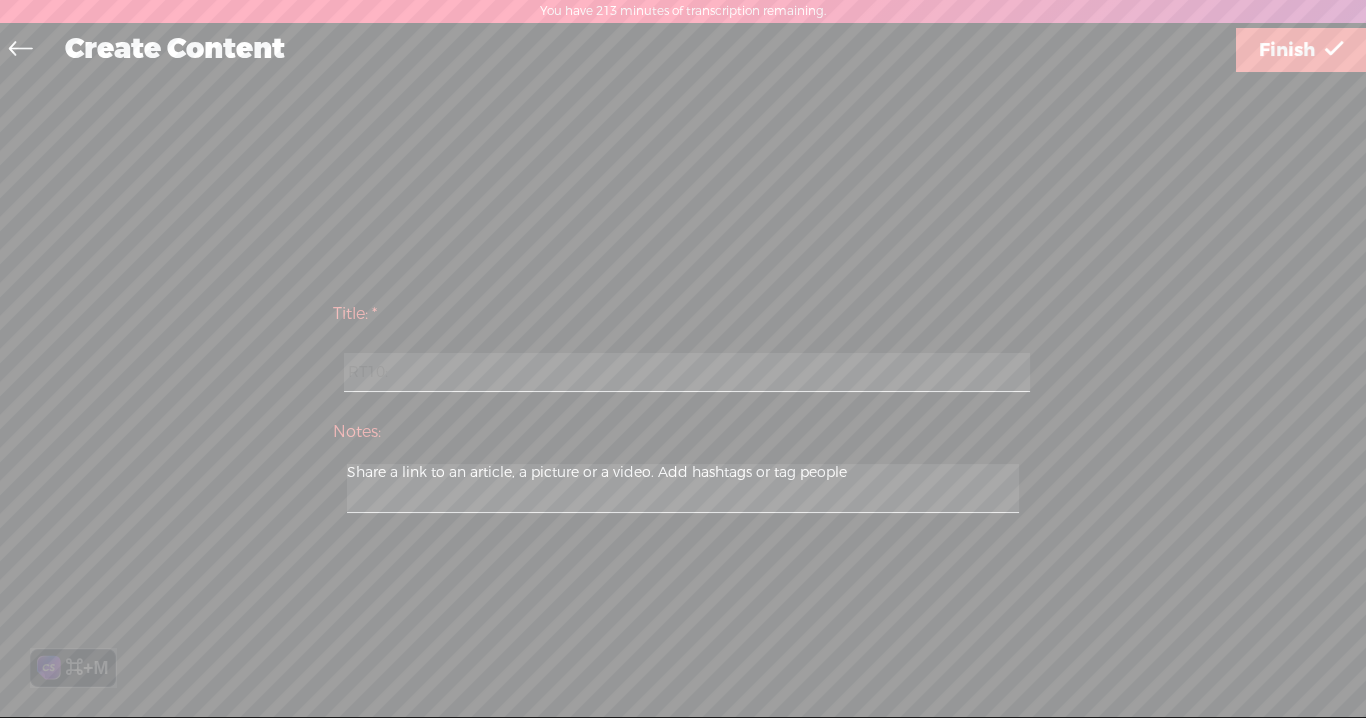 type on "RT10: How Complaining Is Ruining Your Life (And What to Do About It)" 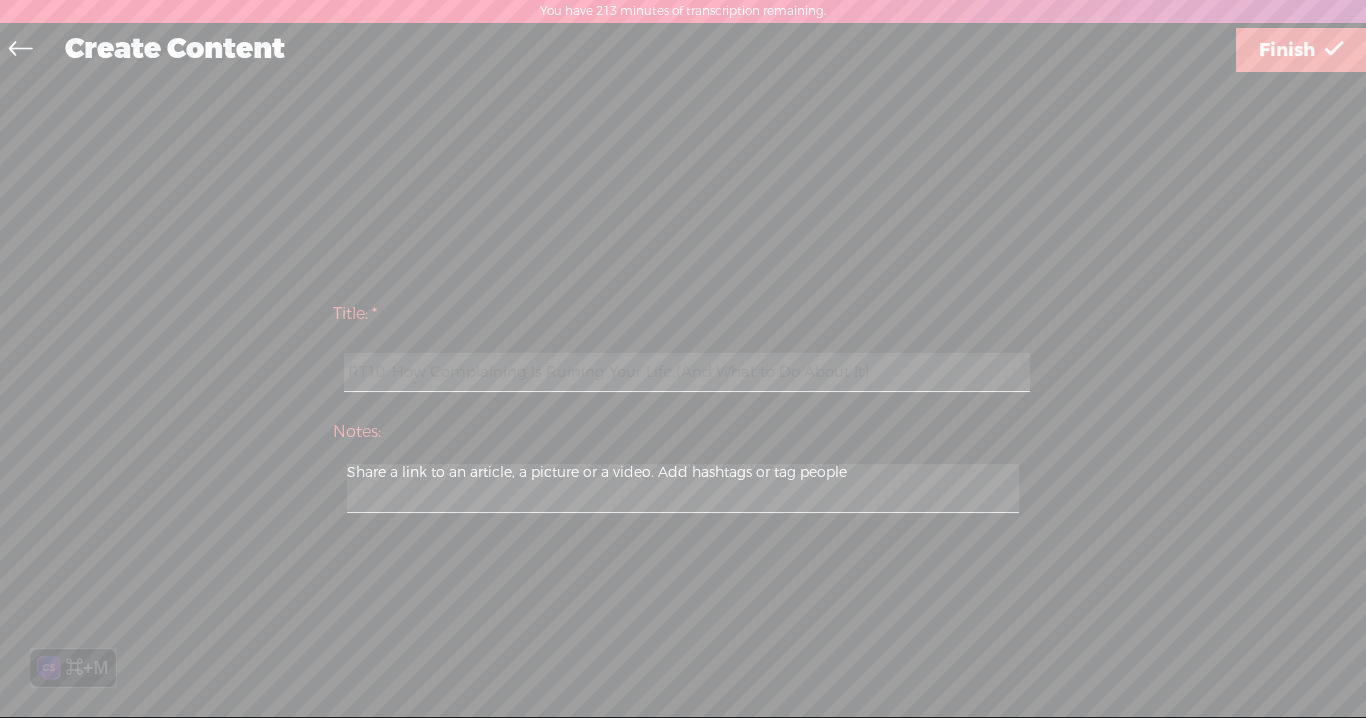 click on "Finish" at bounding box center (1287, 50) 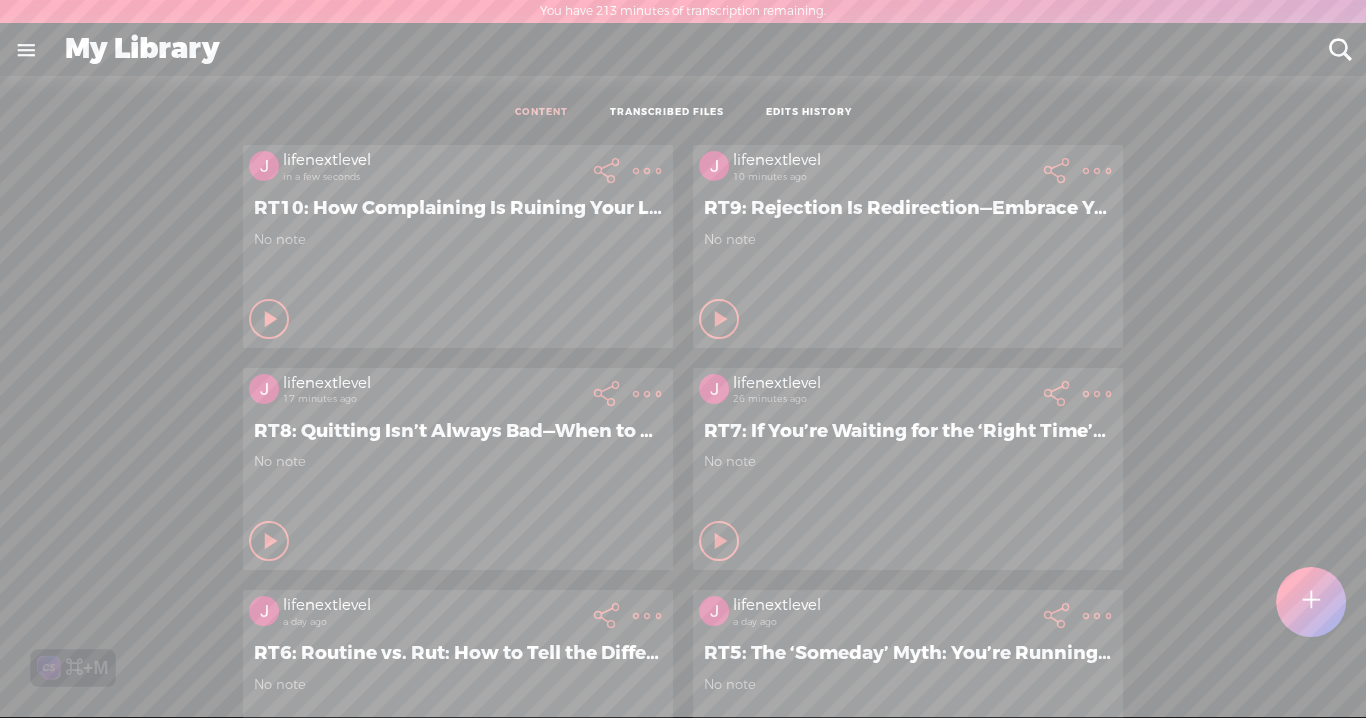 scroll, scrollTop: 1, scrollLeft: 0, axis: vertical 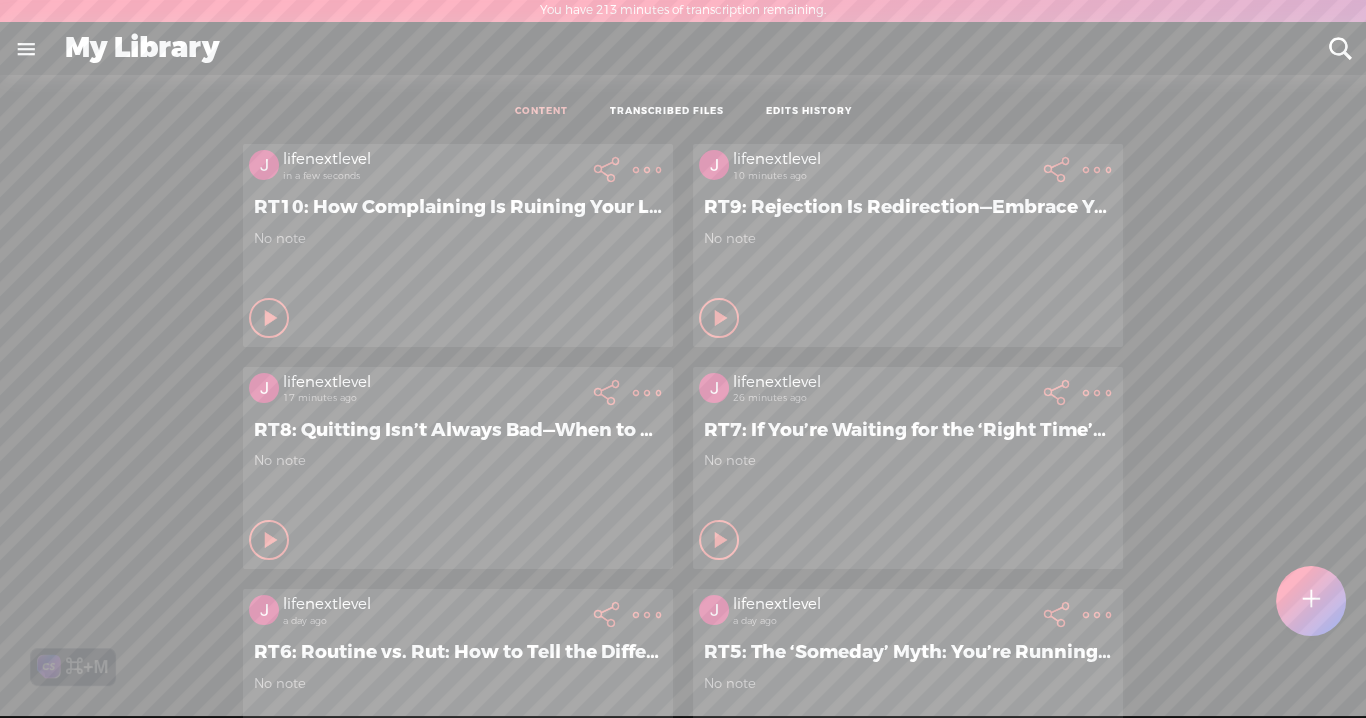 click at bounding box center (1310, 601) 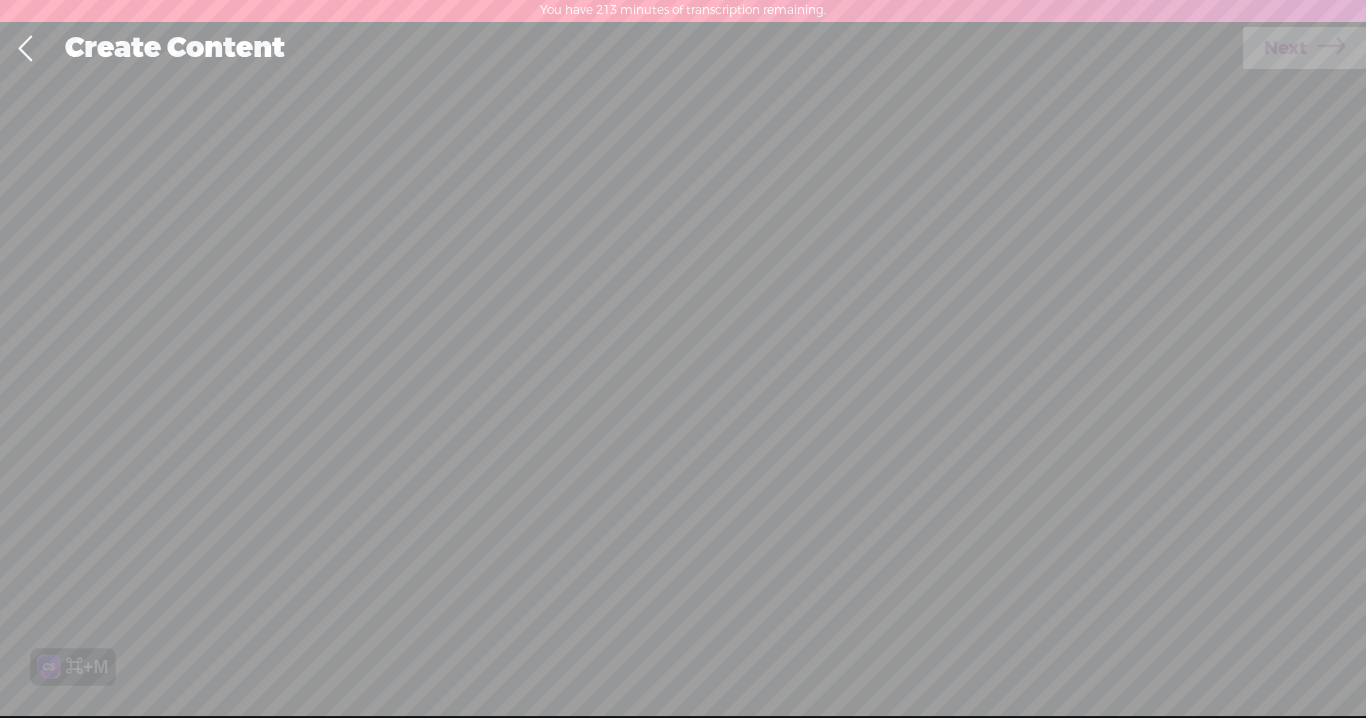 scroll, scrollTop: 0, scrollLeft: 0, axis: both 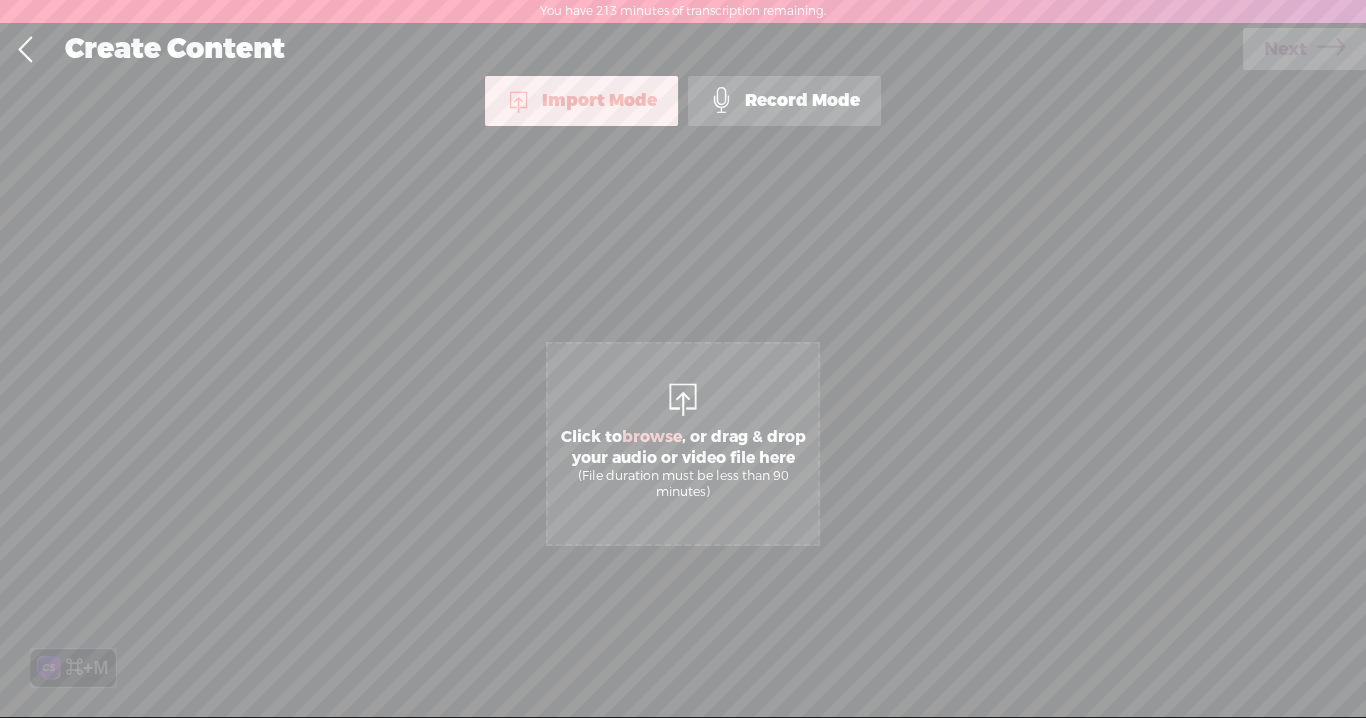 click at bounding box center (722, 101) 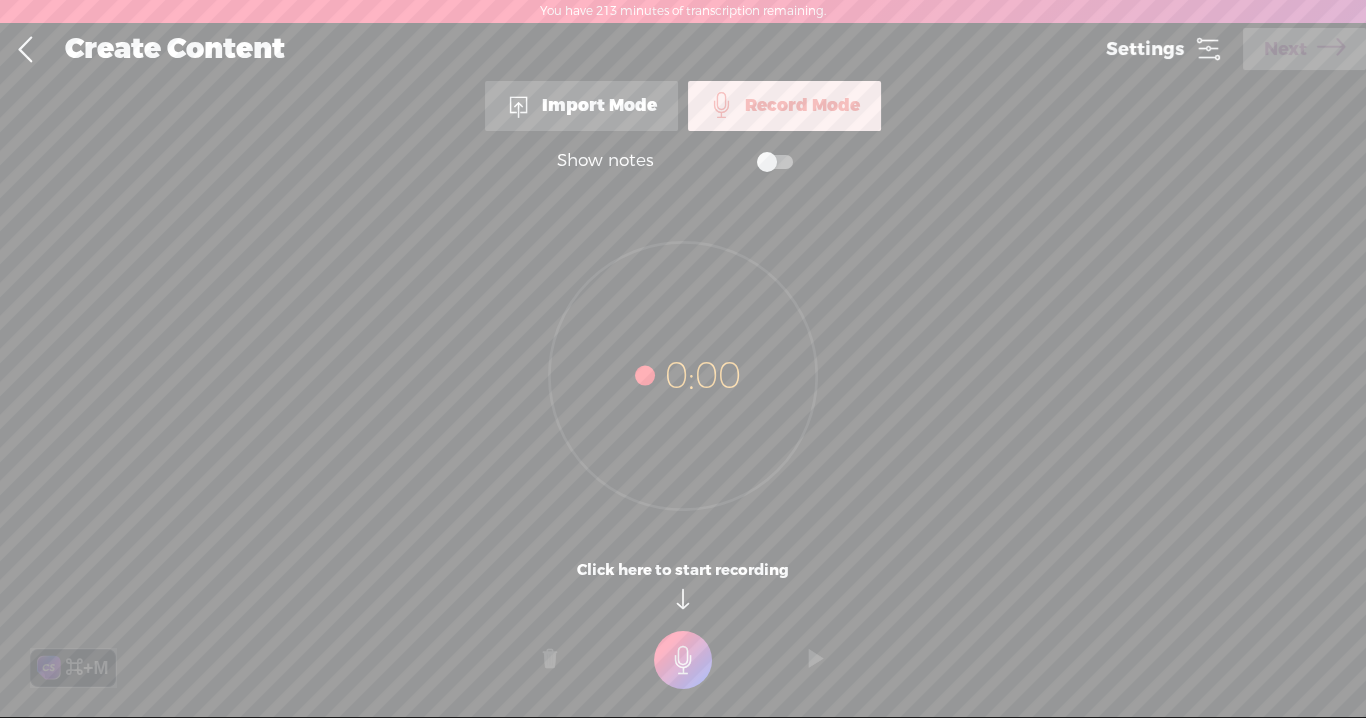 click at bounding box center (1208, 49) 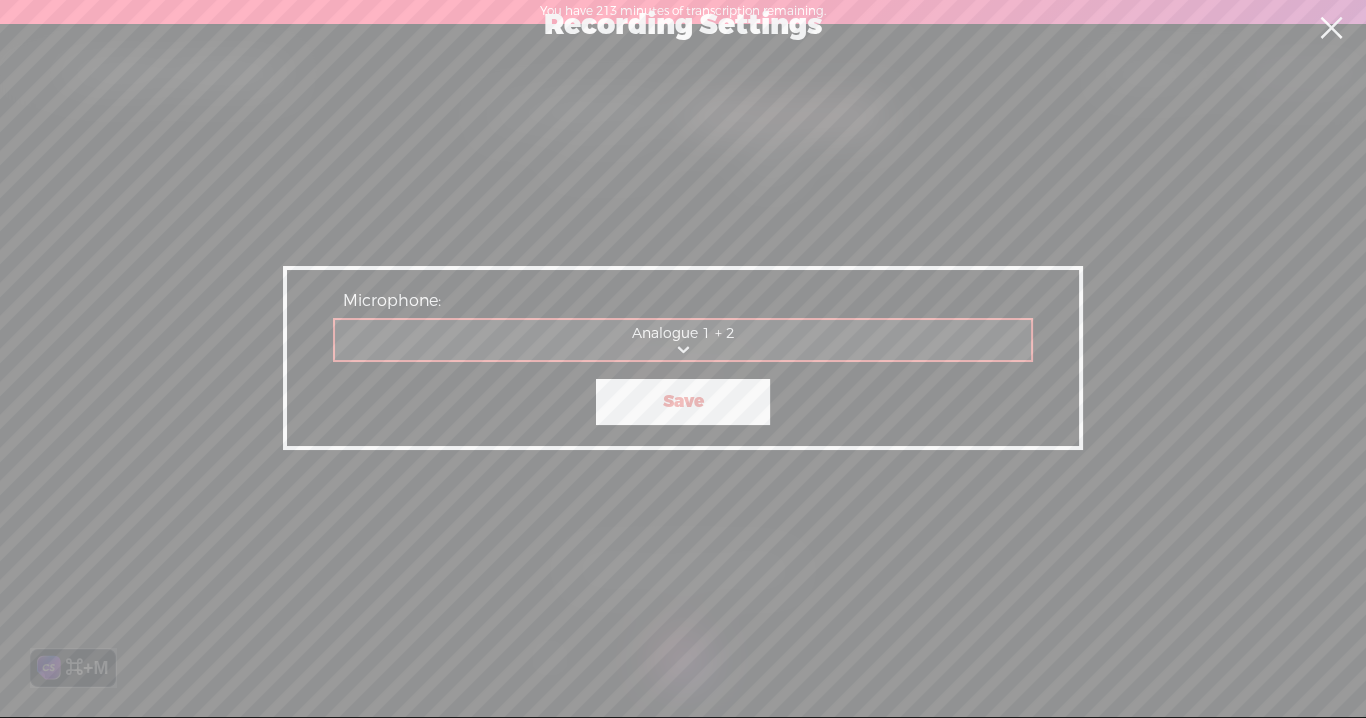 click on "Save" at bounding box center [683, 402] 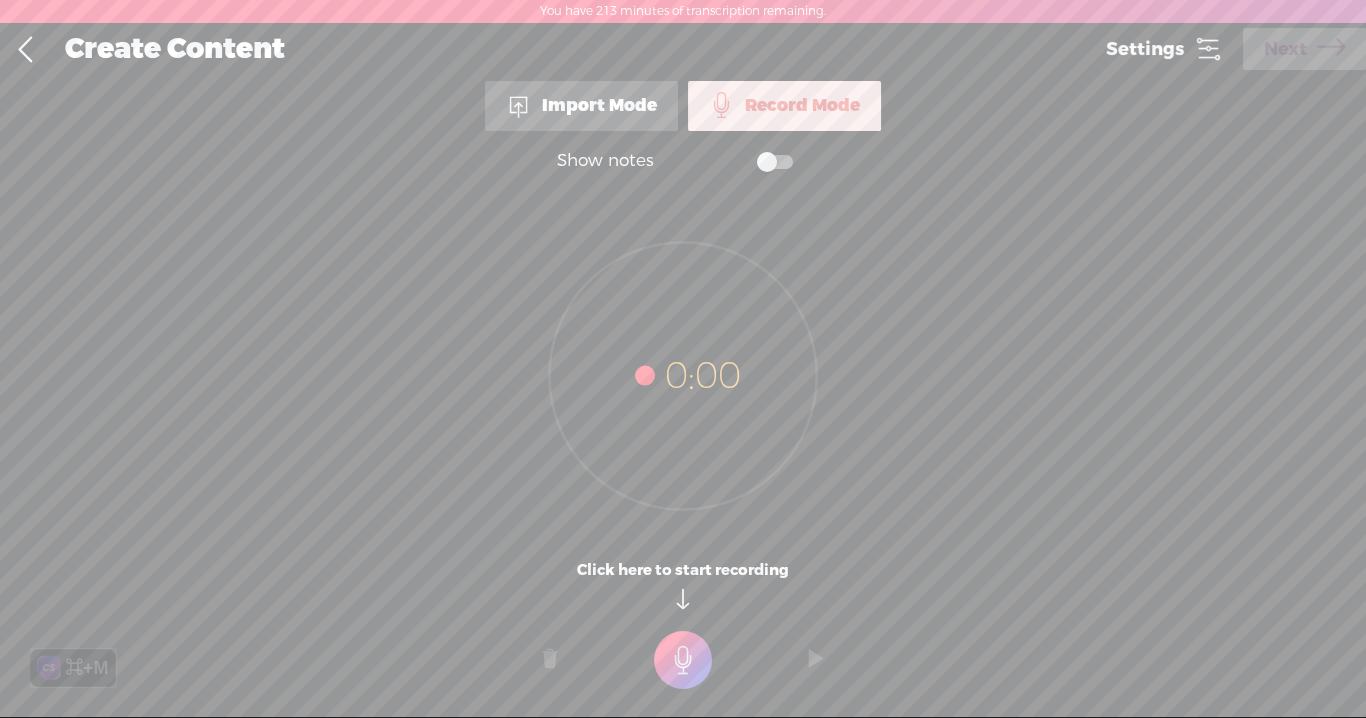 click on "Settings" at bounding box center (1164, 49) 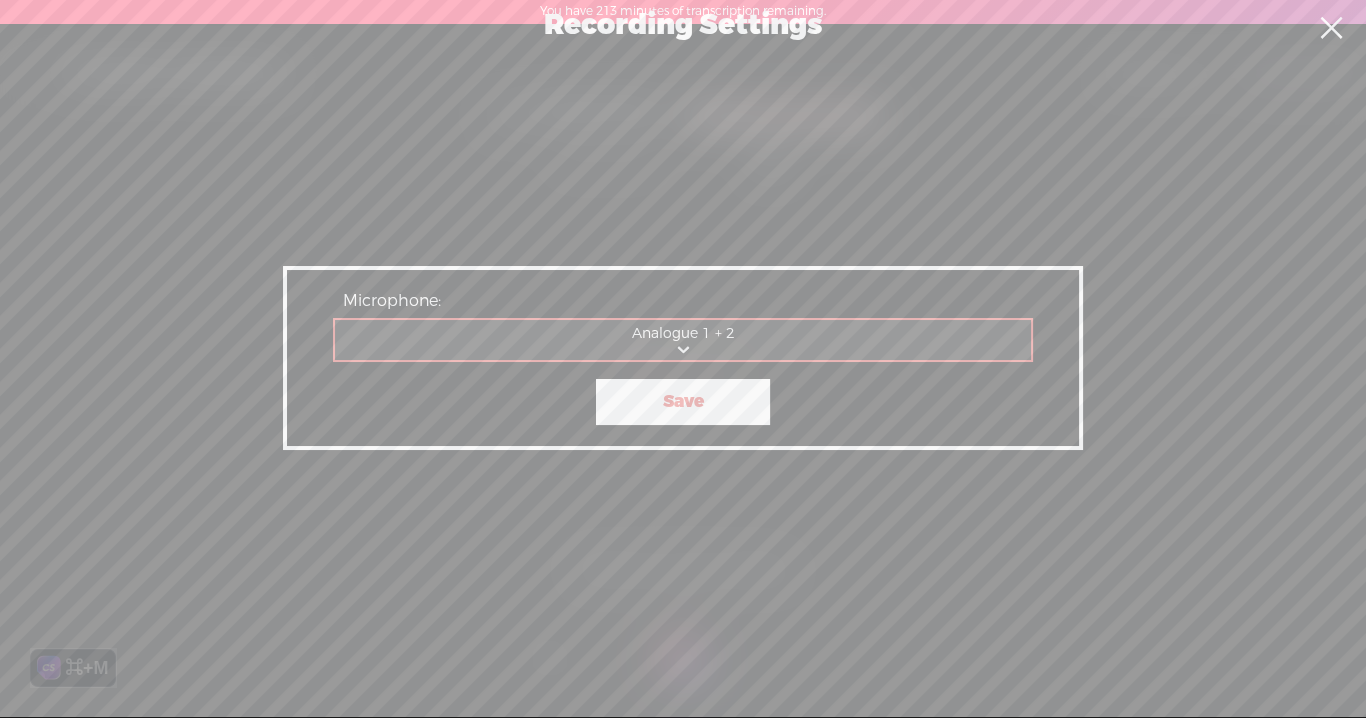 click on "Save" at bounding box center [683, 402] 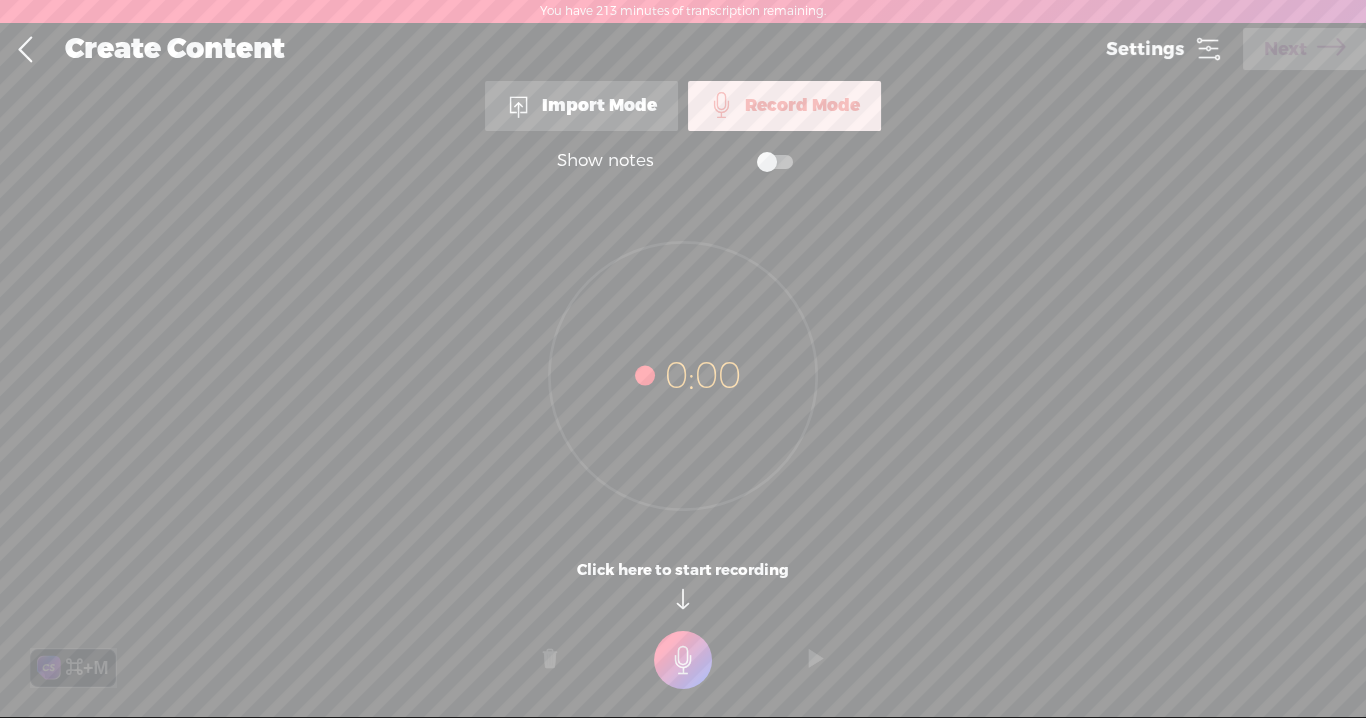 click at bounding box center (683, 660) 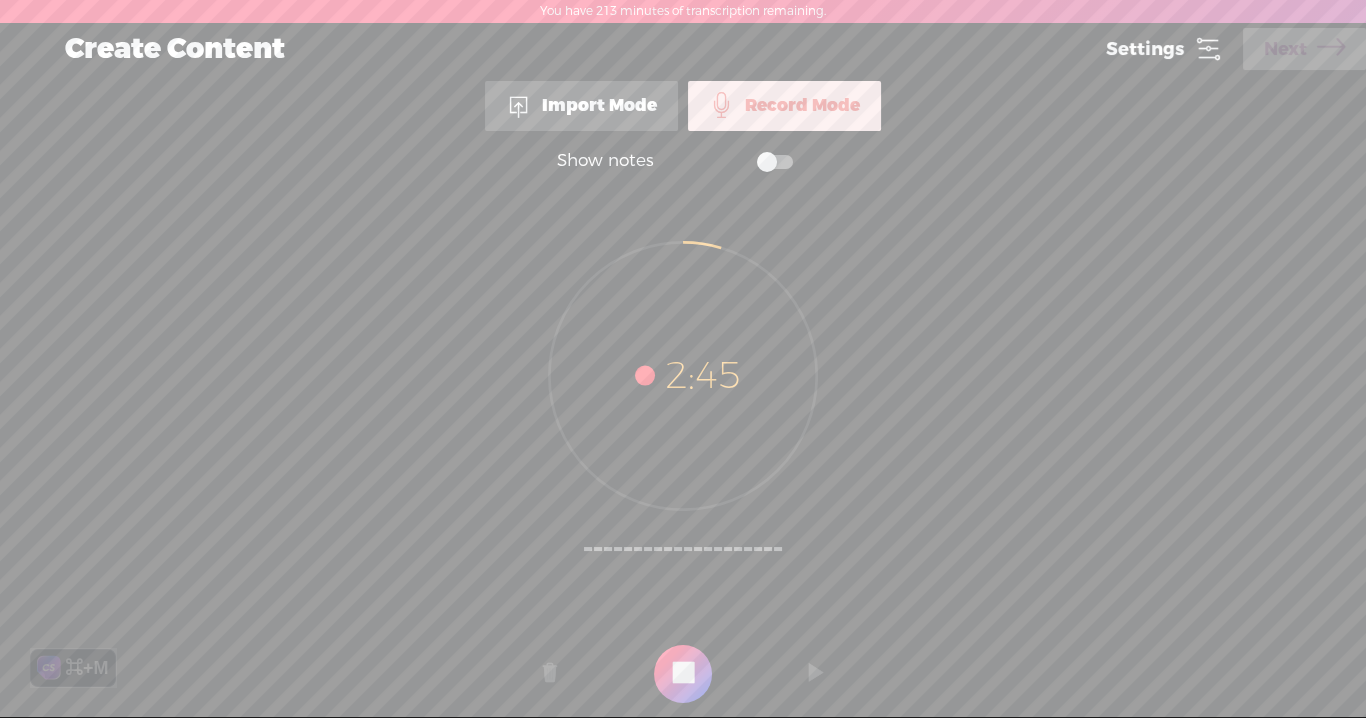 click at bounding box center (683, 674) 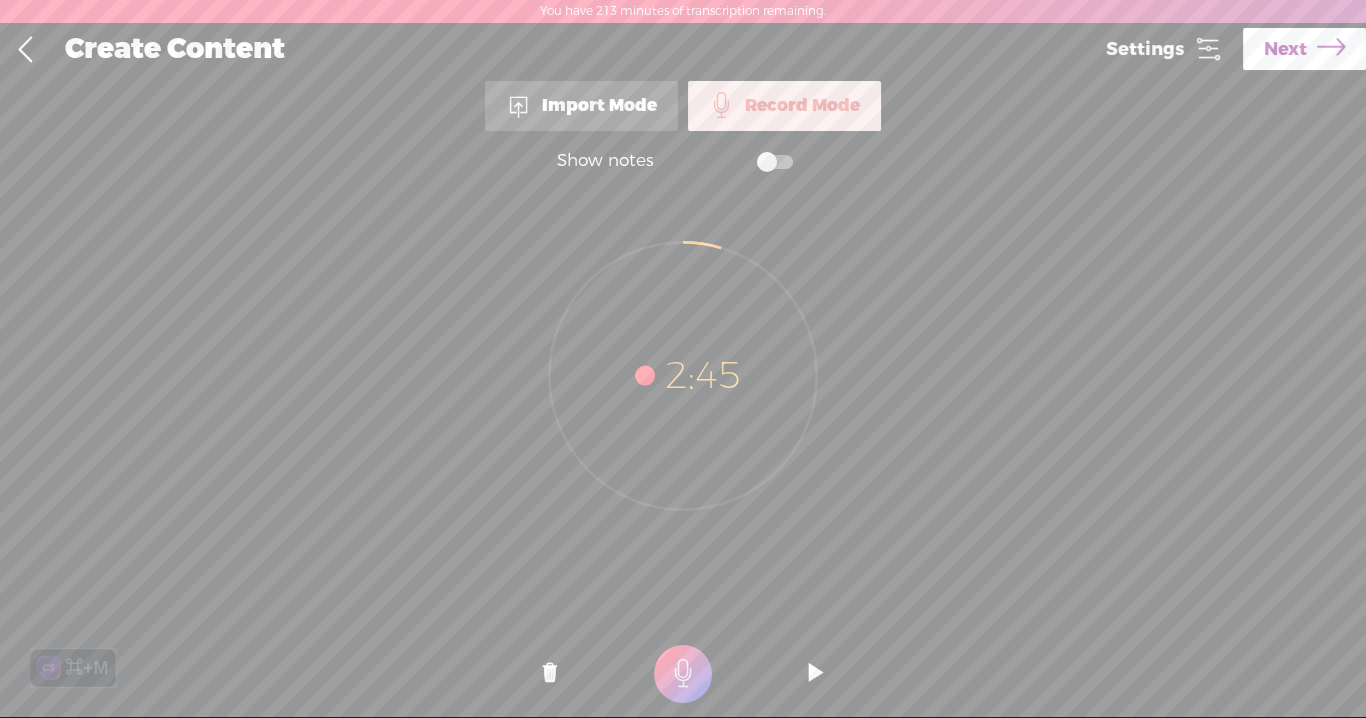 click on "Next" at bounding box center [1285, 49] 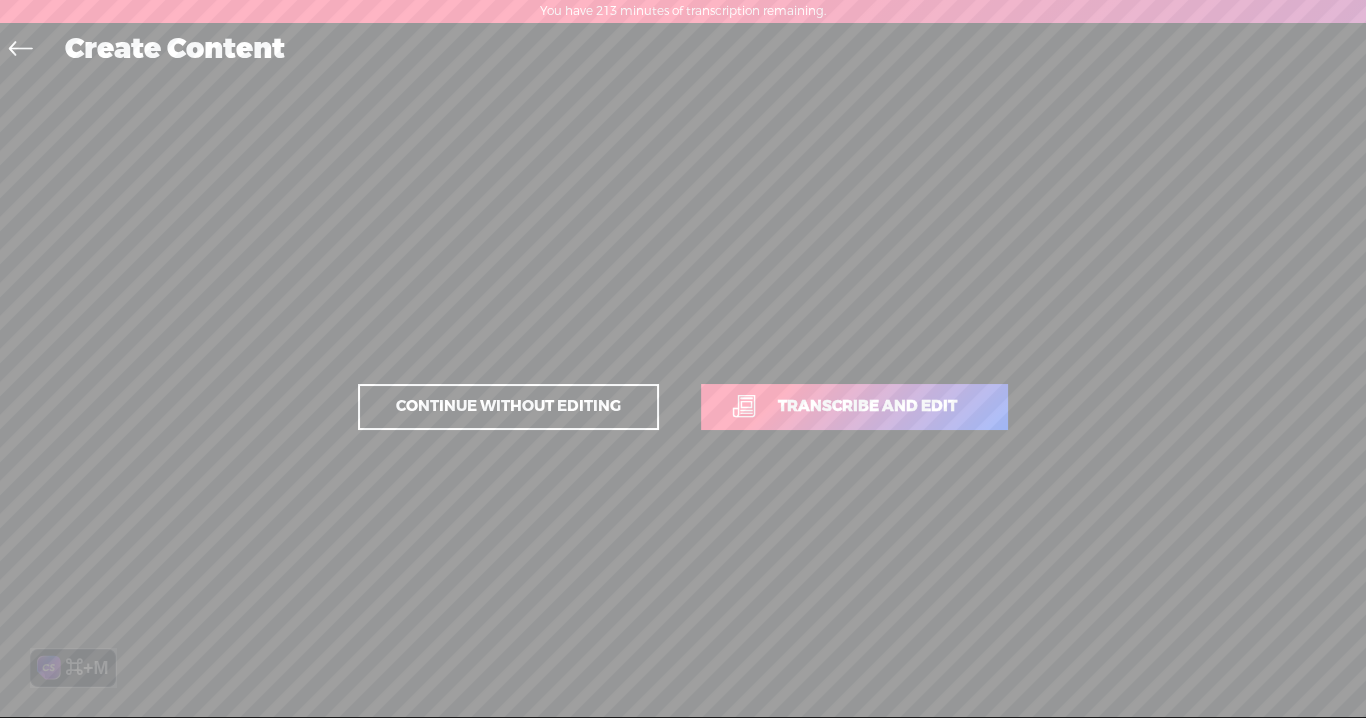 click on "Transcribe and edit" at bounding box center (867, 406) 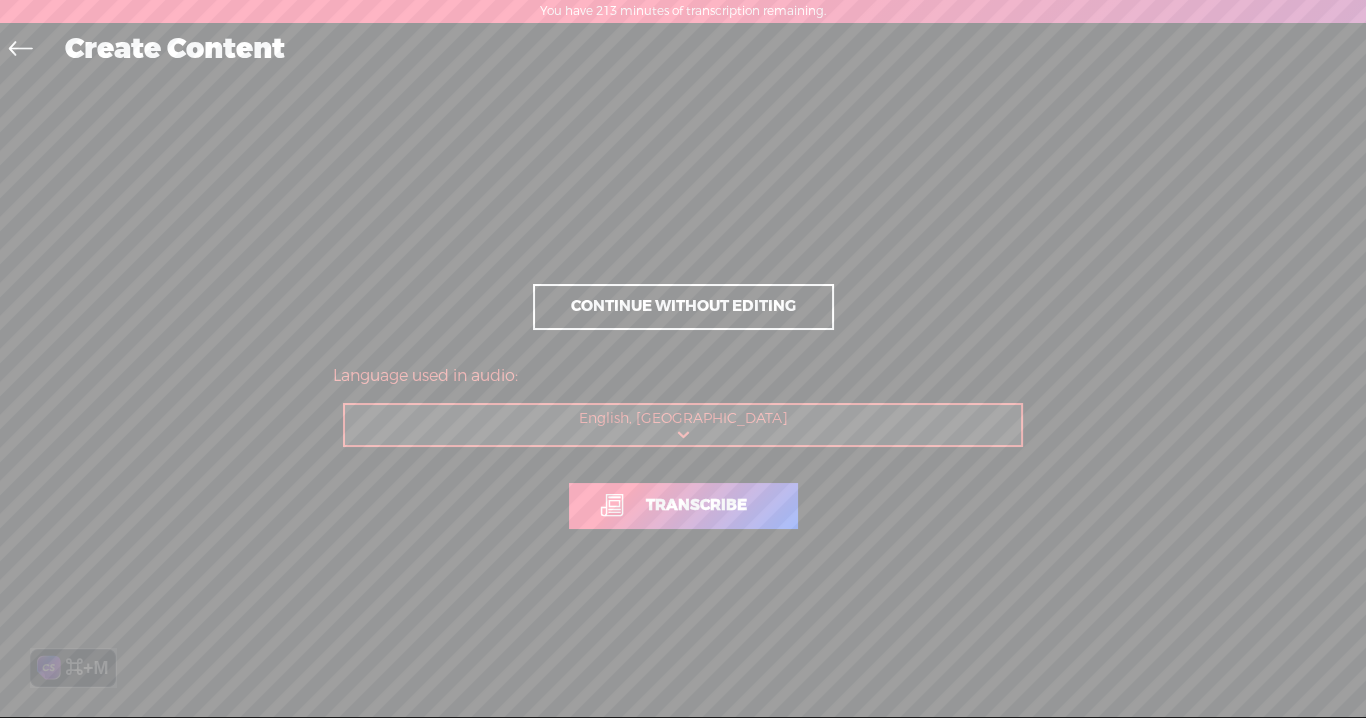 click on "Transcribe" at bounding box center (696, 505) 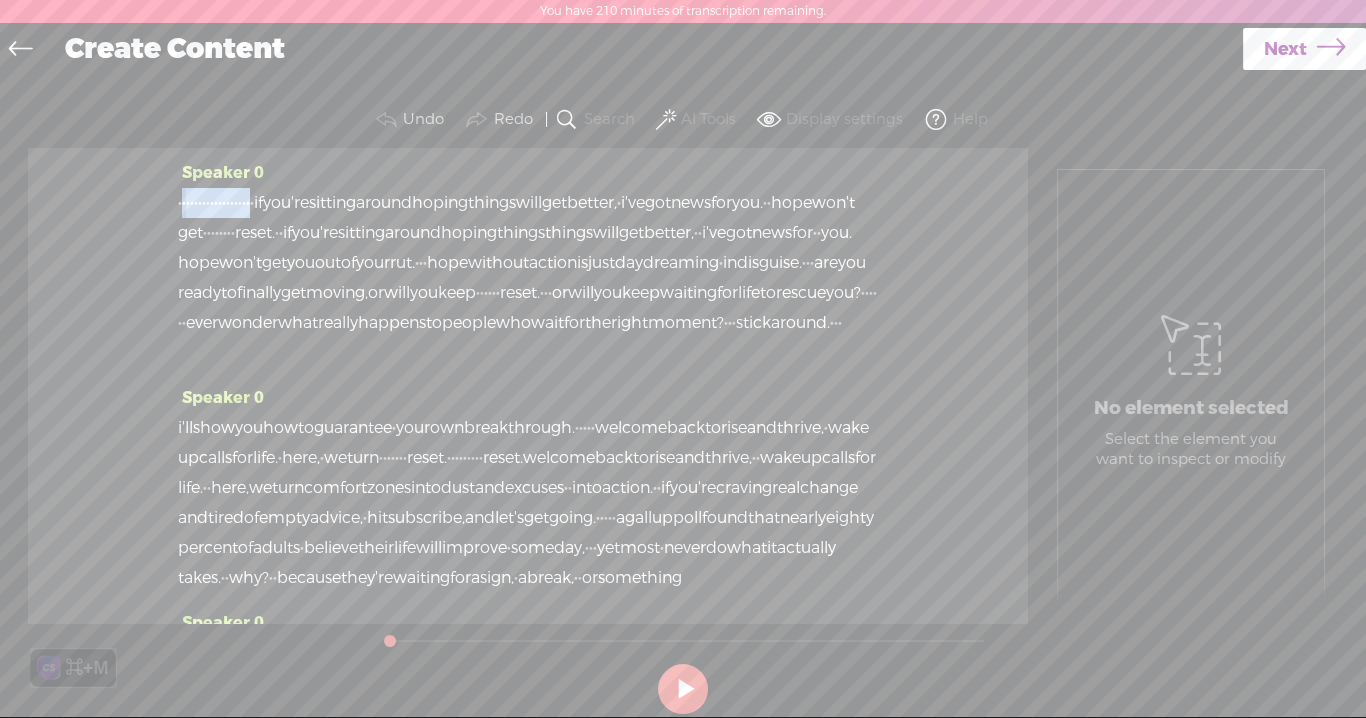 drag, startPoint x: 371, startPoint y: 207, endPoint x: 182, endPoint y: 204, distance: 189.0238 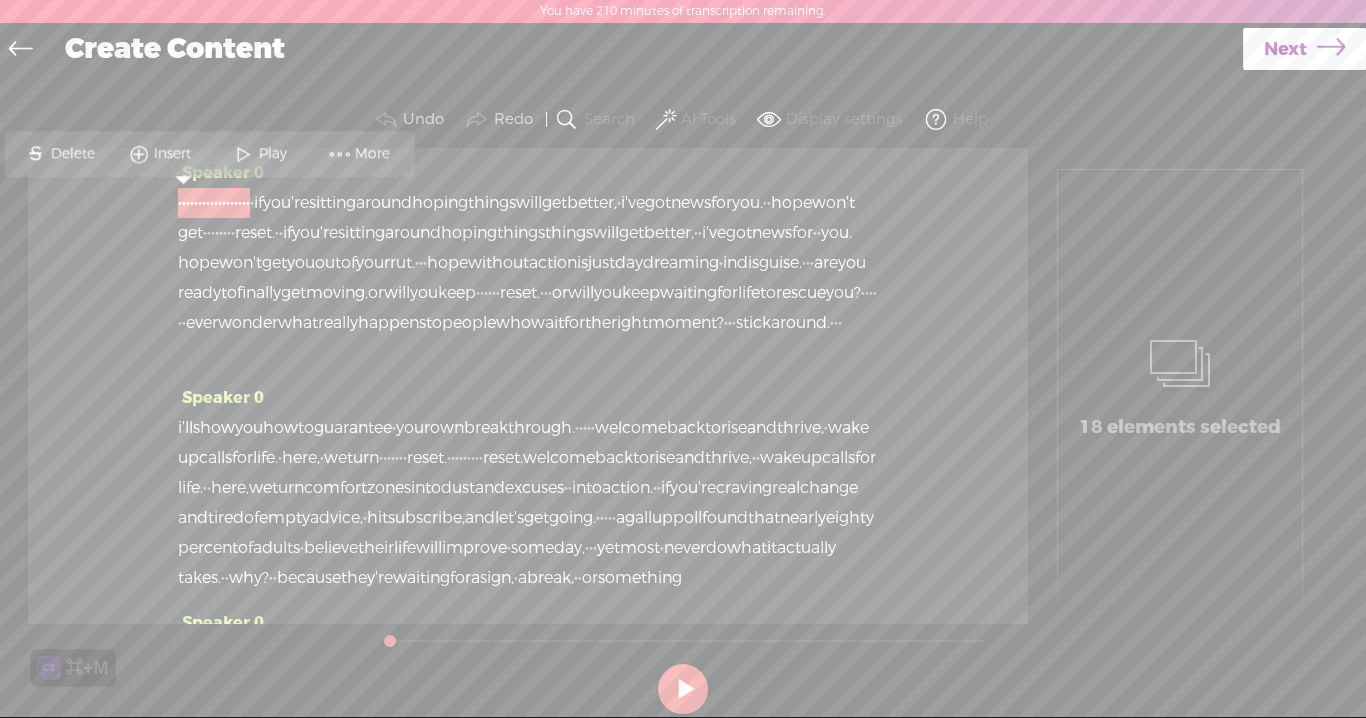click on "Delete" at bounding box center (74, 154) 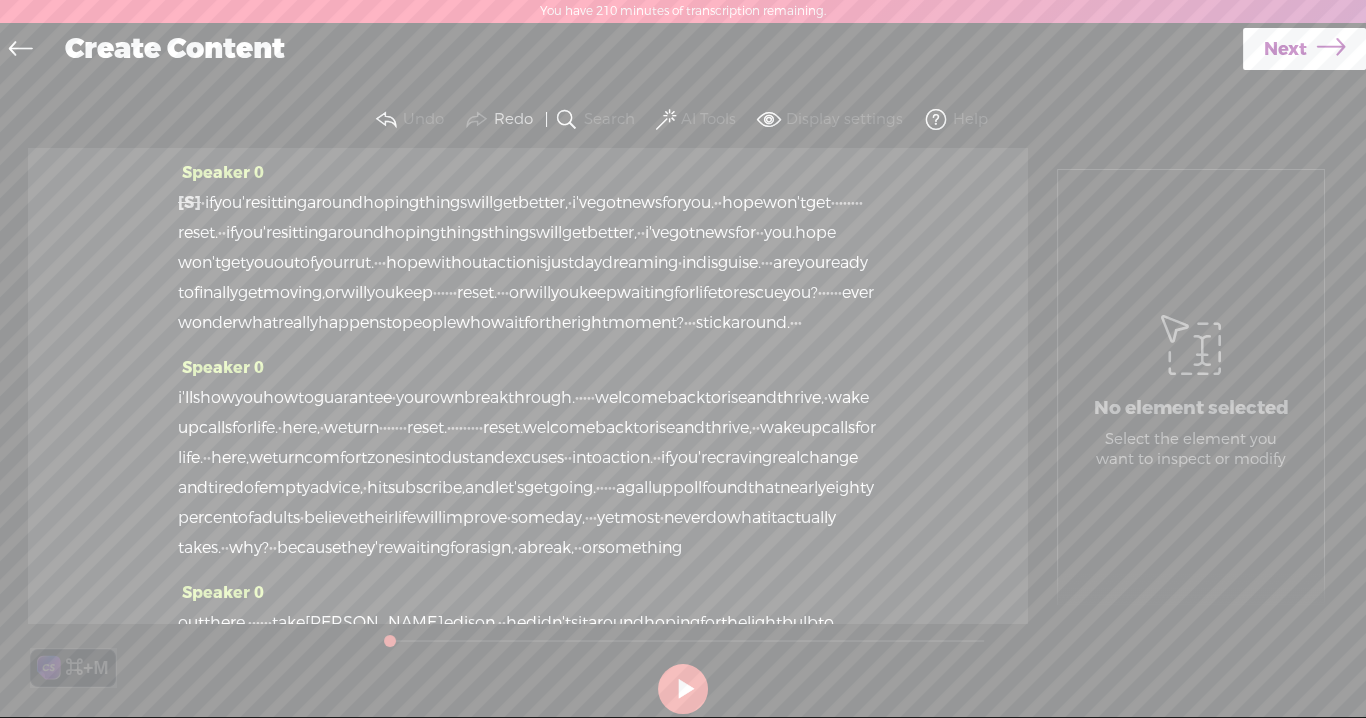 drag, startPoint x: 525, startPoint y: 231, endPoint x: 216, endPoint y: 205, distance: 310.09192 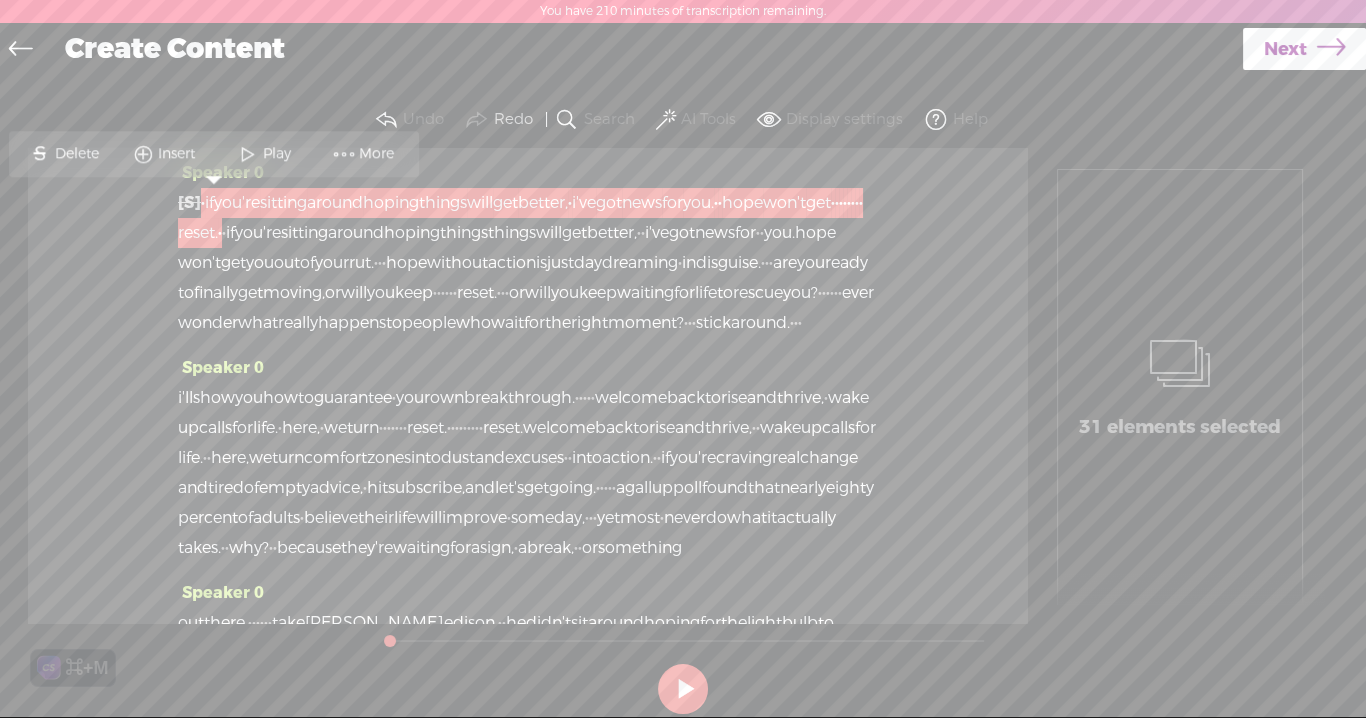 click on "Delete" at bounding box center [79, 154] 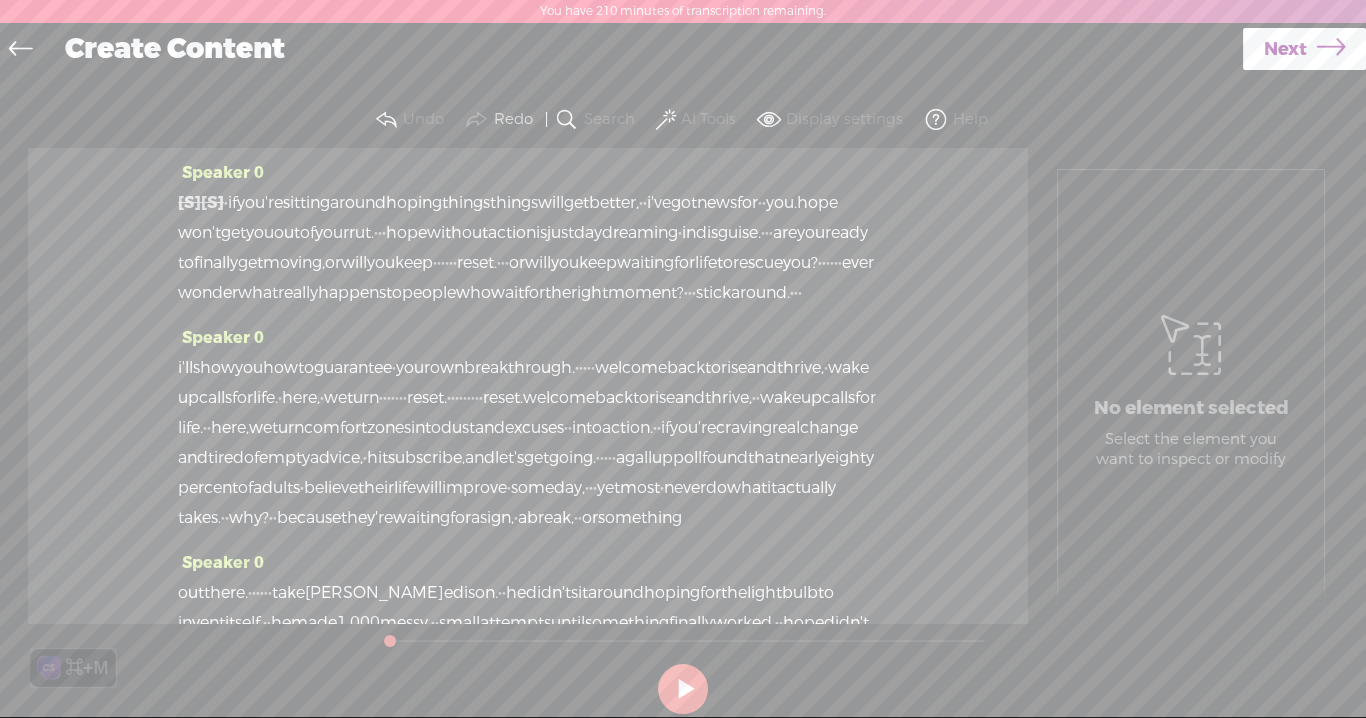 drag, startPoint x: 396, startPoint y: 296, endPoint x: 787, endPoint y: 262, distance: 392.47546 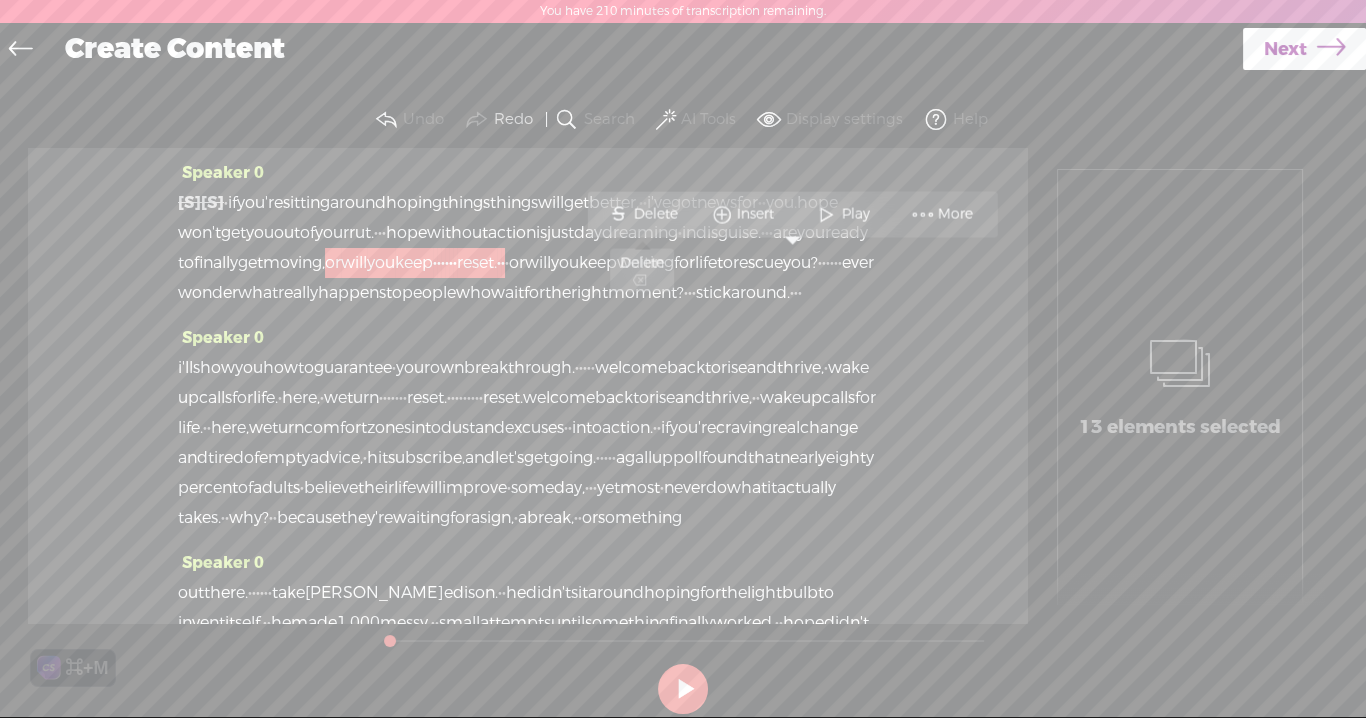 click on "Delete" at bounding box center (657, 214) 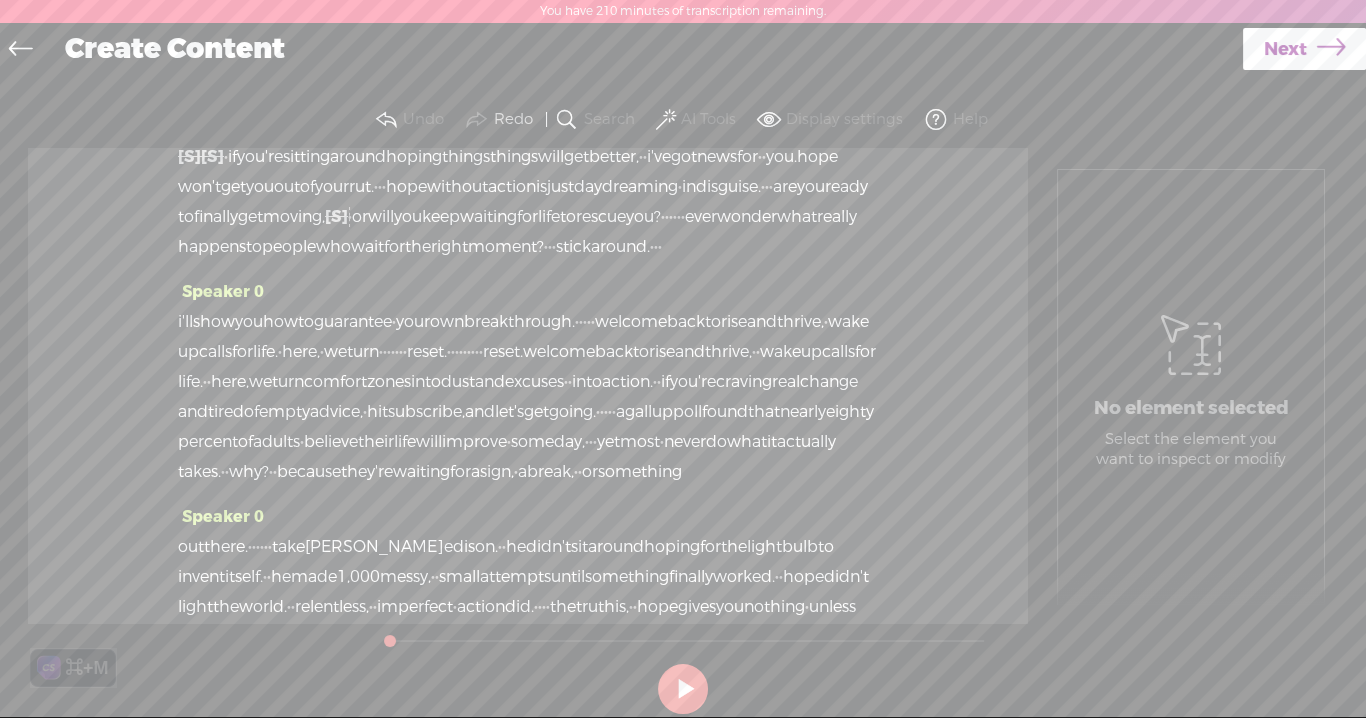 scroll, scrollTop: 59, scrollLeft: 0, axis: vertical 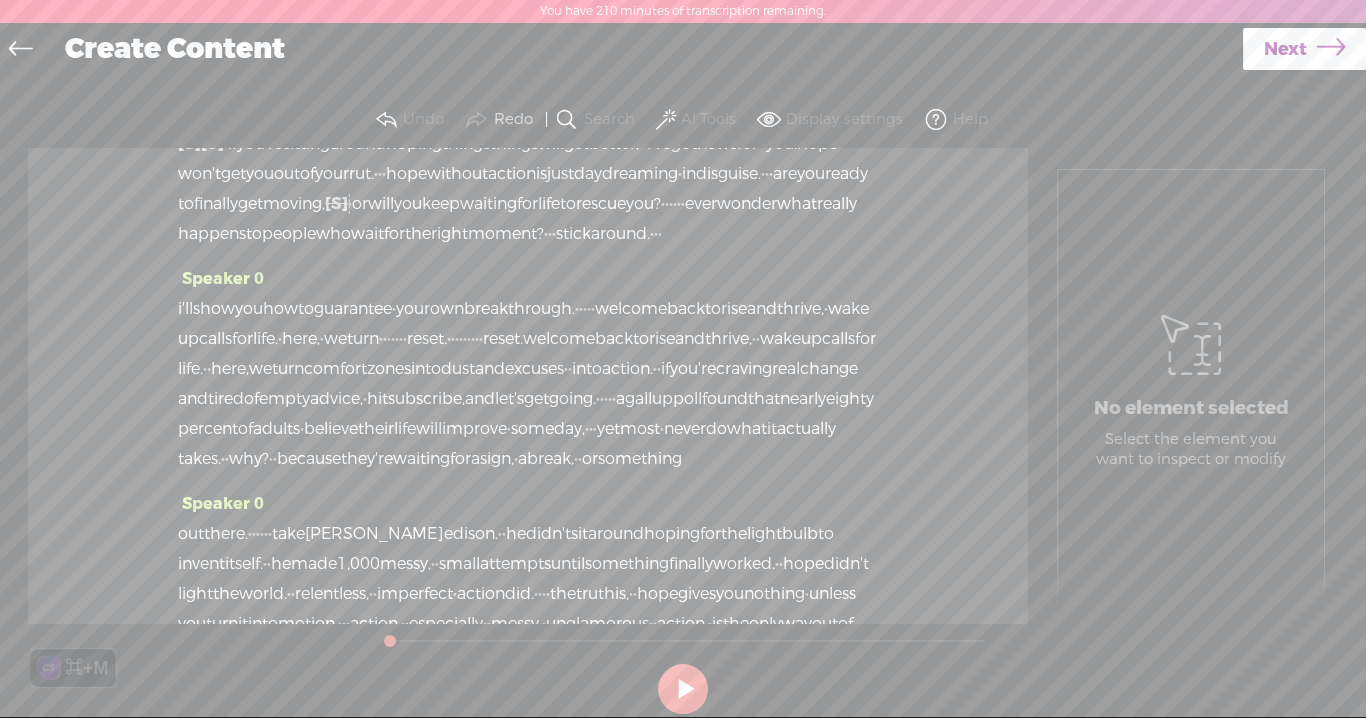 drag, startPoint x: 266, startPoint y: 397, endPoint x: 693, endPoint y: 337, distance: 431.19485 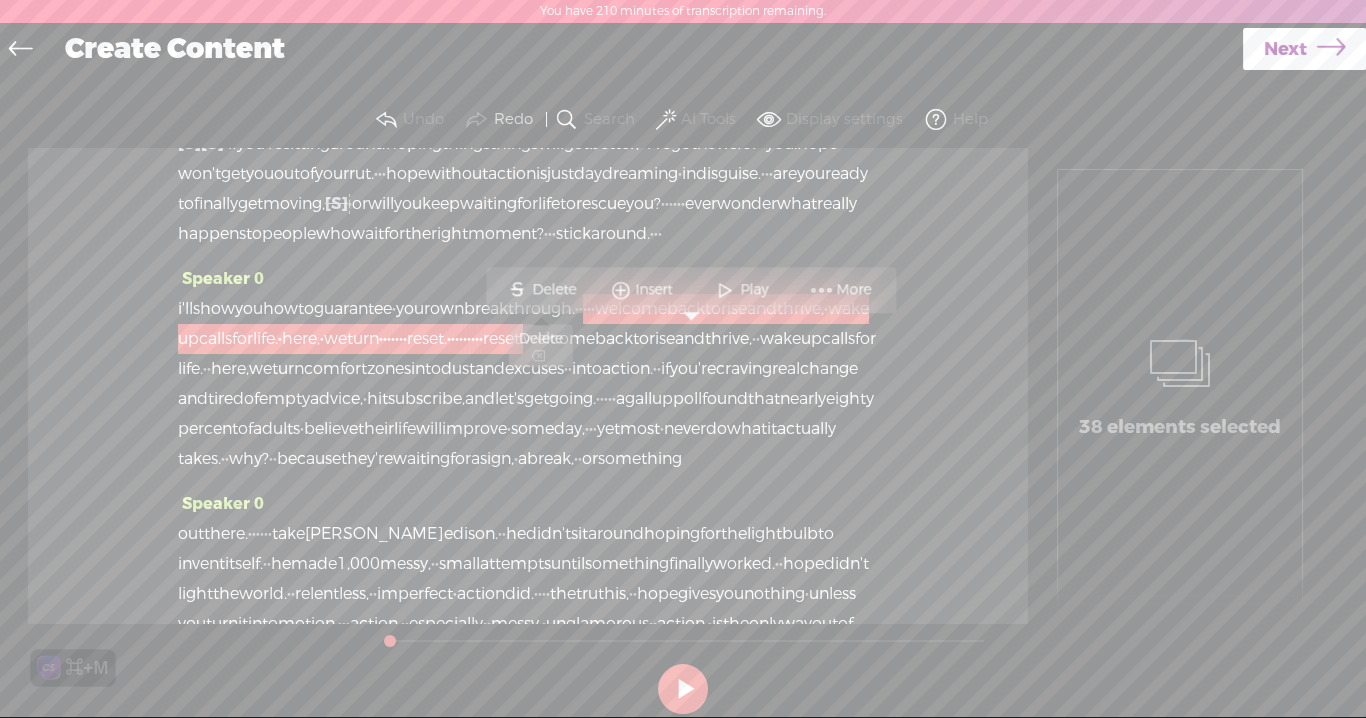 click on "S" at bounding box center (517, 290) 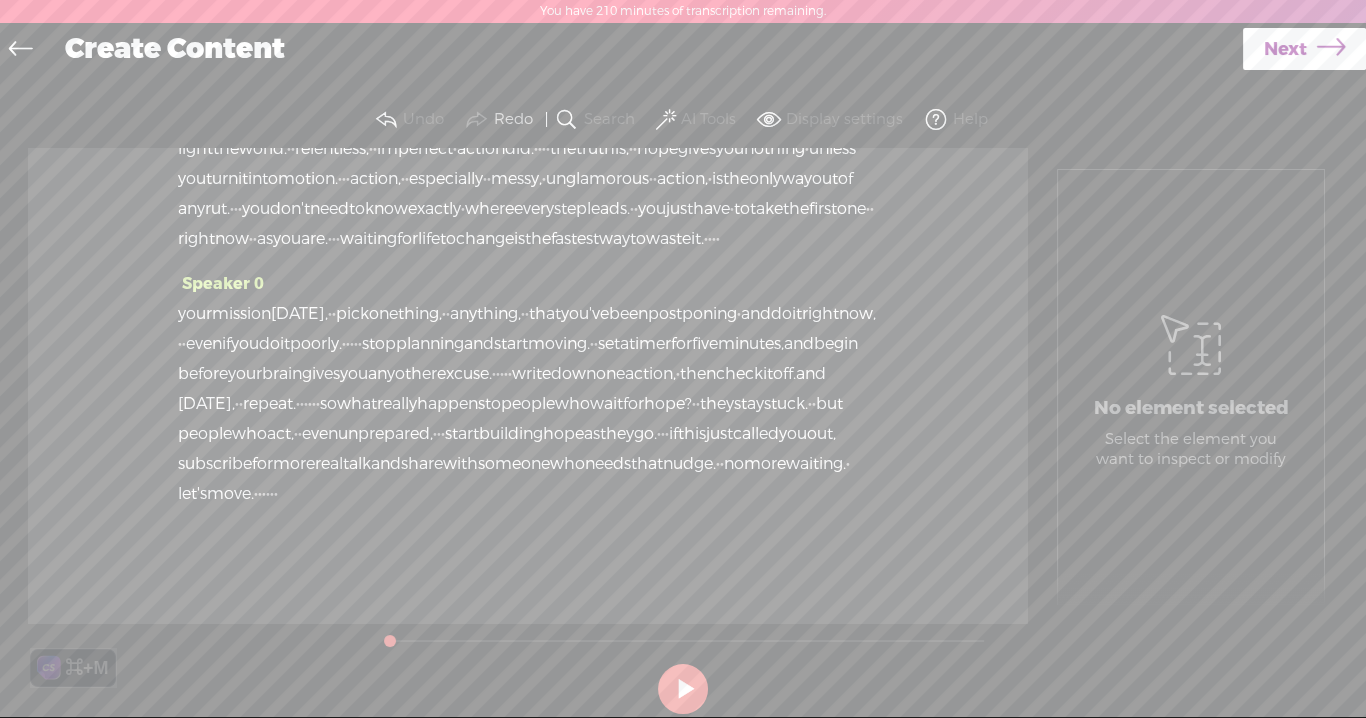 scroll, scrollTop: 0, scrollLeft: 0, axis: both 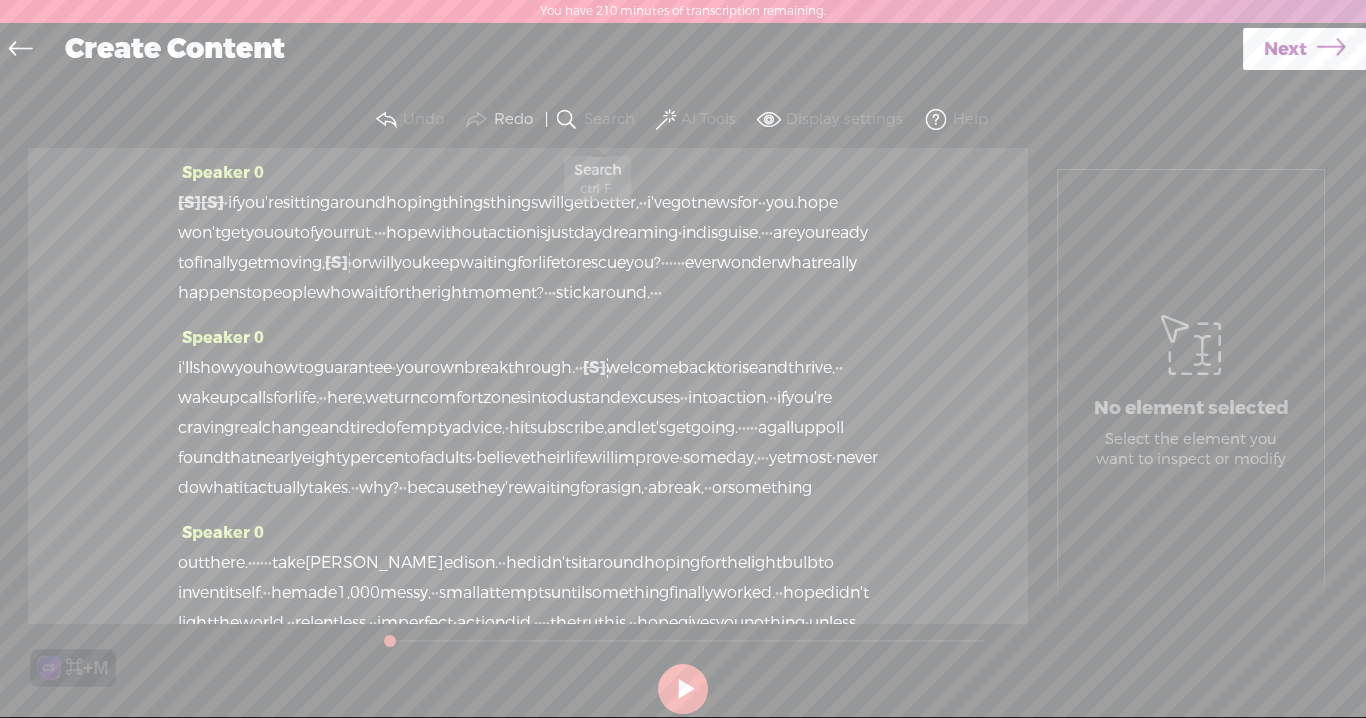 click on "Search" at bounding box center [609, 120] 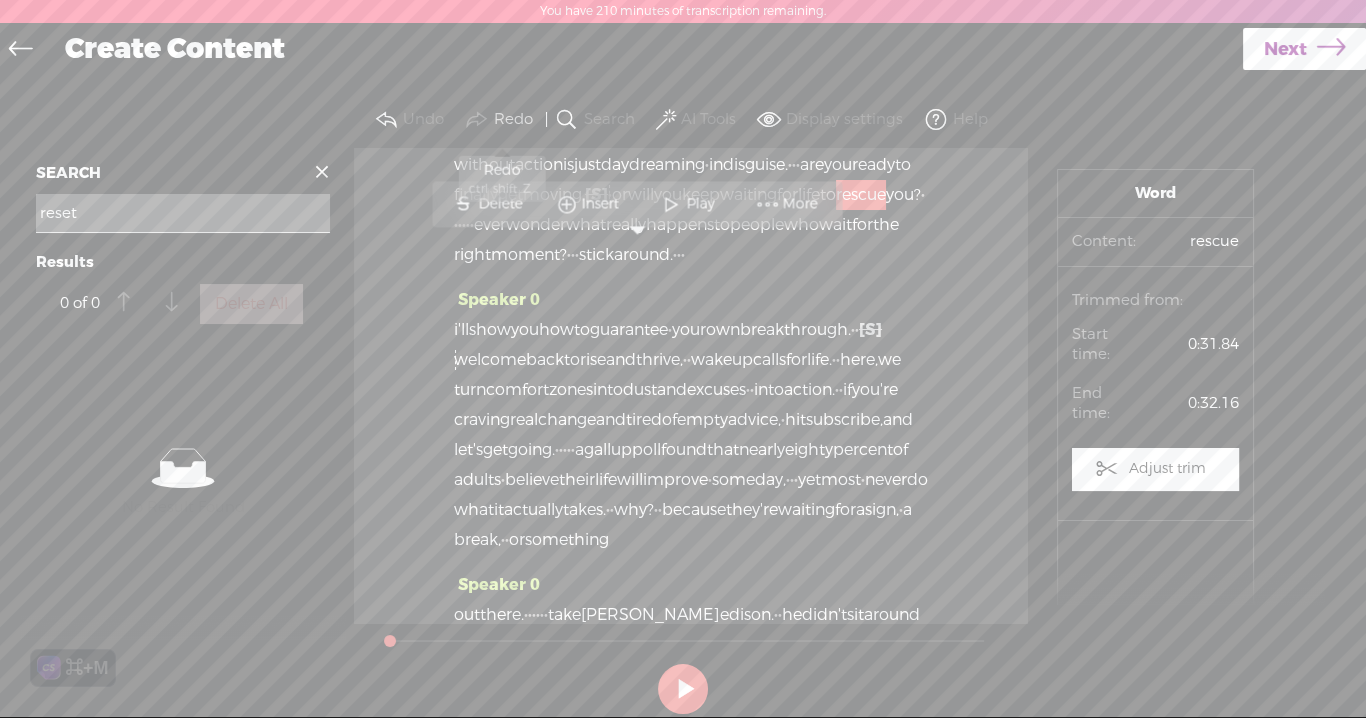 scroll, scrollTop: 100, scrollLeft: 0, axis: vertical 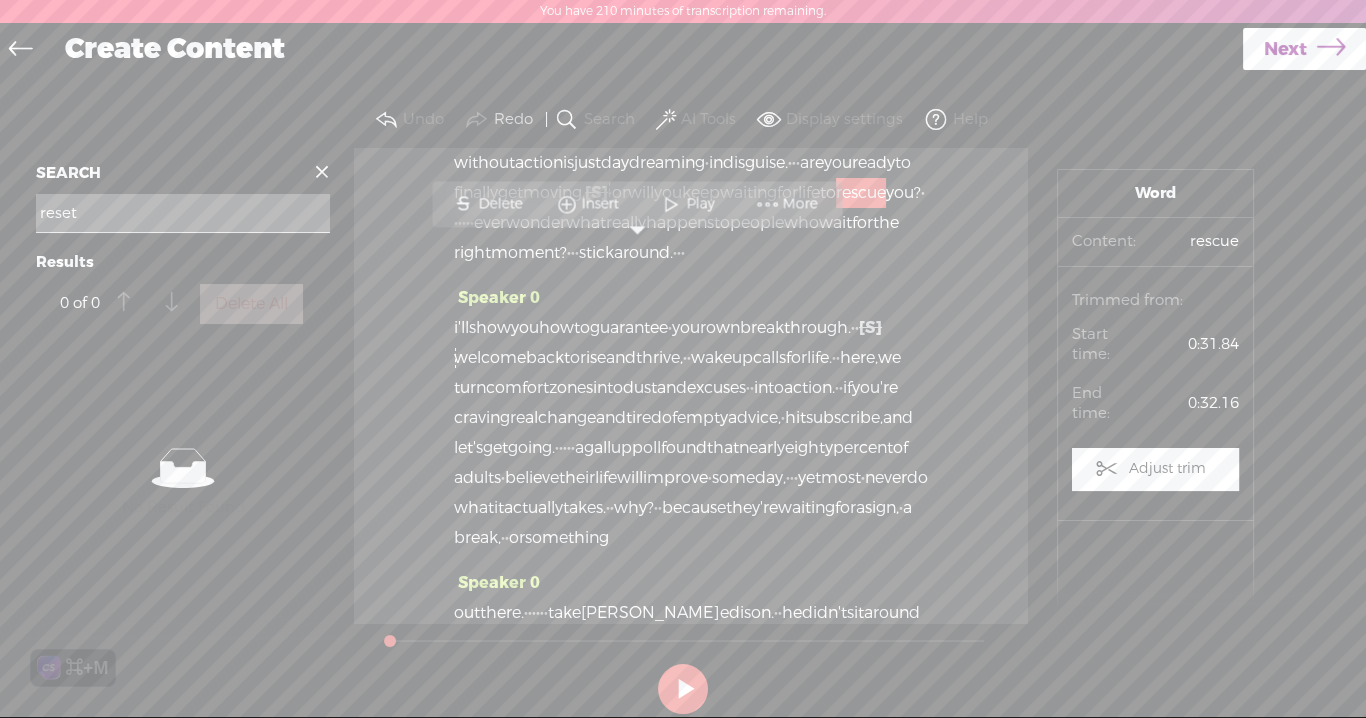 type on "reset" 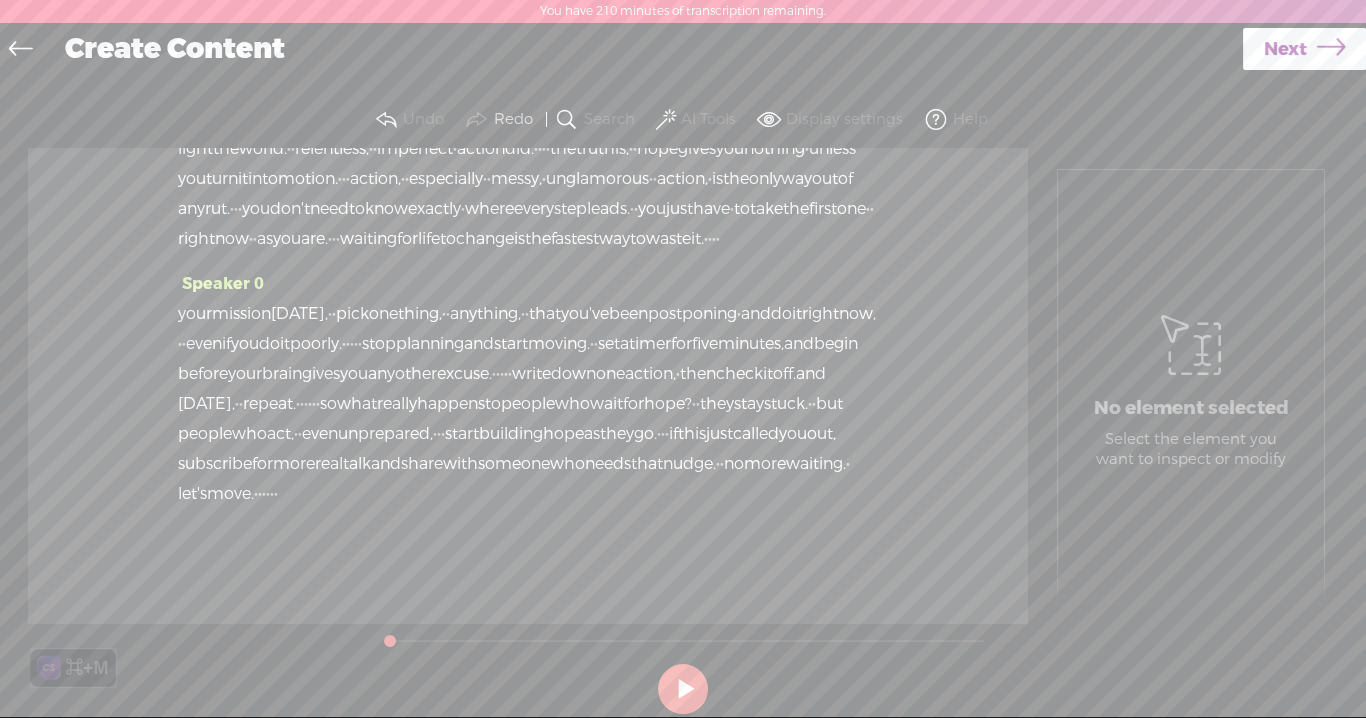 scroll, scrollTop: 683, scrollLeft: 0, axis: vertical 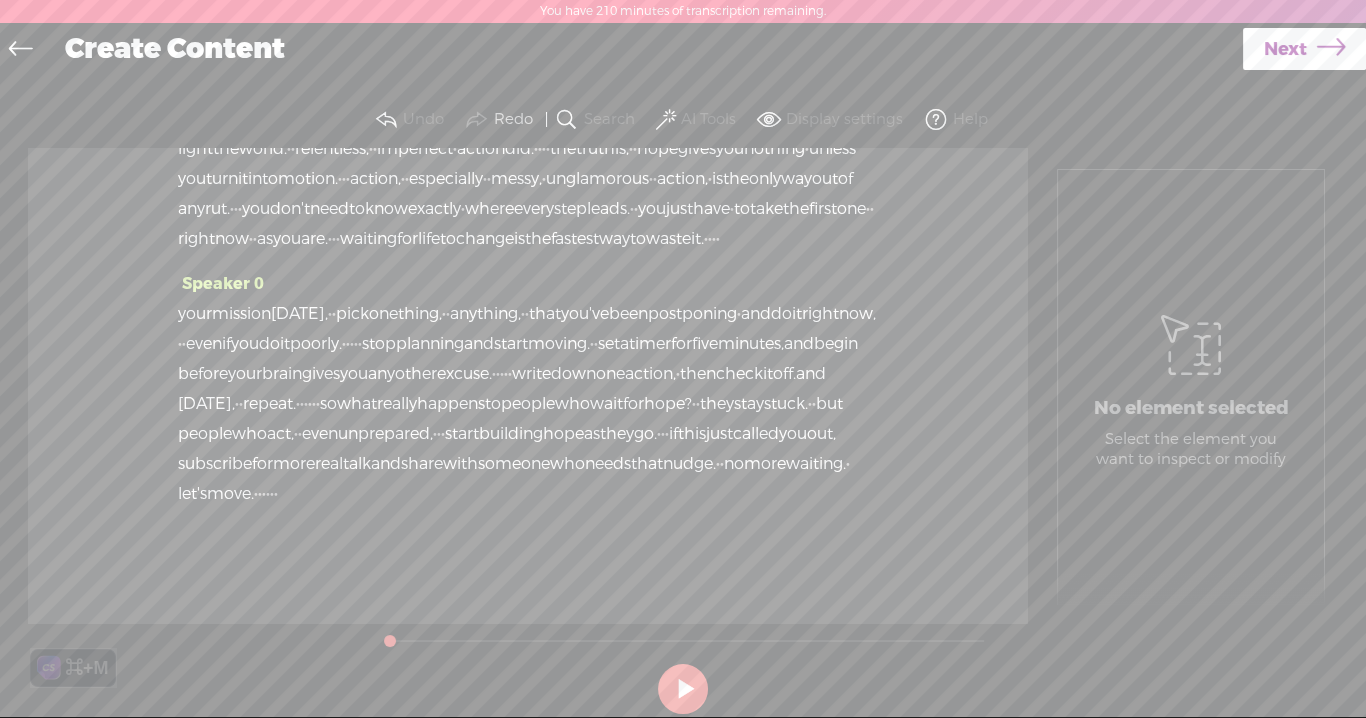 drag, startPoint x: 512, startPoint y: 497, endPoint x: 499, endPoint y: 497, distance: 13 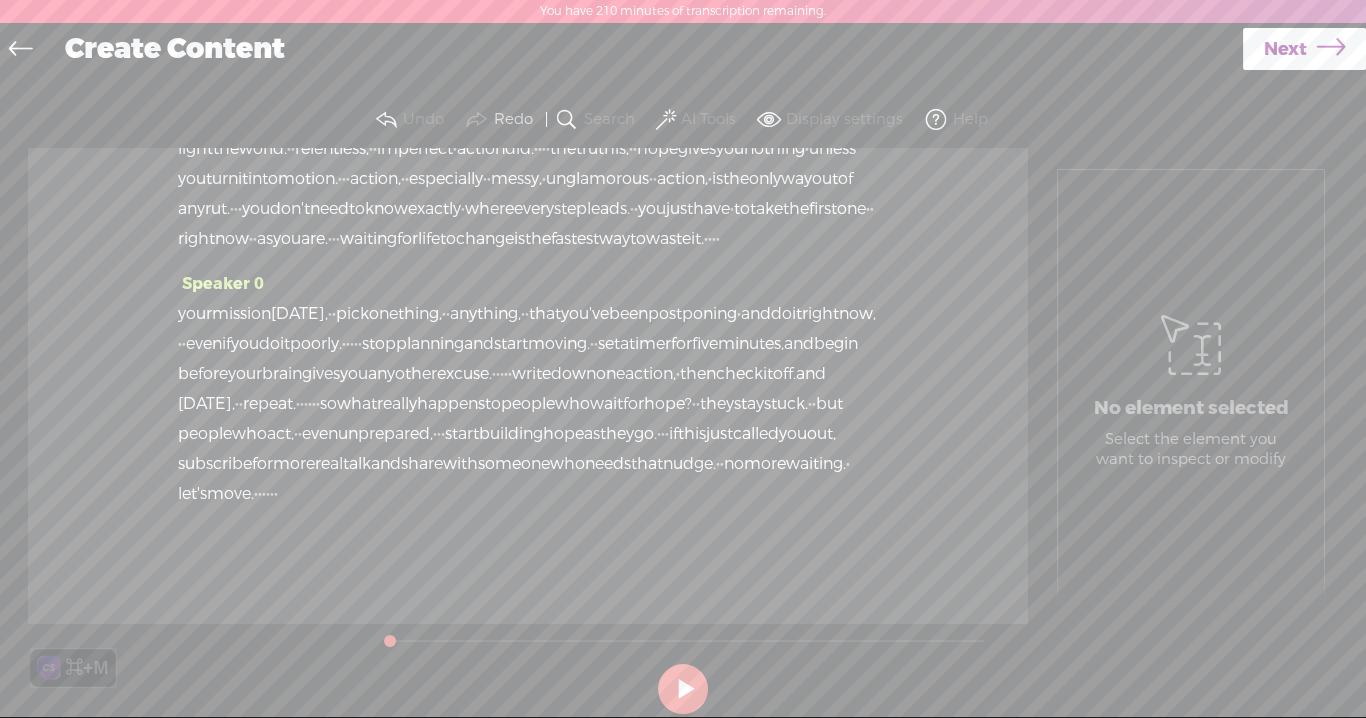drag, startPoint x: 499, startPoint y: 497, endPoint x: 464, endPoint y: 498, distance: 35.014282 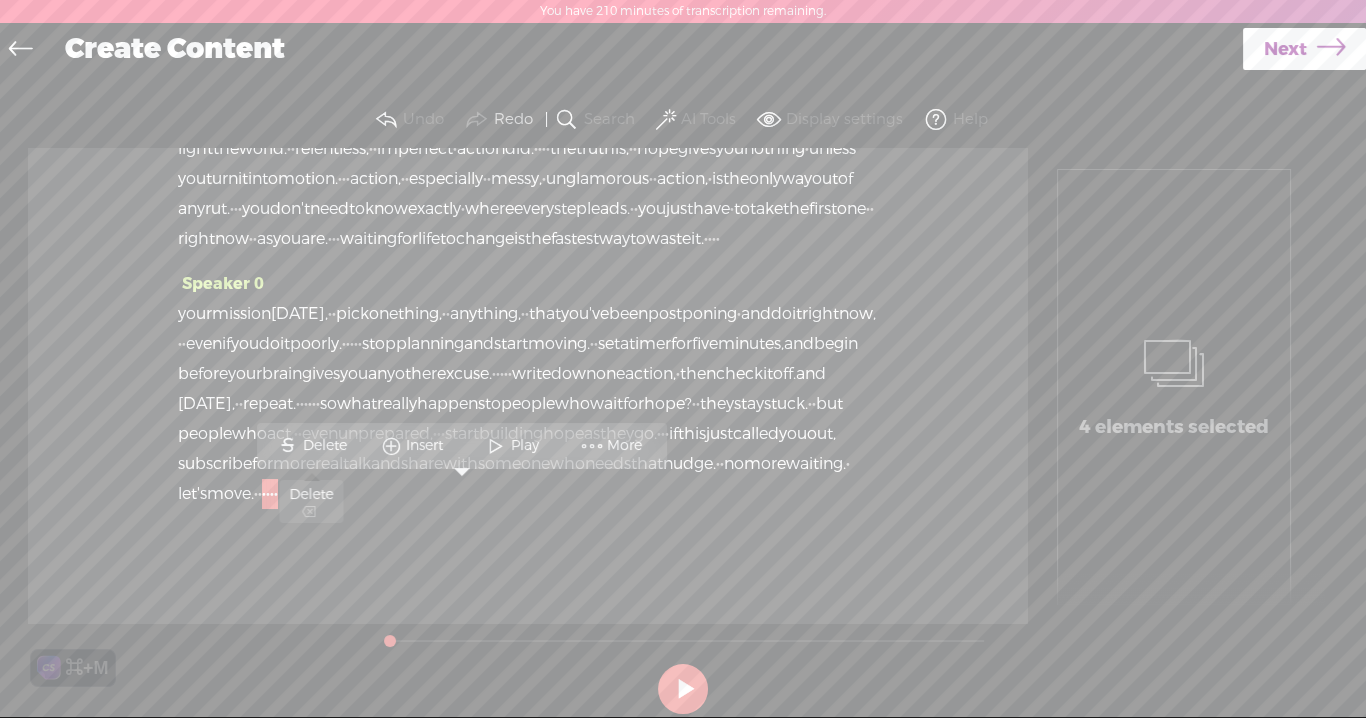 click on "S" at bounding box center (288, 446) 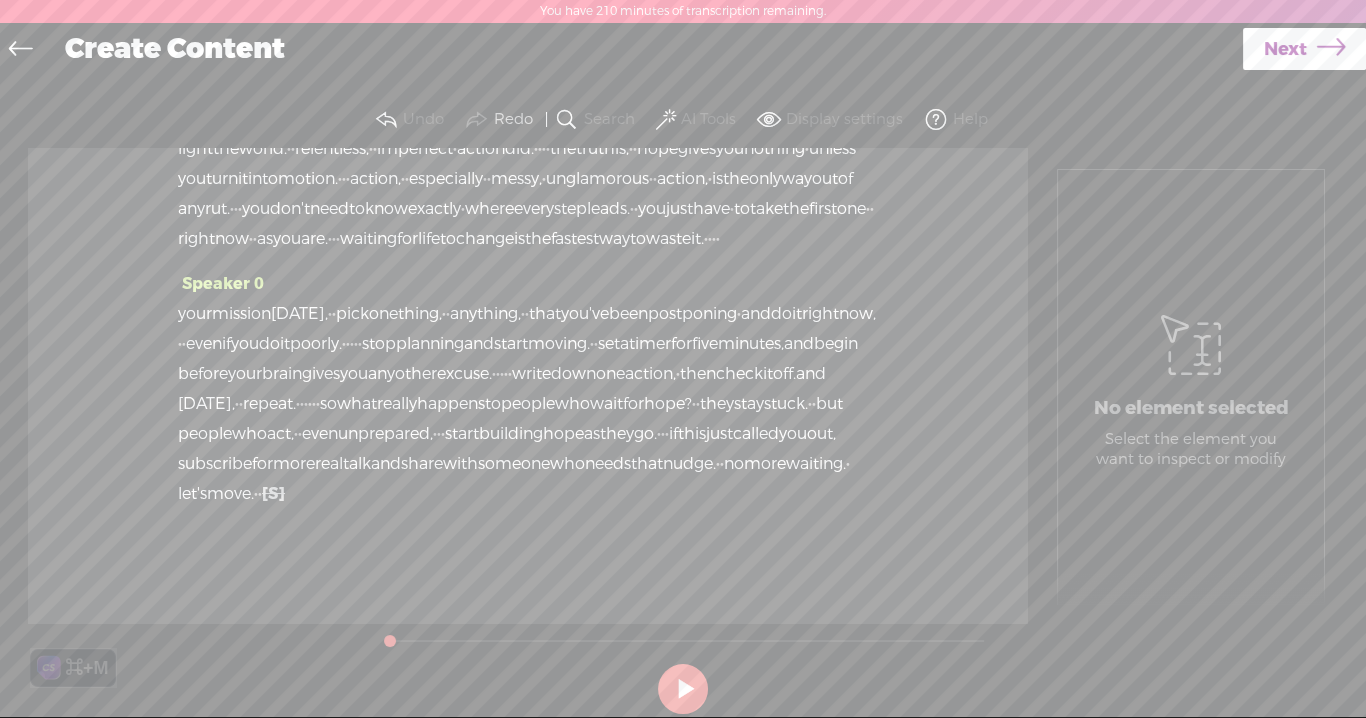 scroll, scrollTop: 0, scrollLeft: 0, axis: both 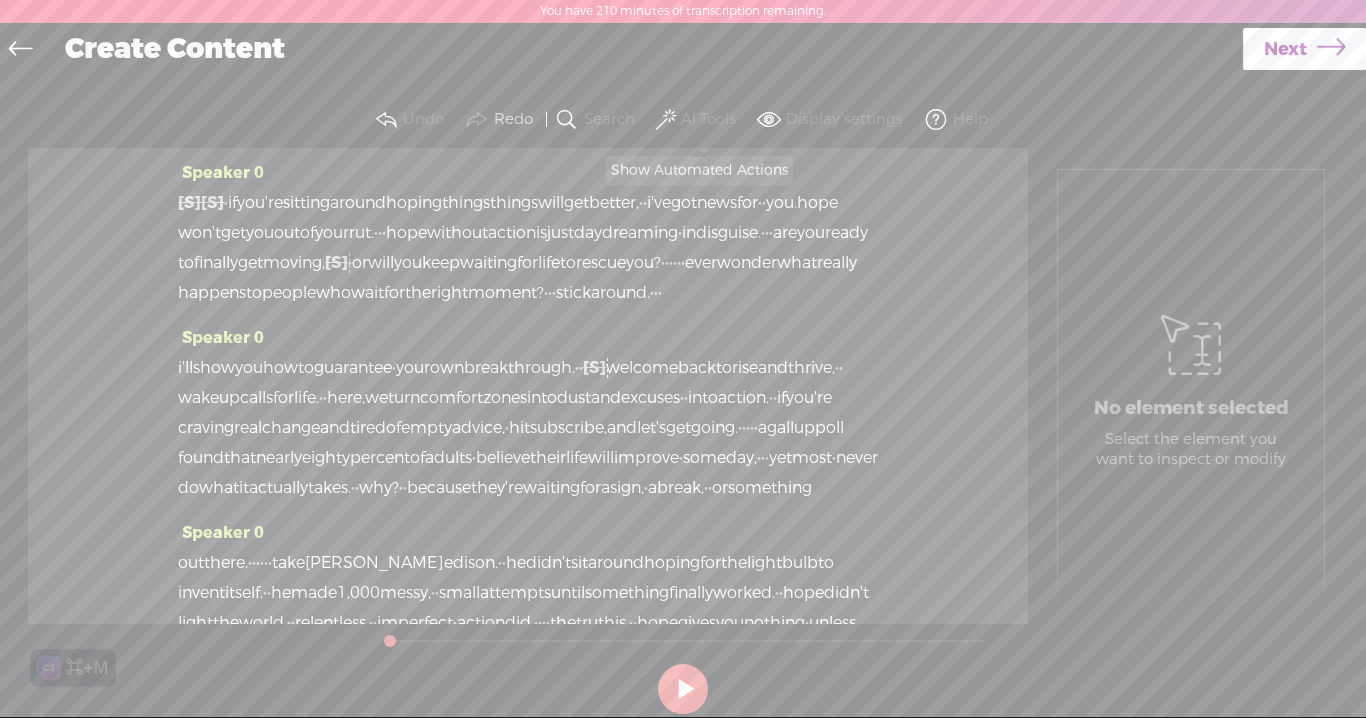 click on "AI Tools" at bounding box center (708, 120) 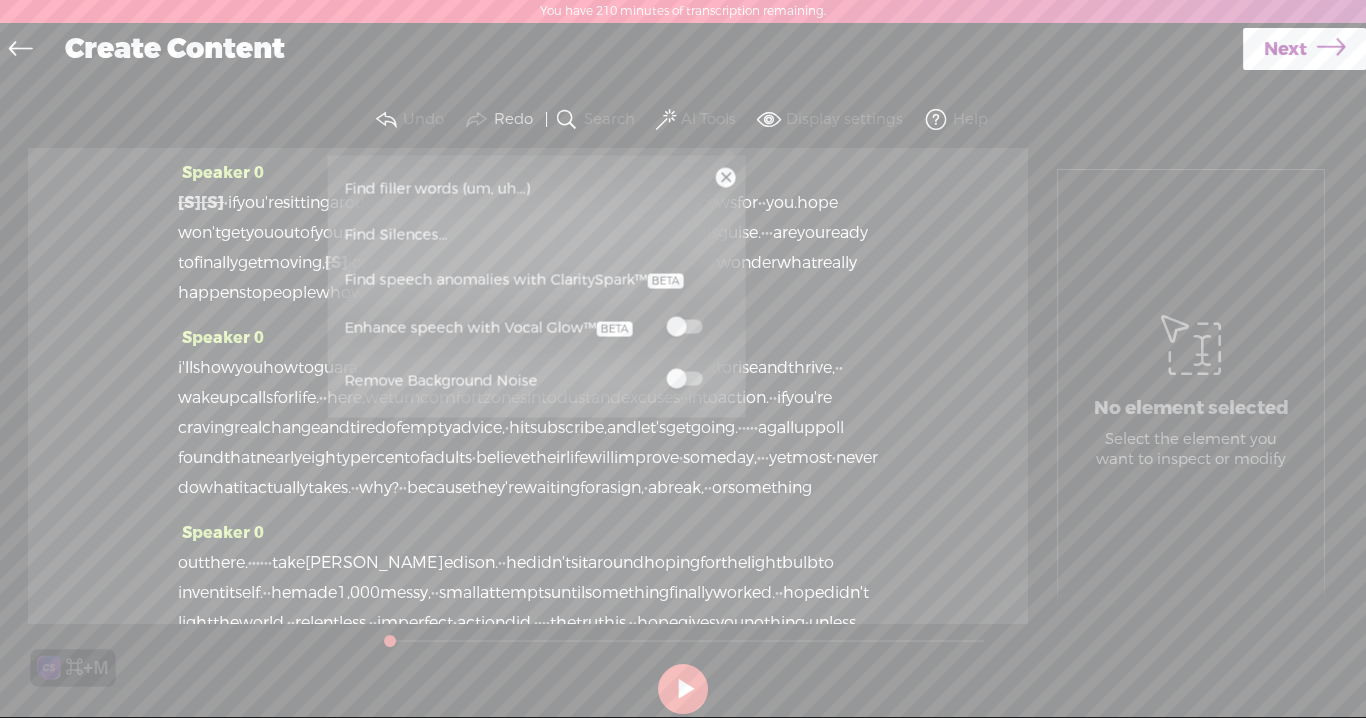 click at bounding box center (684, 327) 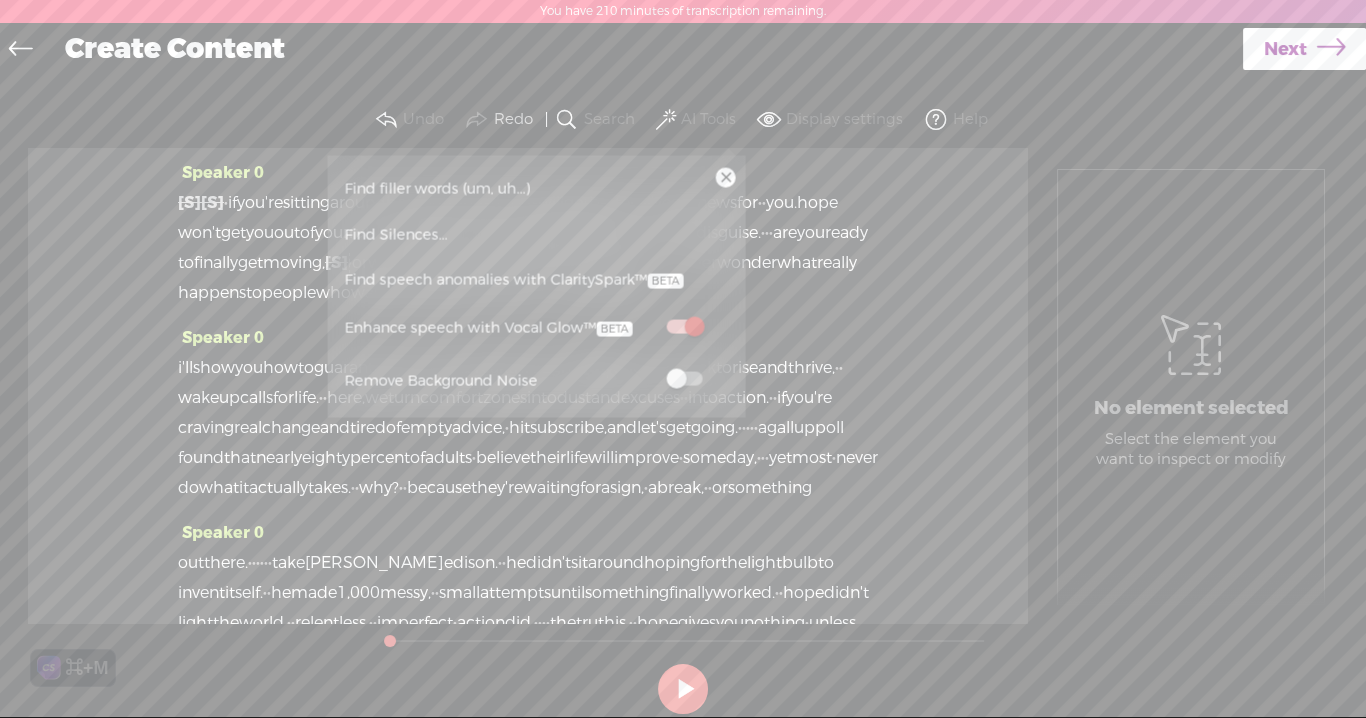 click on "Next" at bounding box center [1285, 49] 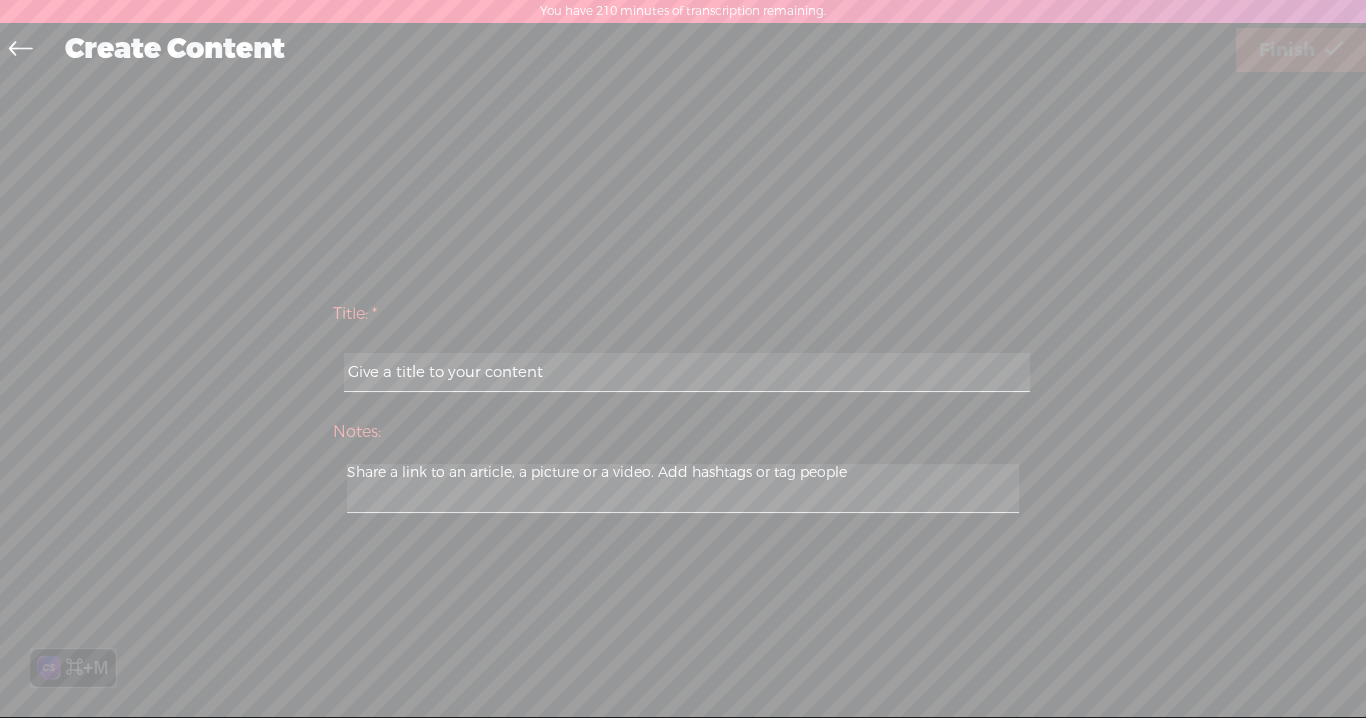 click at bounding box center [686, 372] 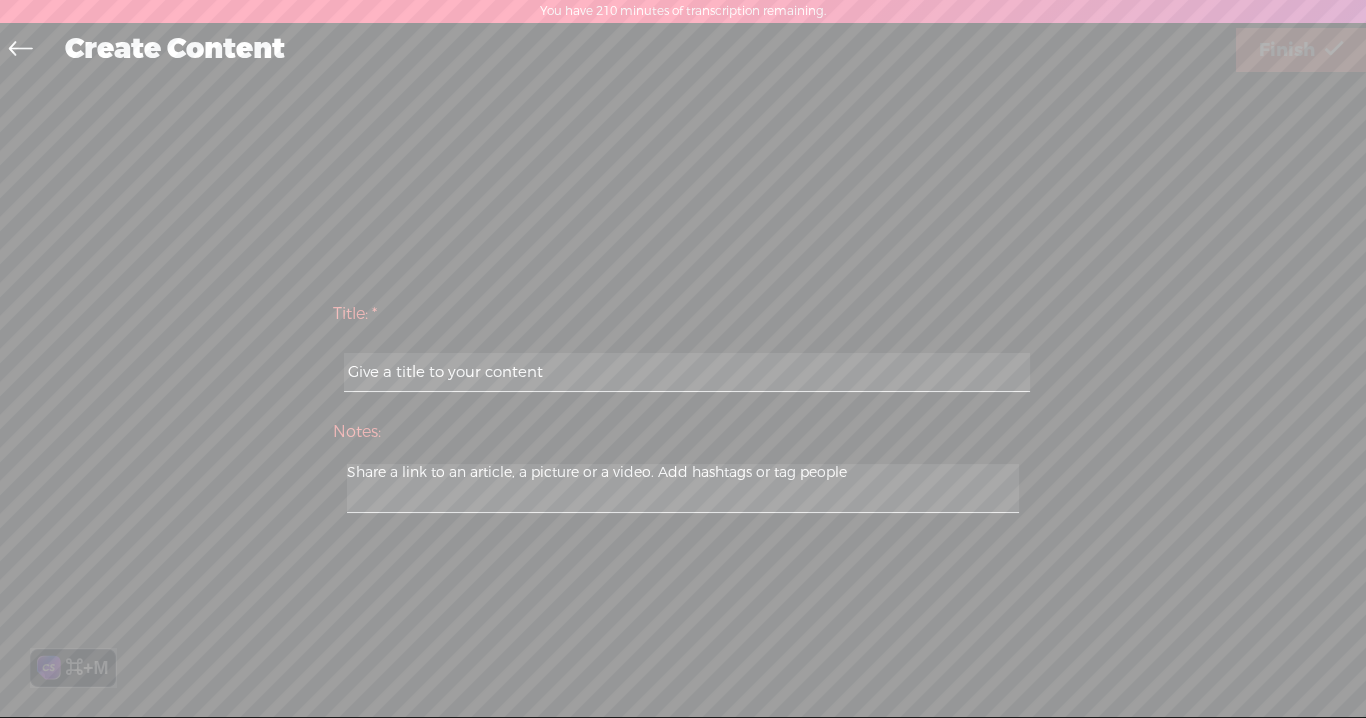 click at bounding box center (686, 372) 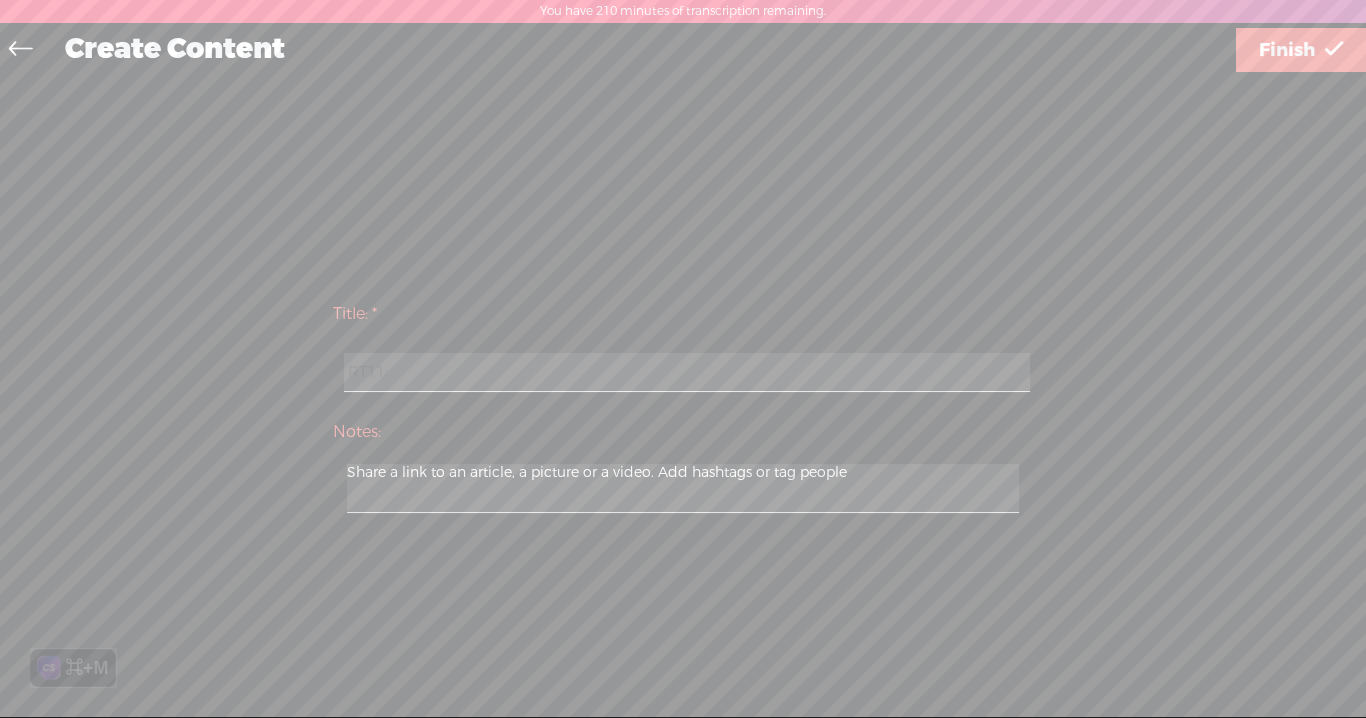paste on "Hope is Not a Strategy—Action is the Only Way Out of Your Rut" 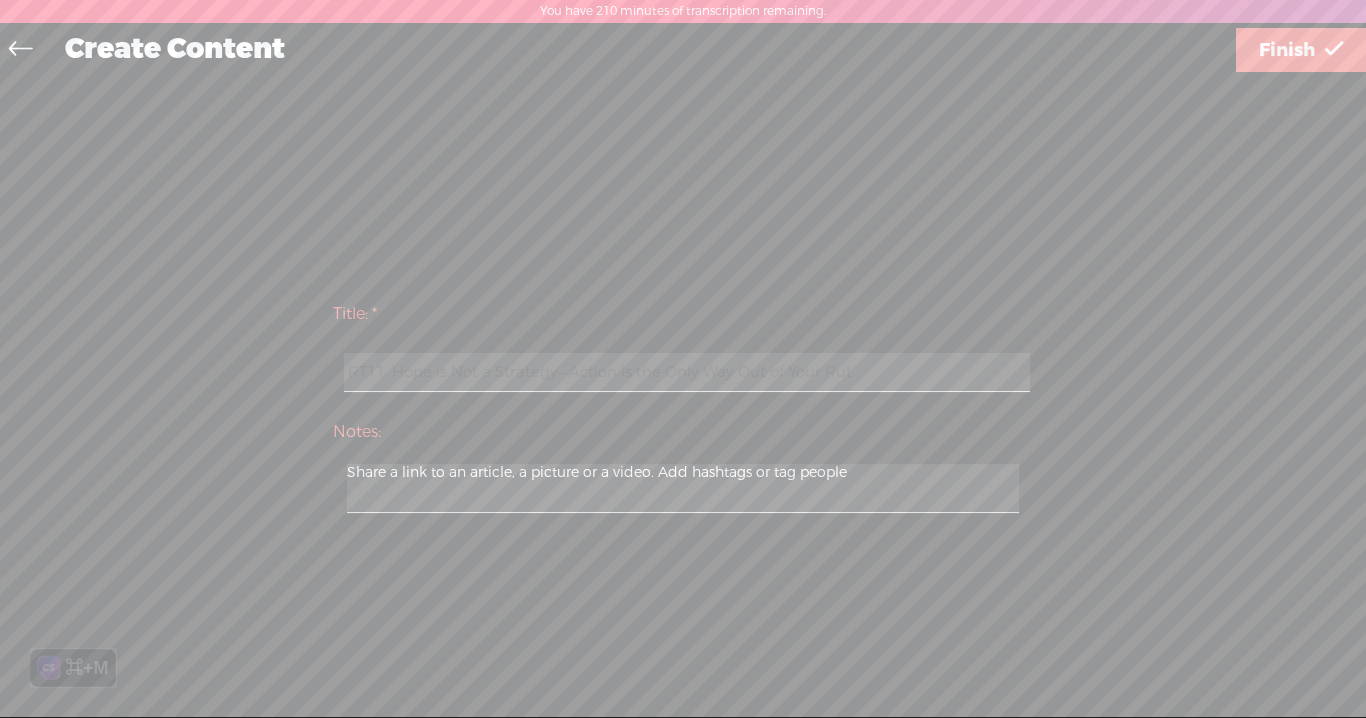 type on "RT11: Hope is Not a Strategy—Action is the Only Way Out of Your Rut" 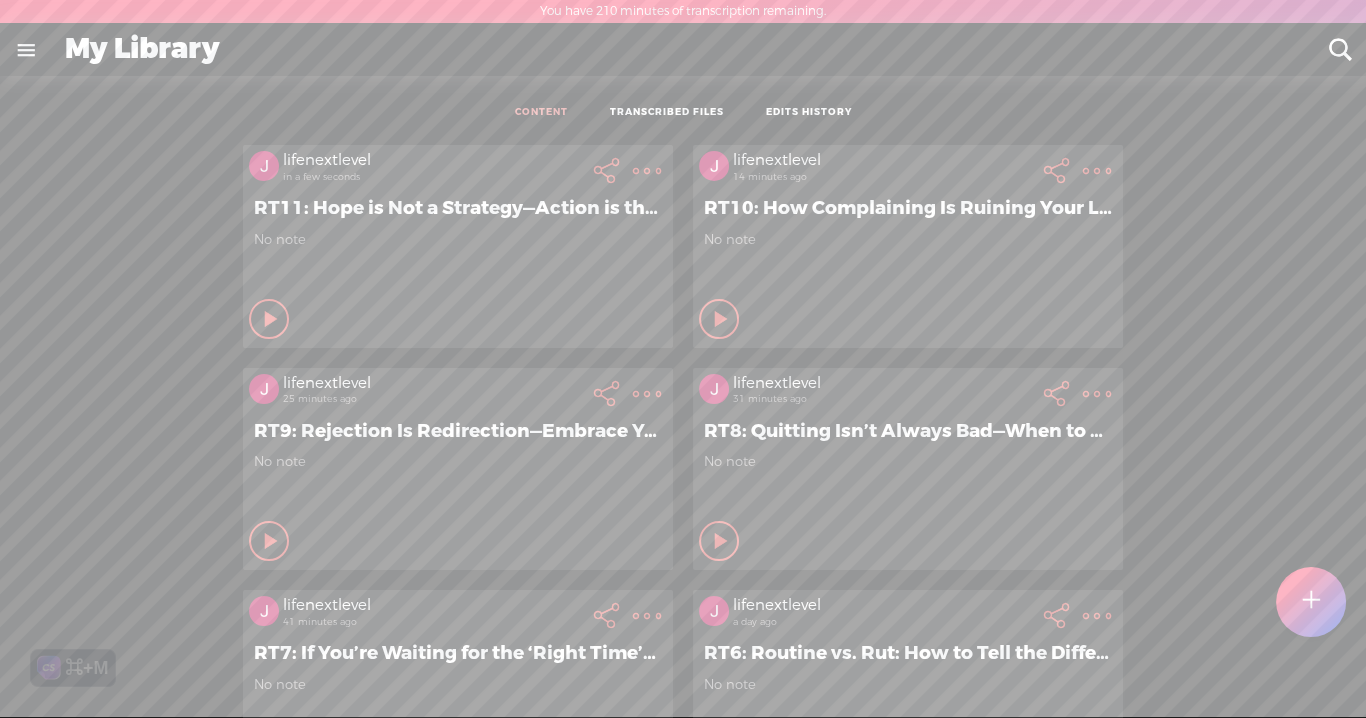 scroll, scrollTop: 1, scrollLeft: 0, axis: vertical 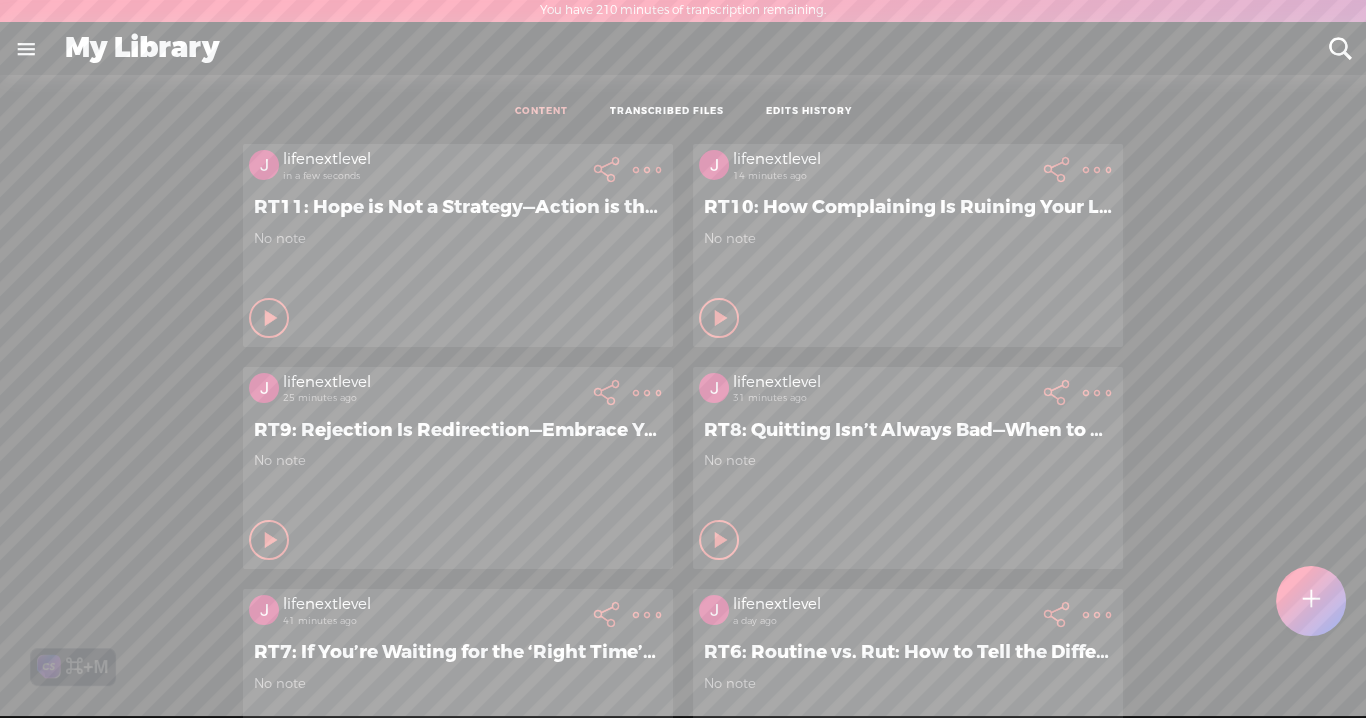 click at bounding box center (1311, 601) 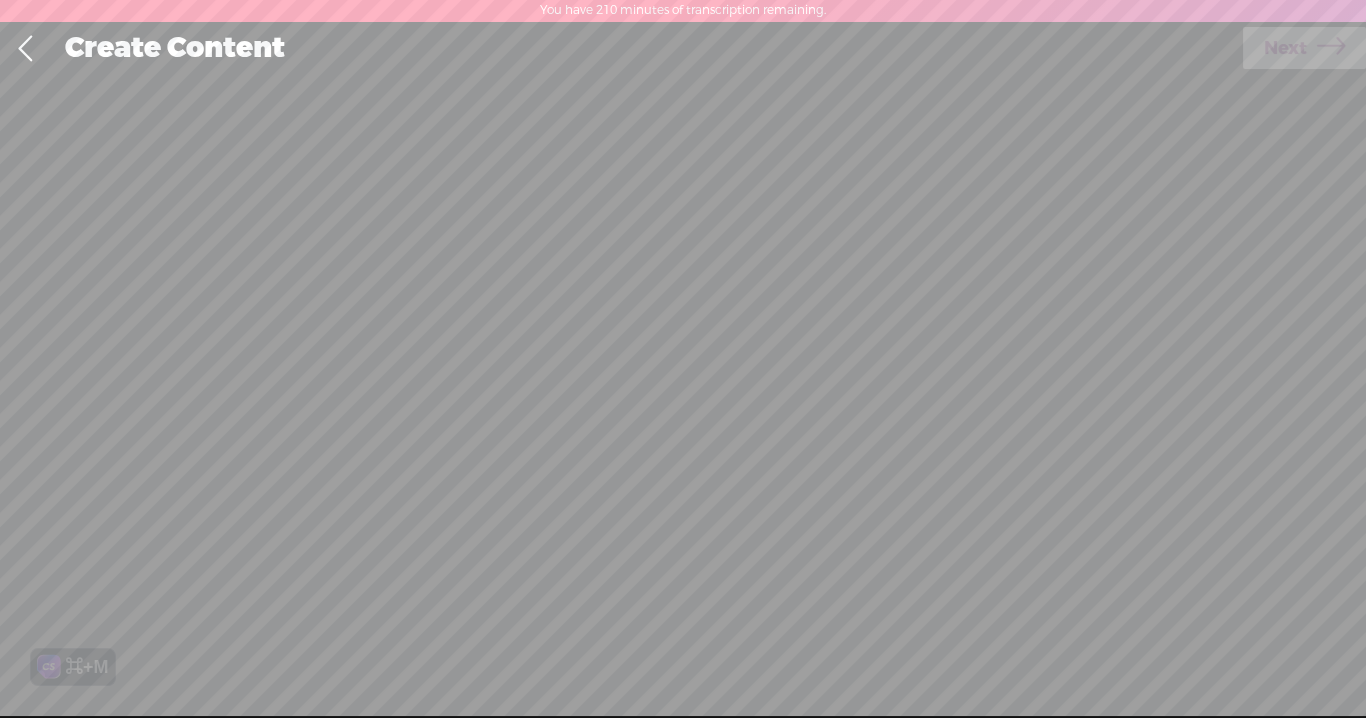 scroll, scrollTop: 0, scrollLeft: 0, axis: both 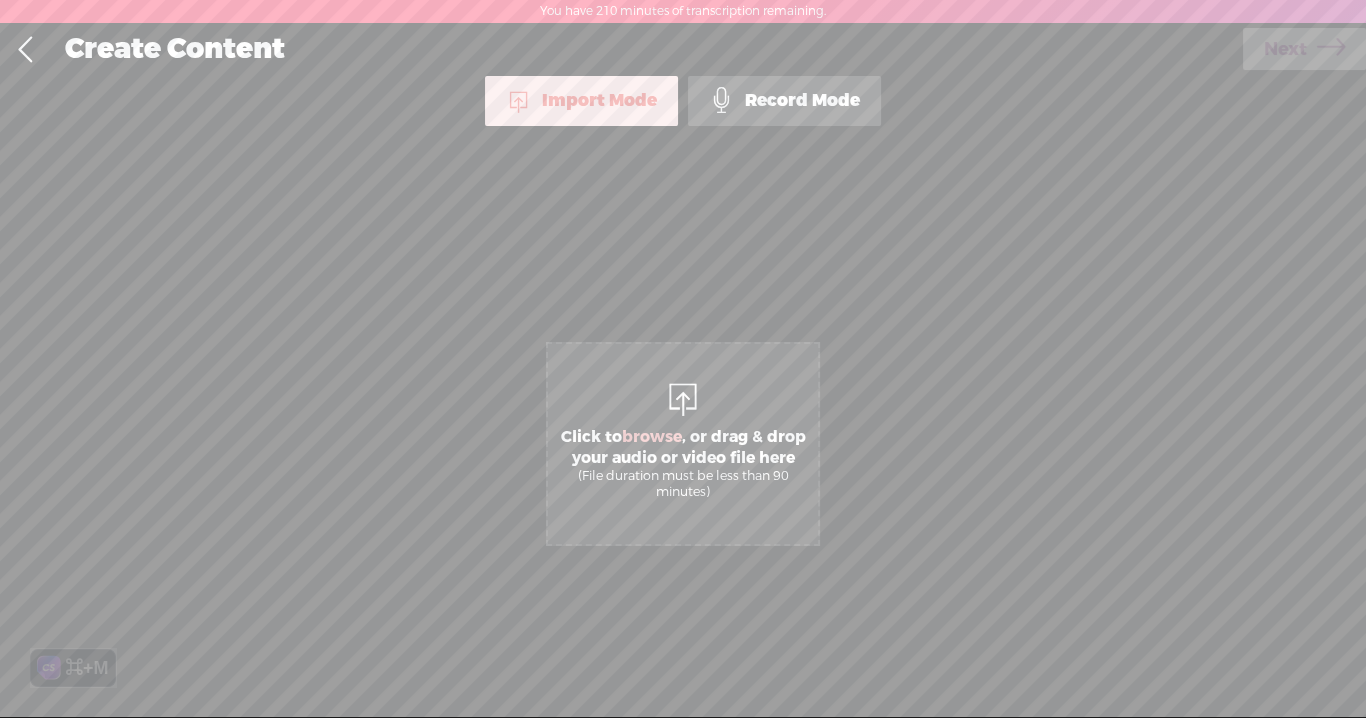 click on "Record Mode" at bounding box center (784, 101) 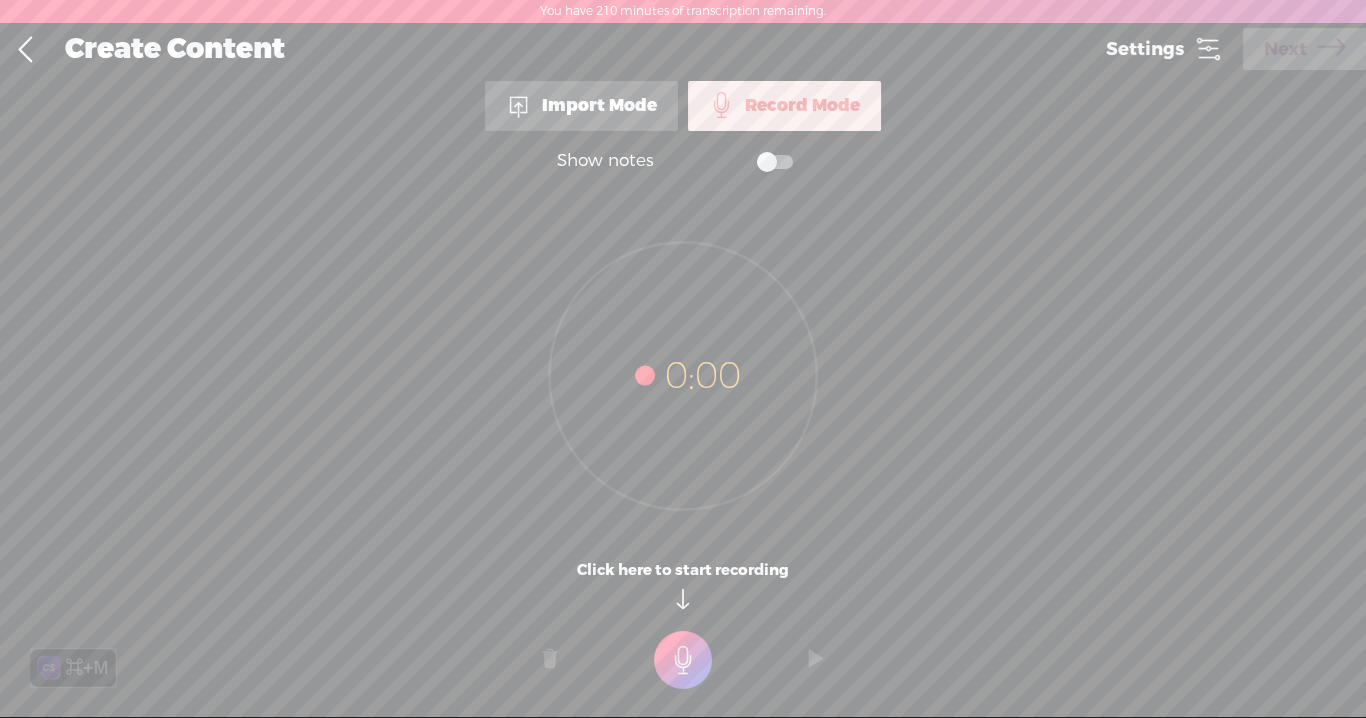 click at bounding box center (683, 660) 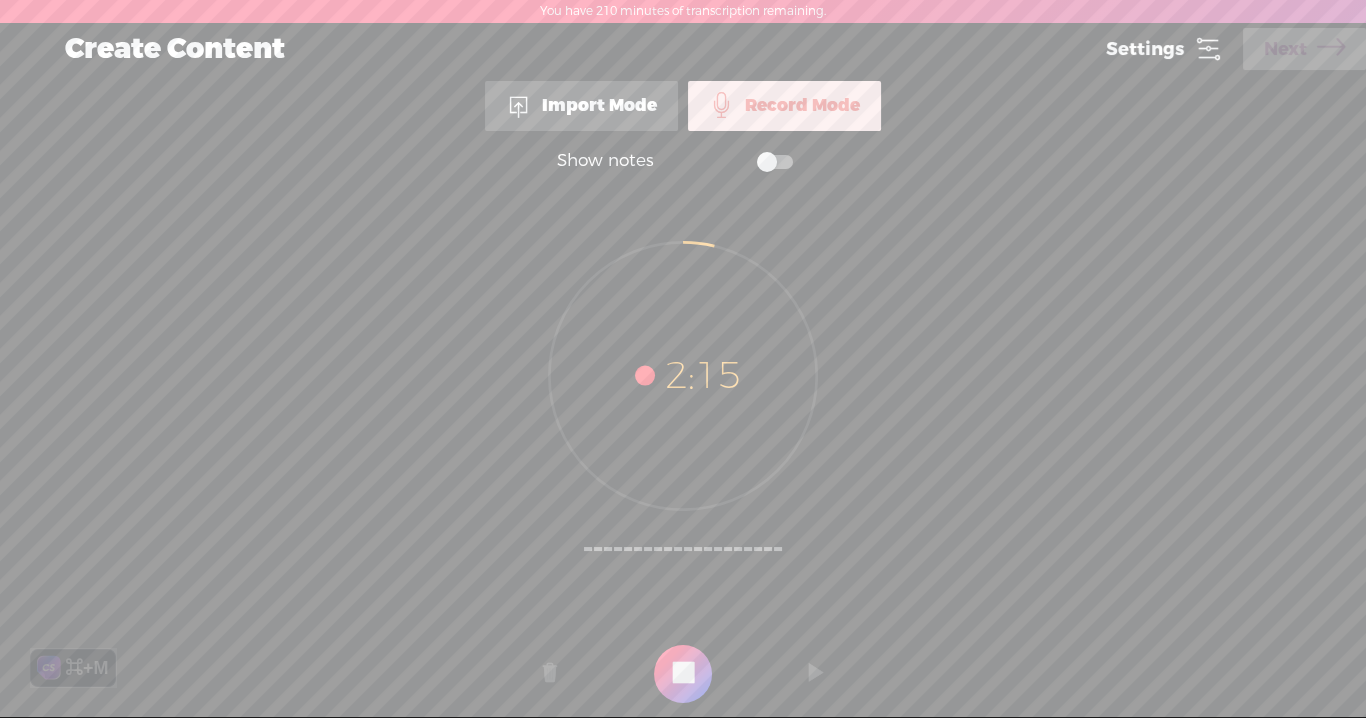 click at bounding box center (683, 674) 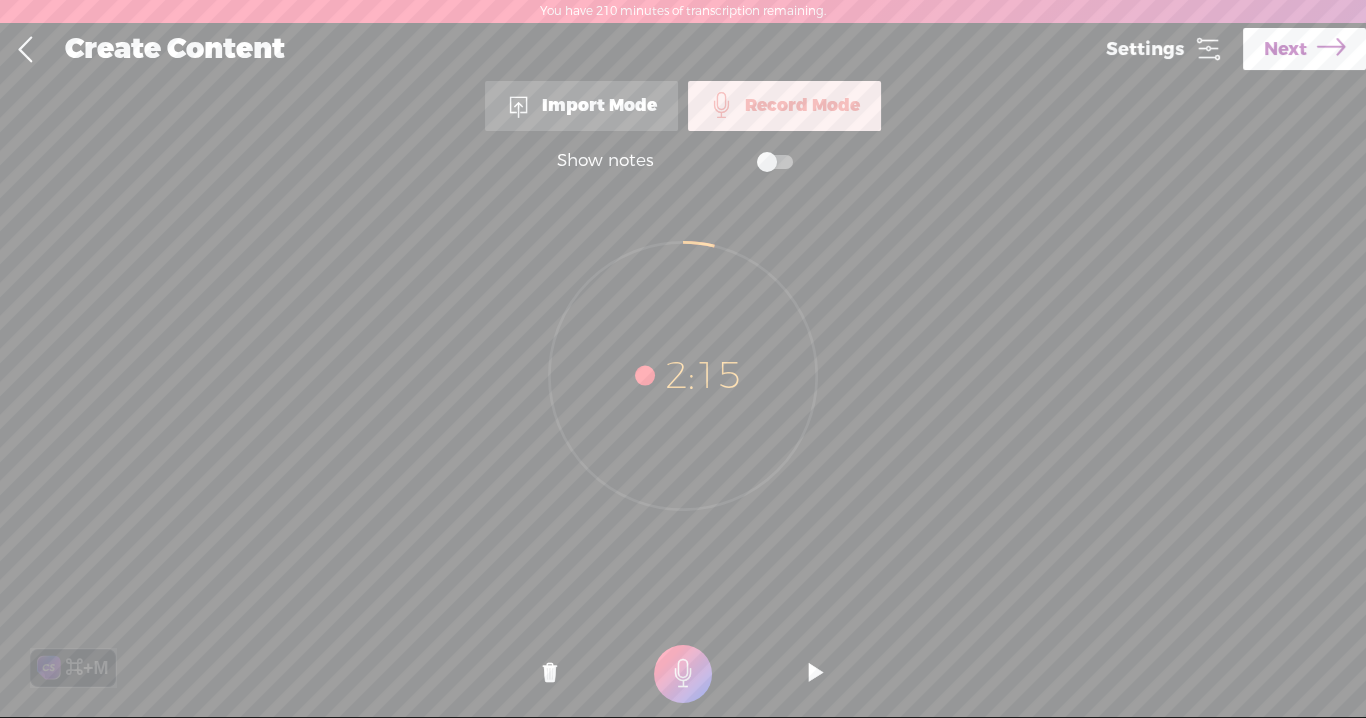 click on "Next" at bounding box center (1285, 49) 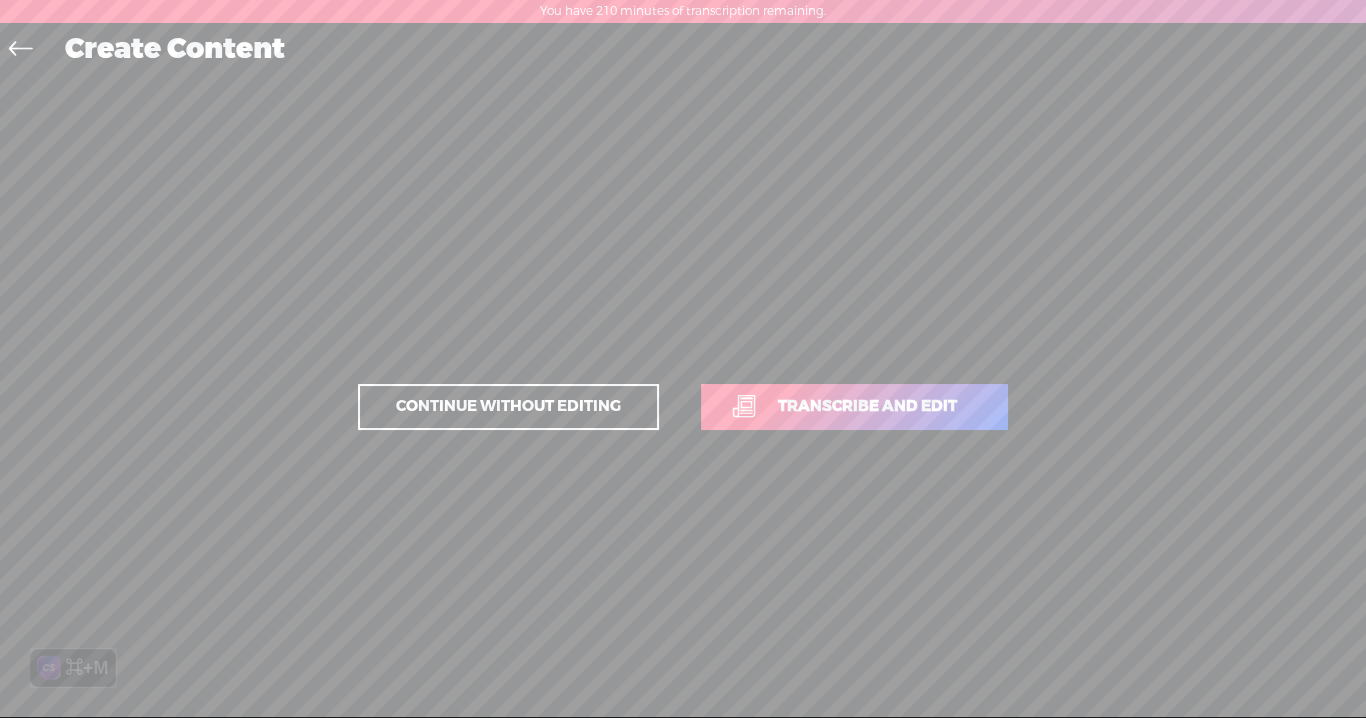 click on "Transcribe and edit" at bounding box center (854, 407) 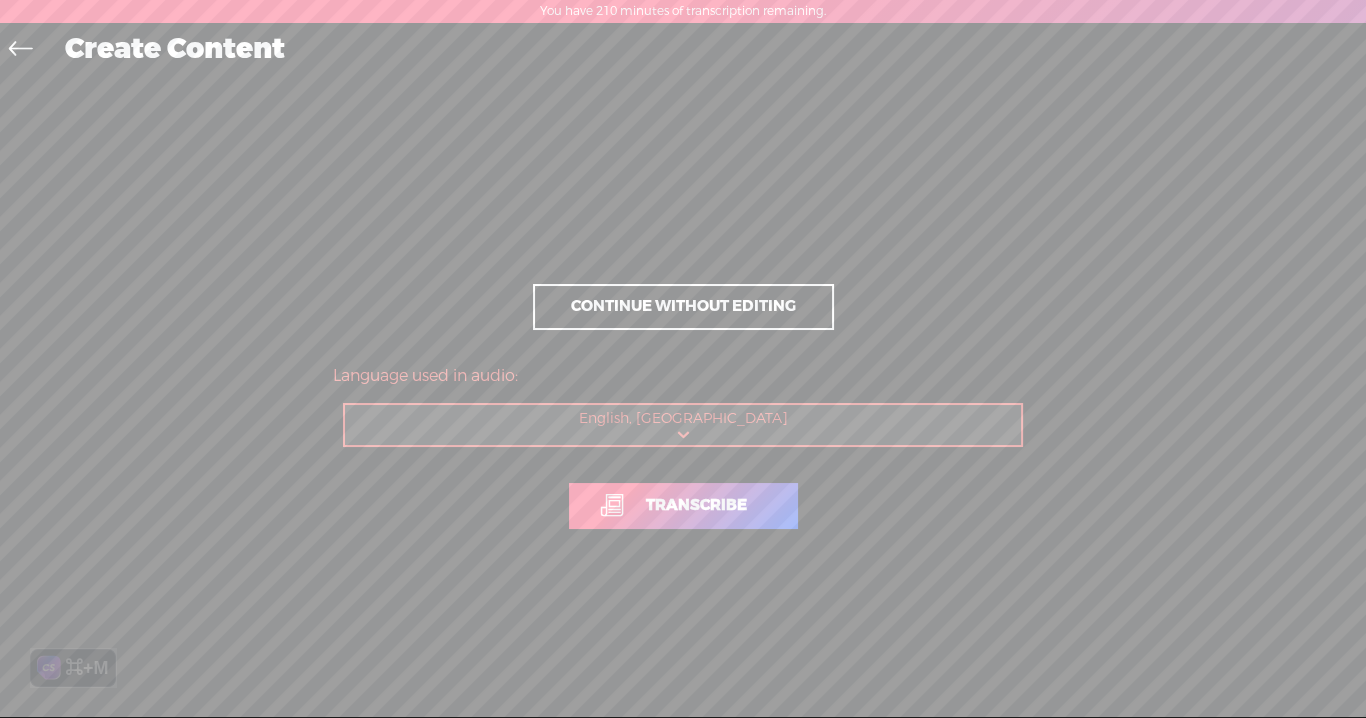 click on "Transcribe" at bounding box center [683, 506] 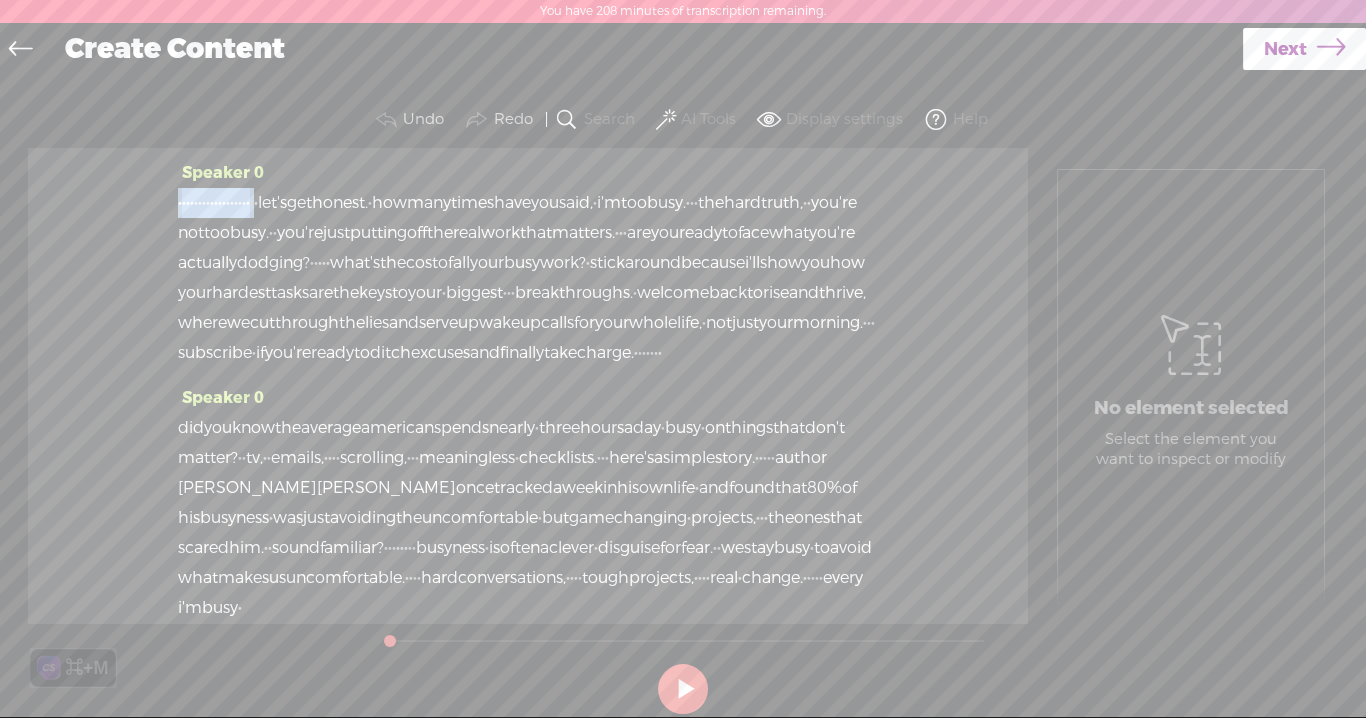 drag, startPoint x: 380, startPoint y: 202, endPoint x: 178, endPoint y: 204, distance: 202.0099 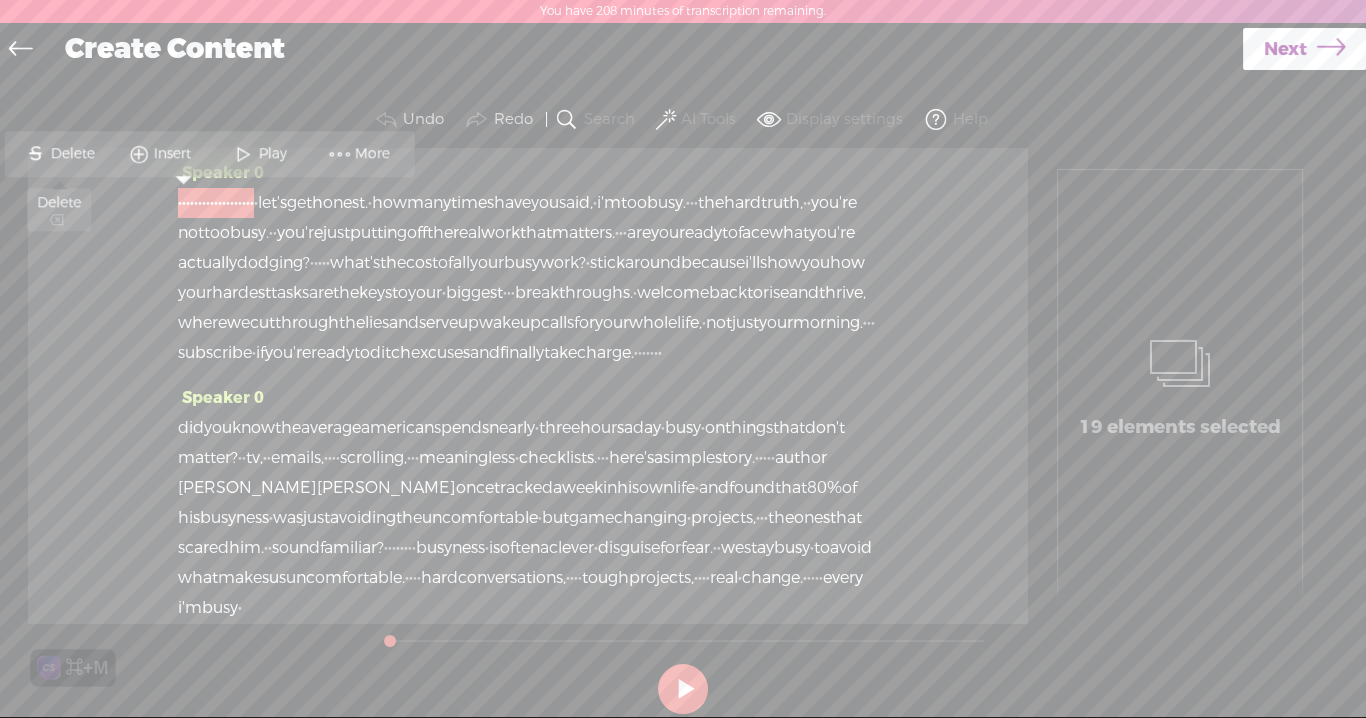 click on "Delete" at bounding box center [74, 154] 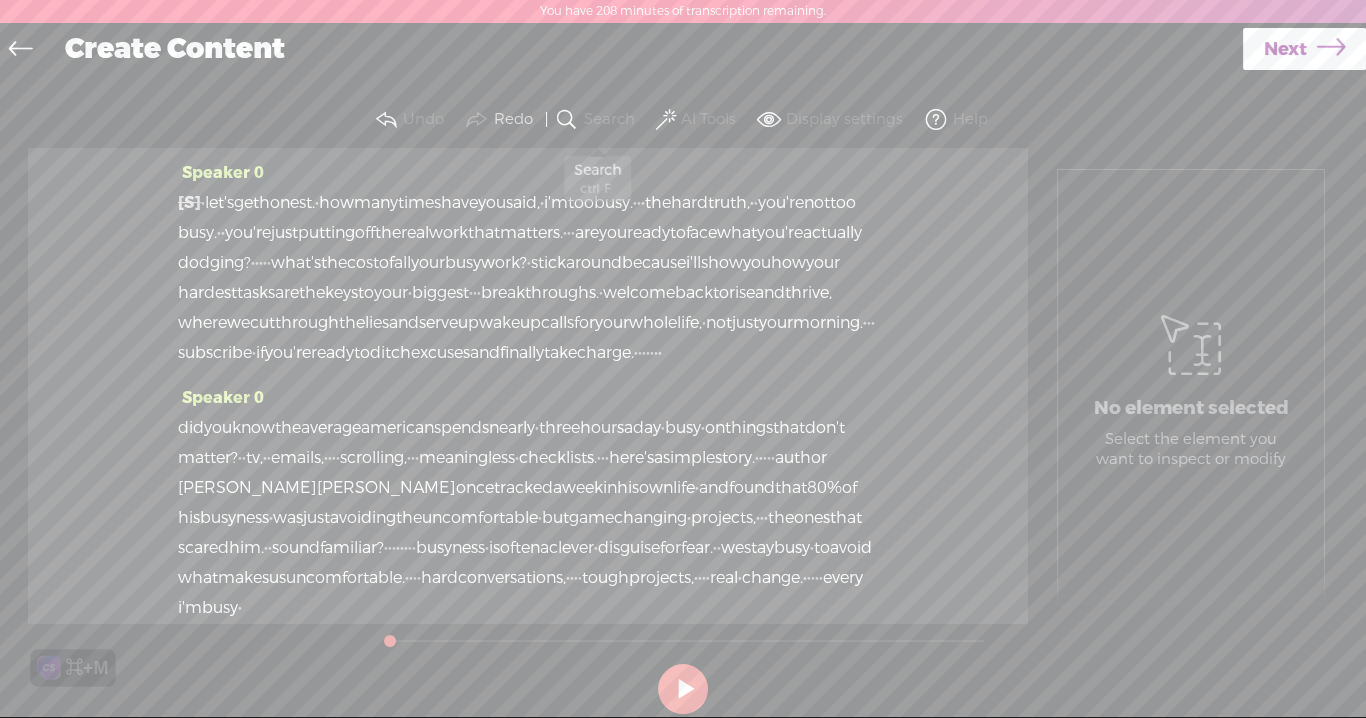 click on "Search" at bounding box center [597, 120] 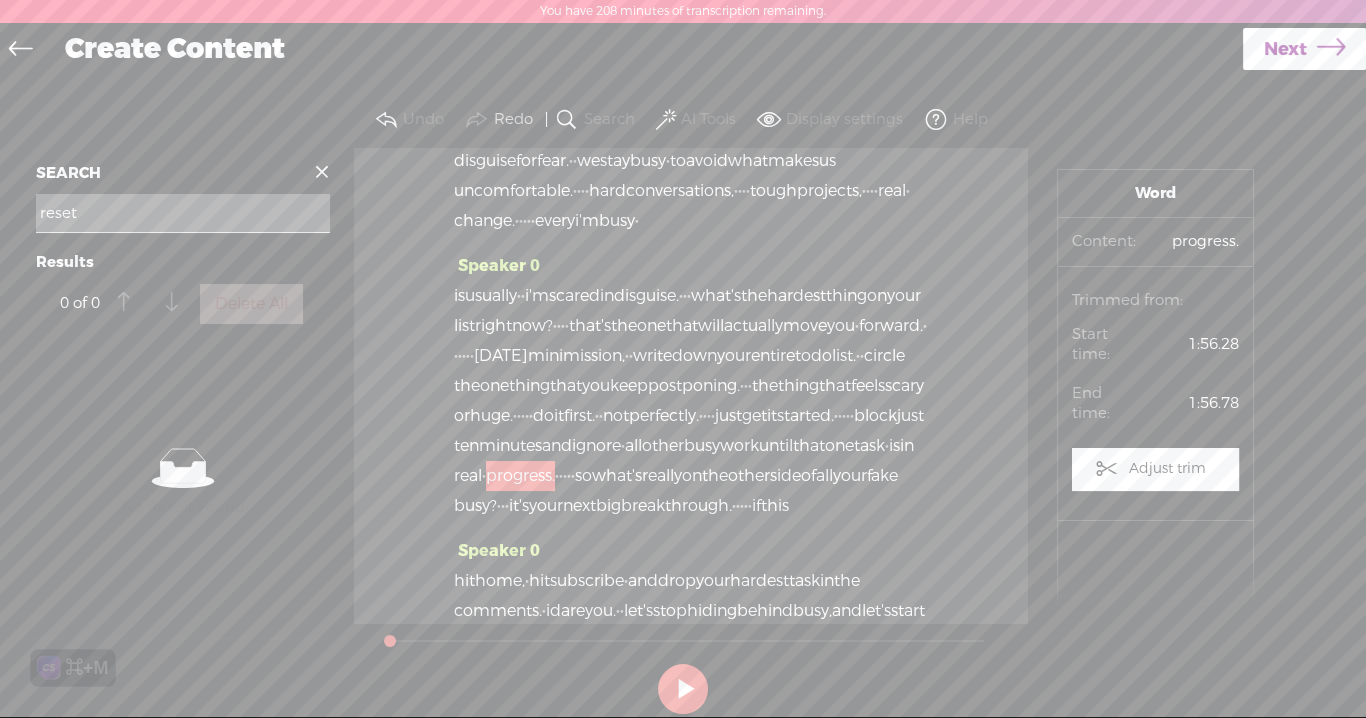 scroll, scrollTop: 953, scrollLeft: 0, axis: vertical 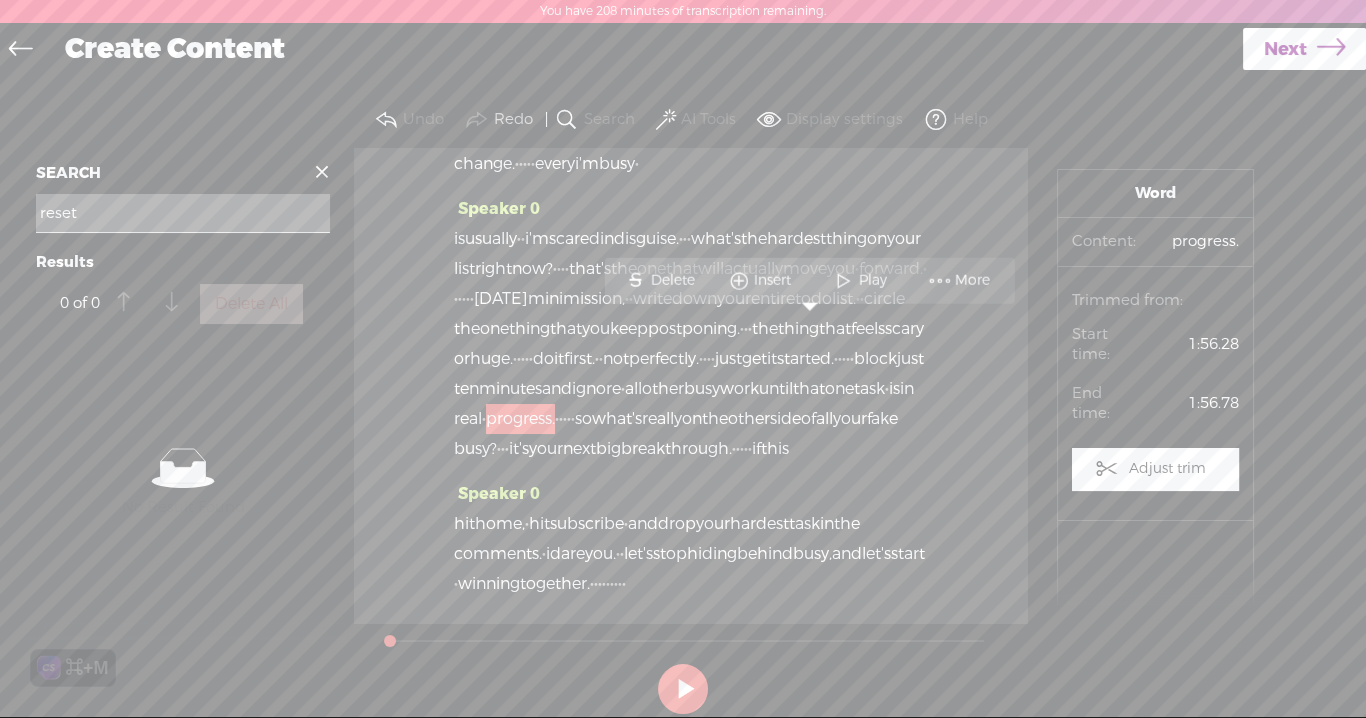 type on "reset" 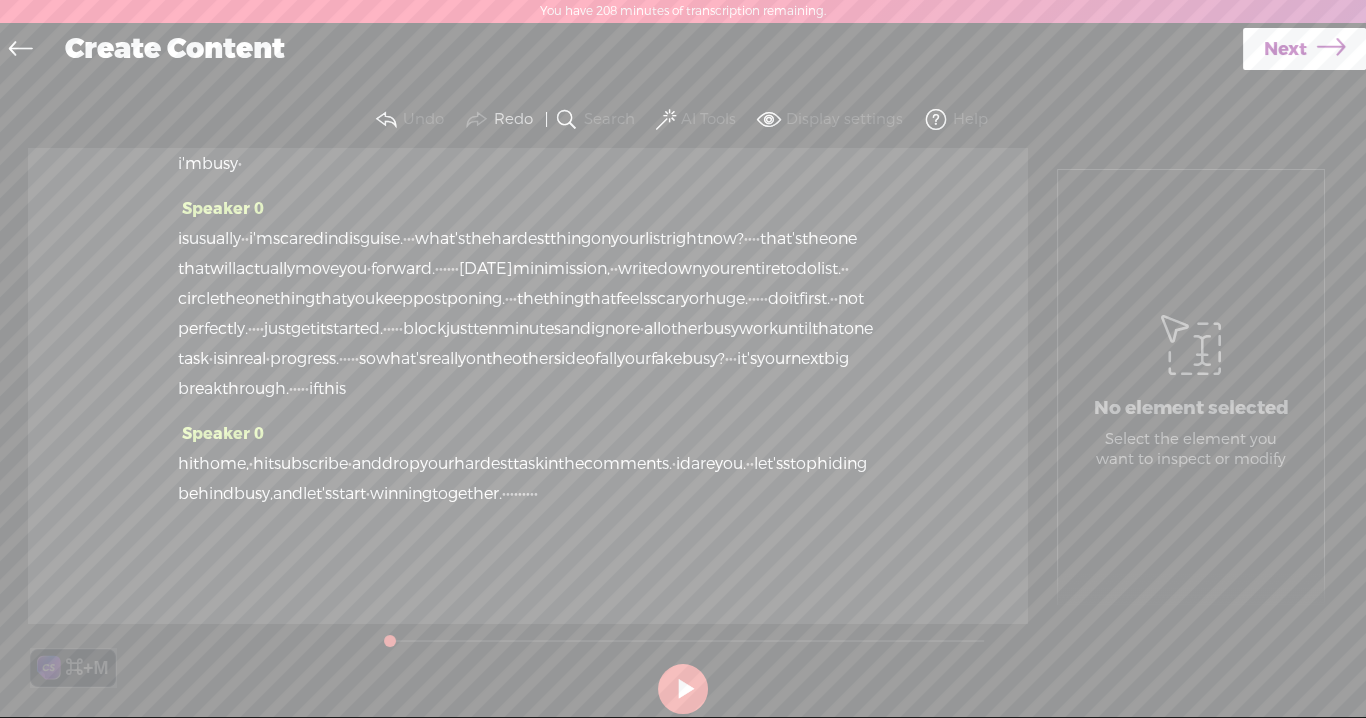 scroll, scrollTop: 653, scrollLeft: 0, axis: vertical 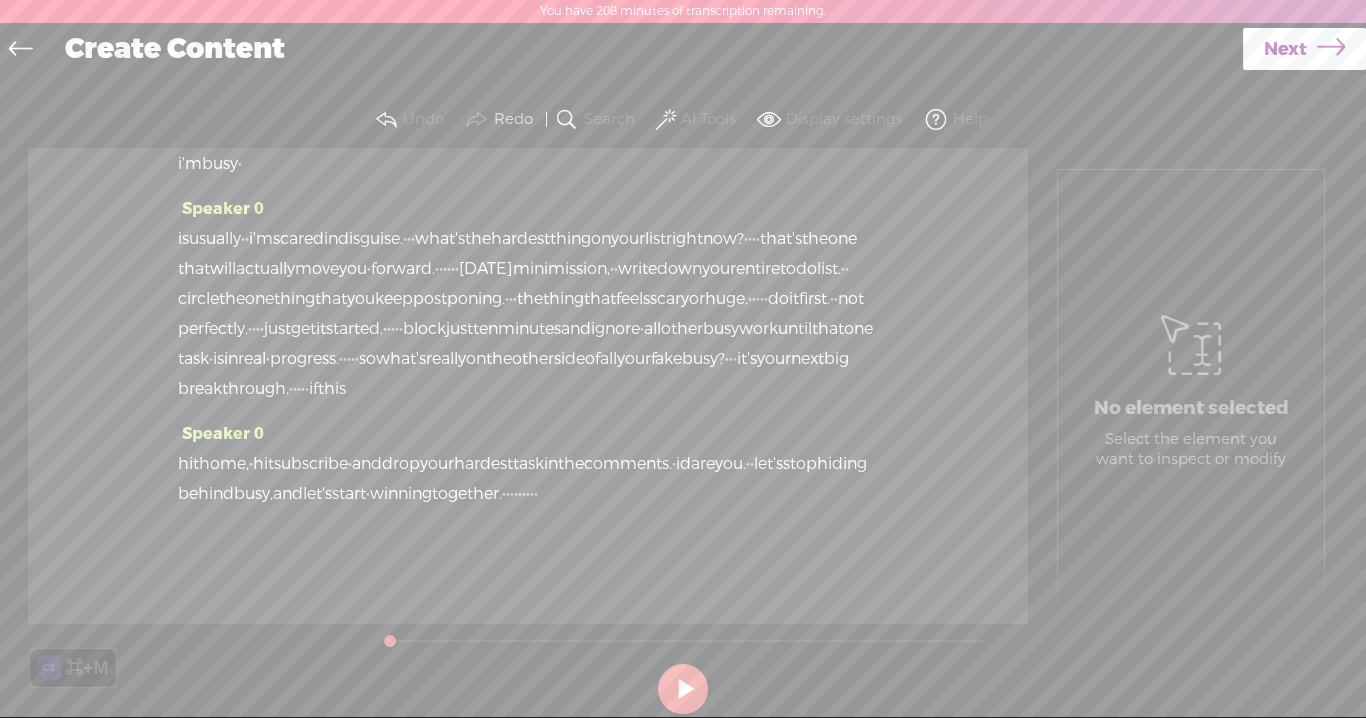 drag, startPoint x: 197, startPoint y: 495, endPoint x: 816, endPoint y: 465, distance: 619.72656 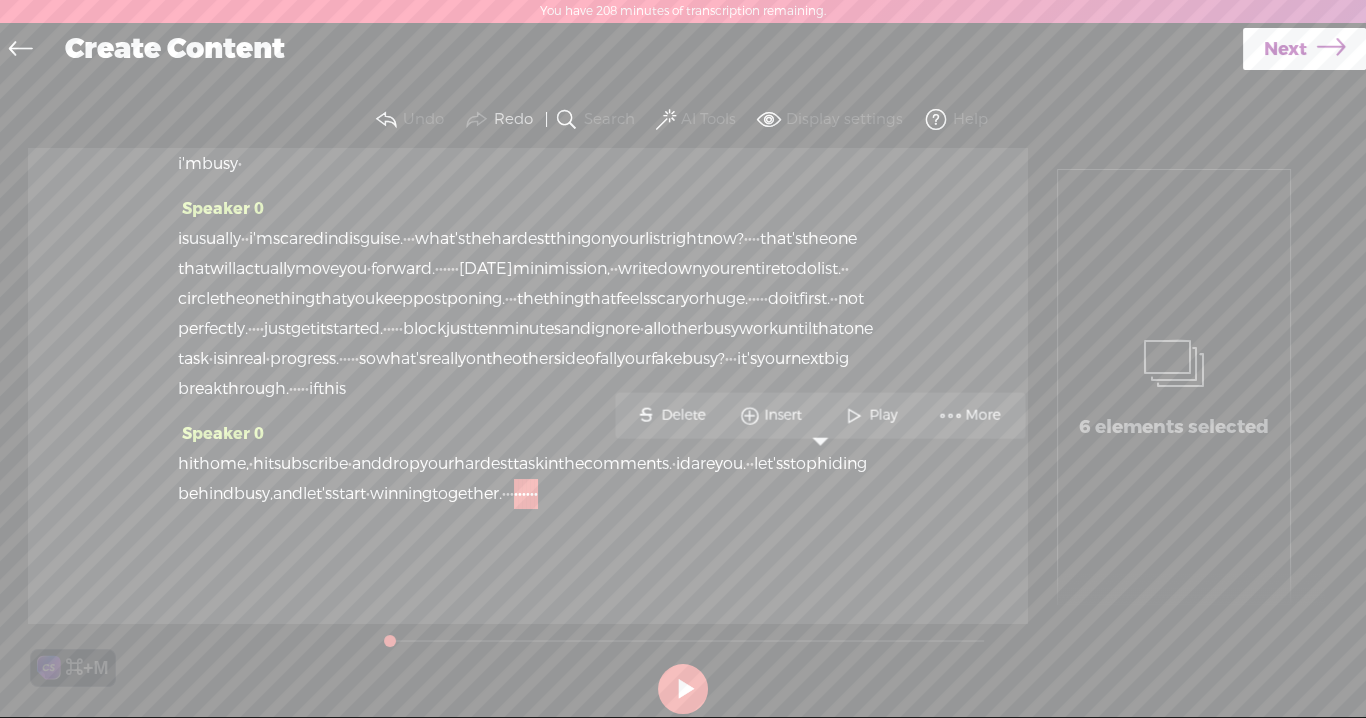 click on "S Delete" at bounding box center [670, 415] 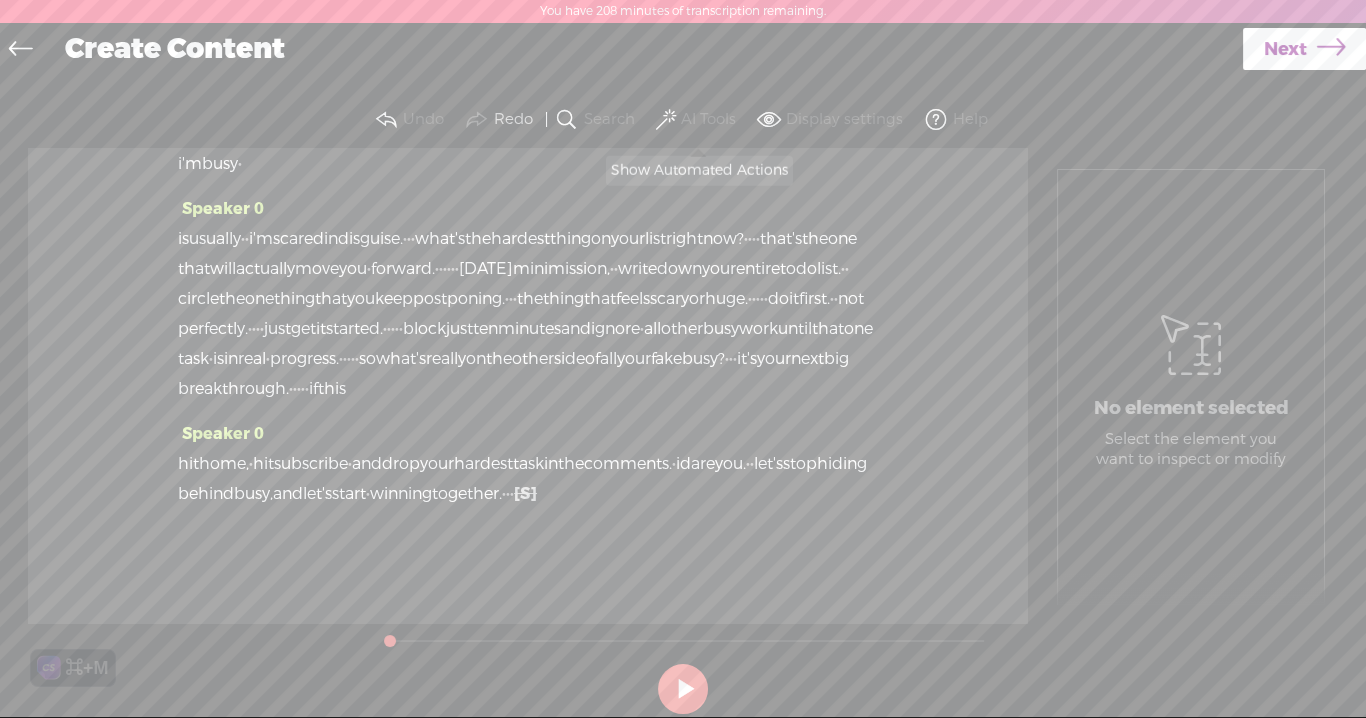 click on "AI Tools" at bounding box center [708, 120] 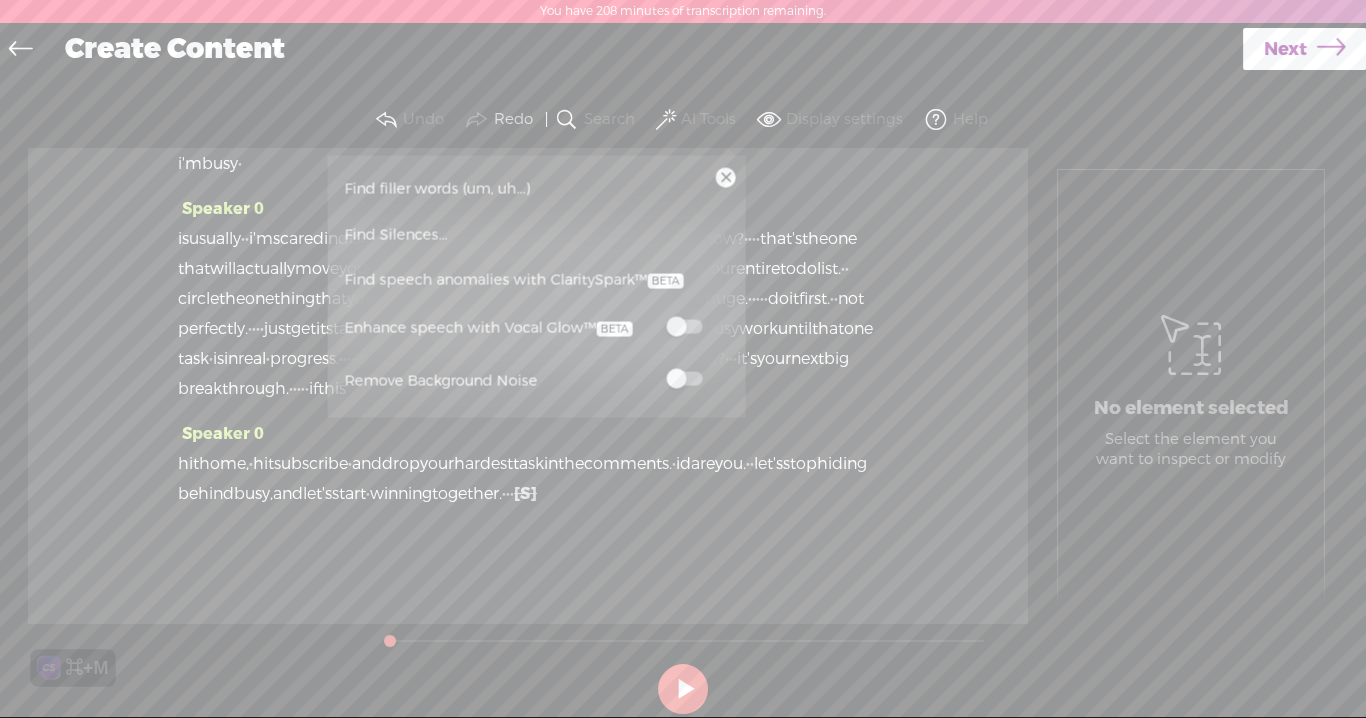 click at bounding box center (684, 327) 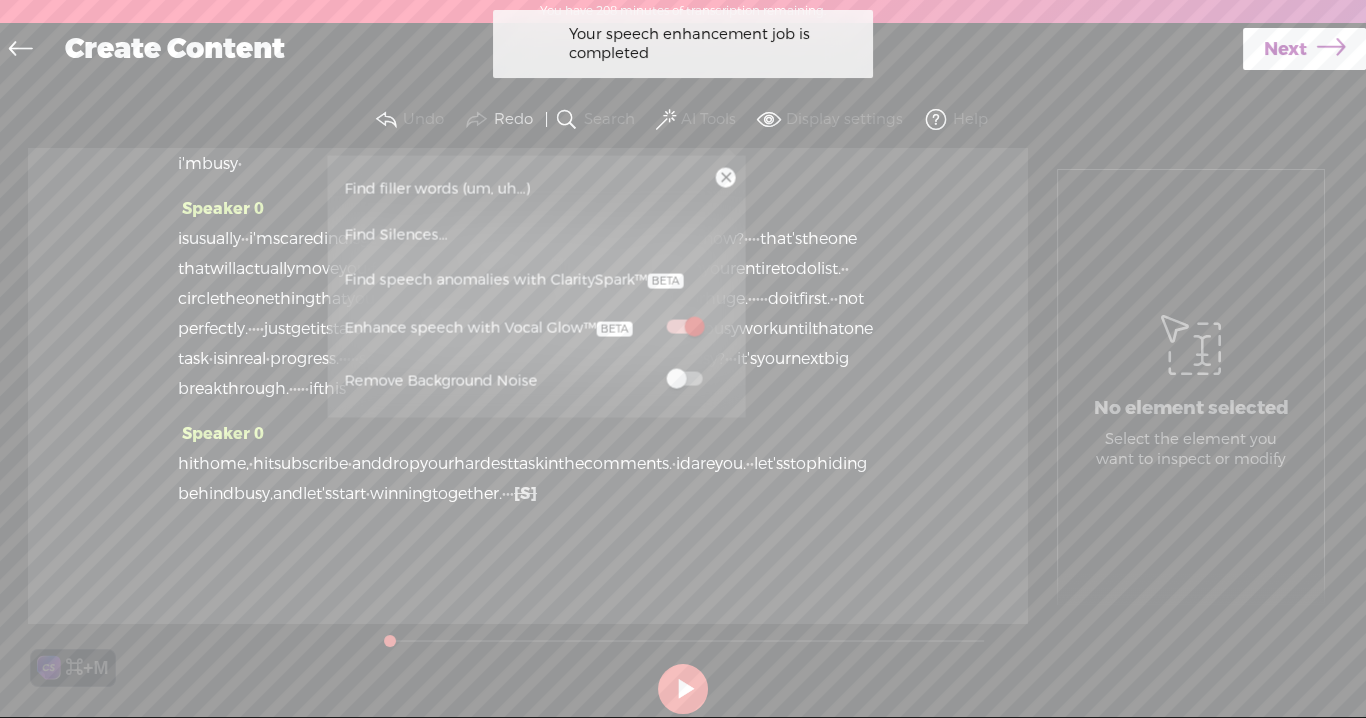 drag, startPoint x: 1280, startPoint y: 50, endPoint x: 1206, endPoint y: 89, distance: 83.64807 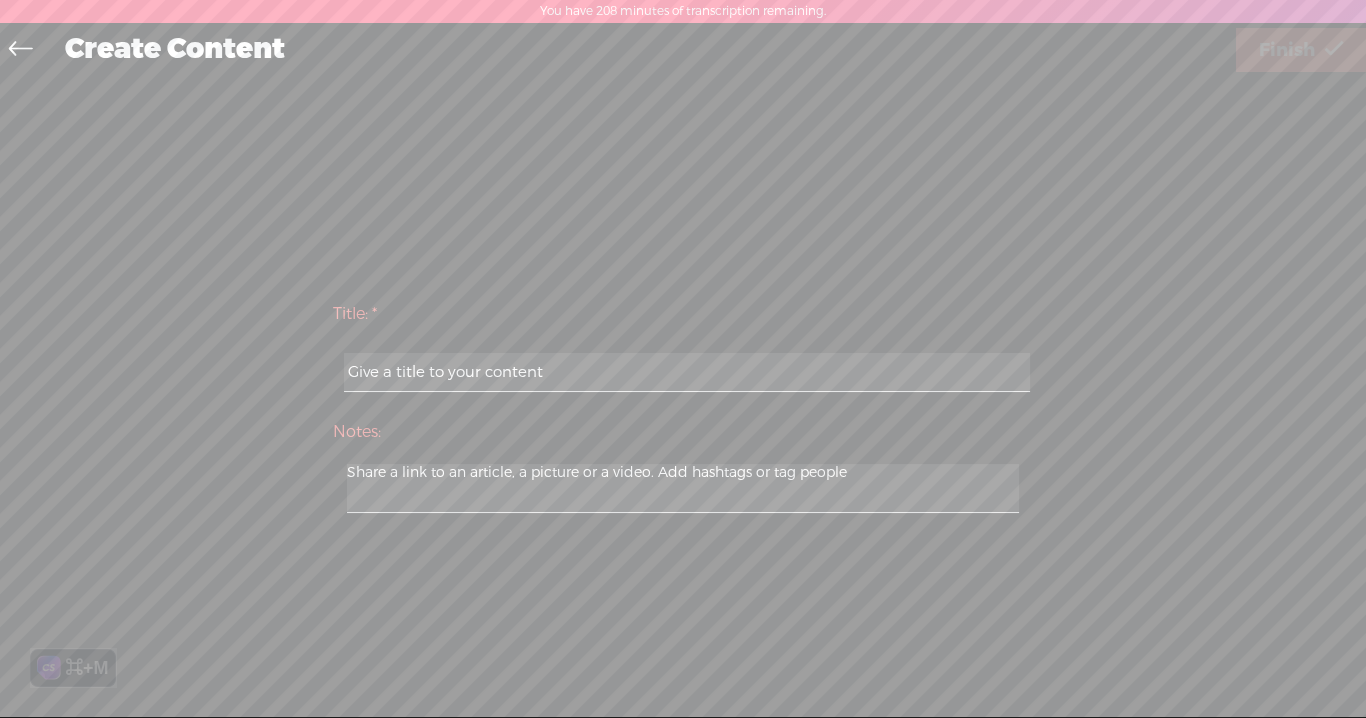 click at bounding box center [686, 372] 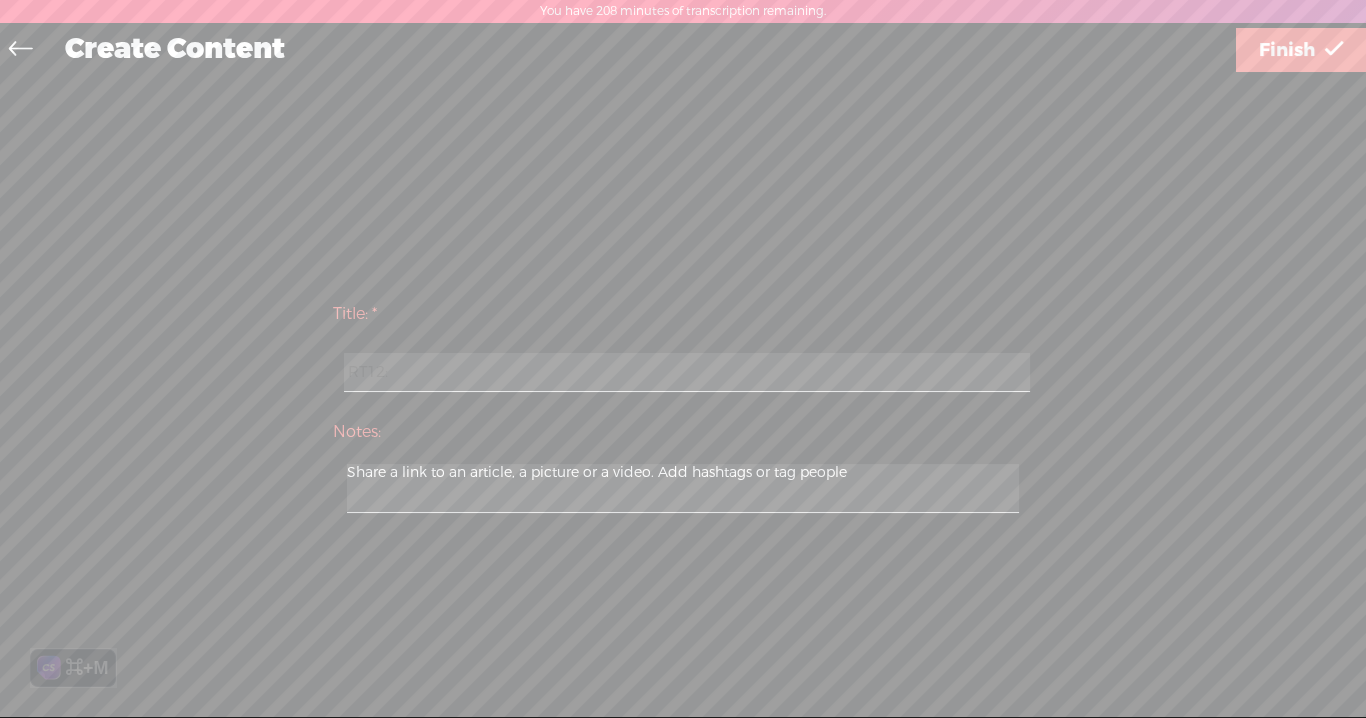 paste on "You’re Not Too Busy—You’re Just Avoiding the Hard Stuff" 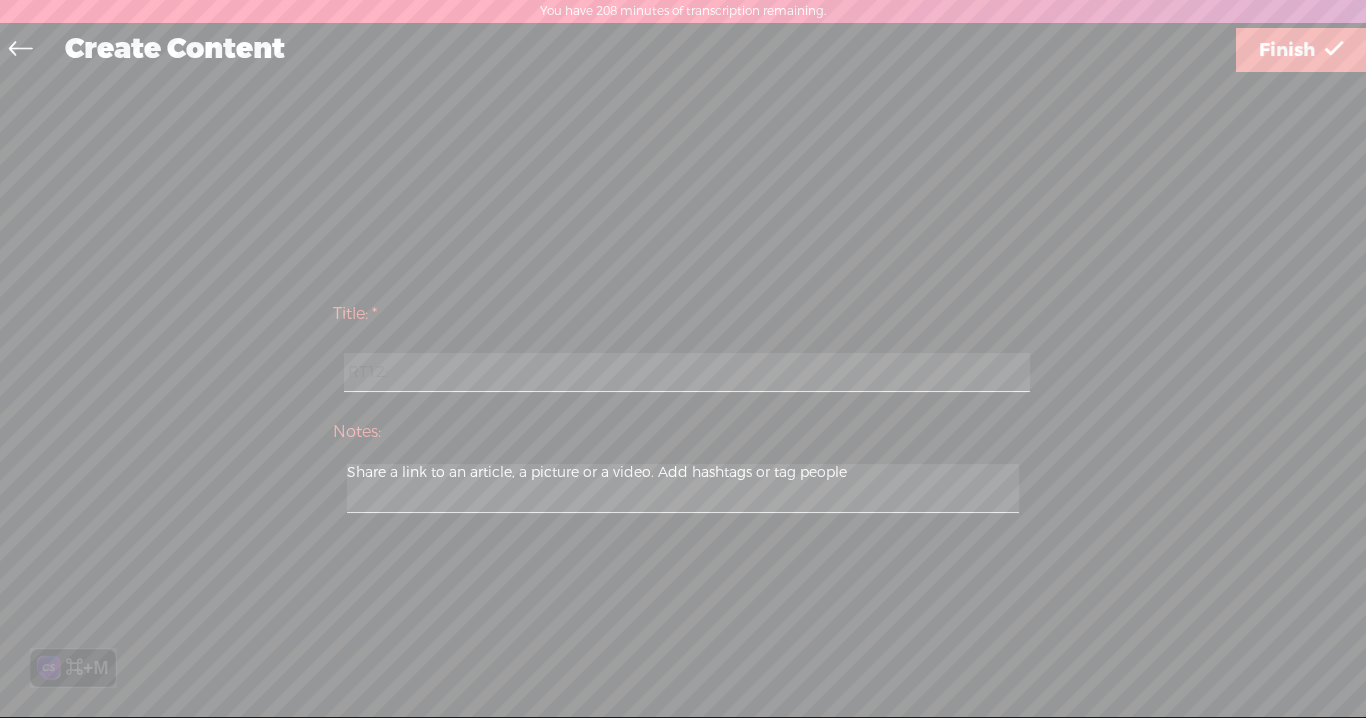 type on "RT12: You’re Not Too Busy—You’re Just Avoiding the Hard Stuff" 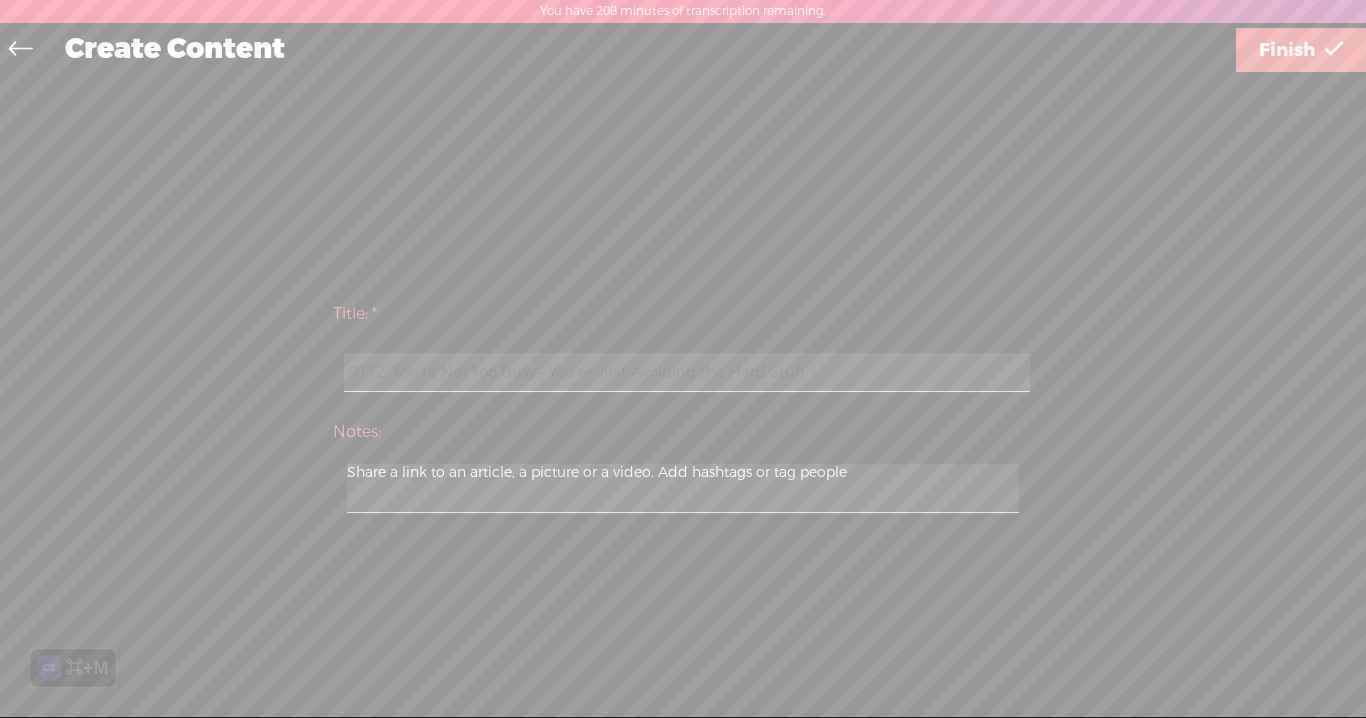 click on "Finish" at bounding box center [1287, 50] 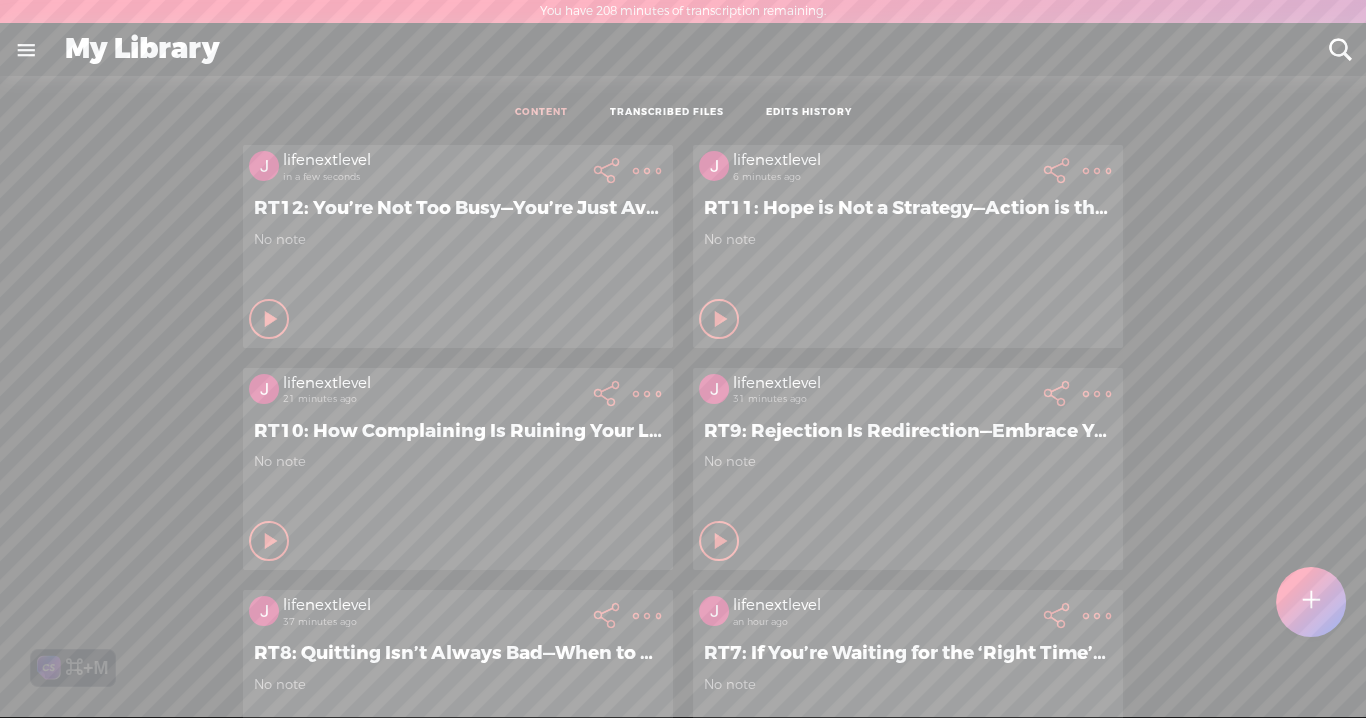 scroll, scrollTop: 1, scrollLeft: 0, axis: vertical 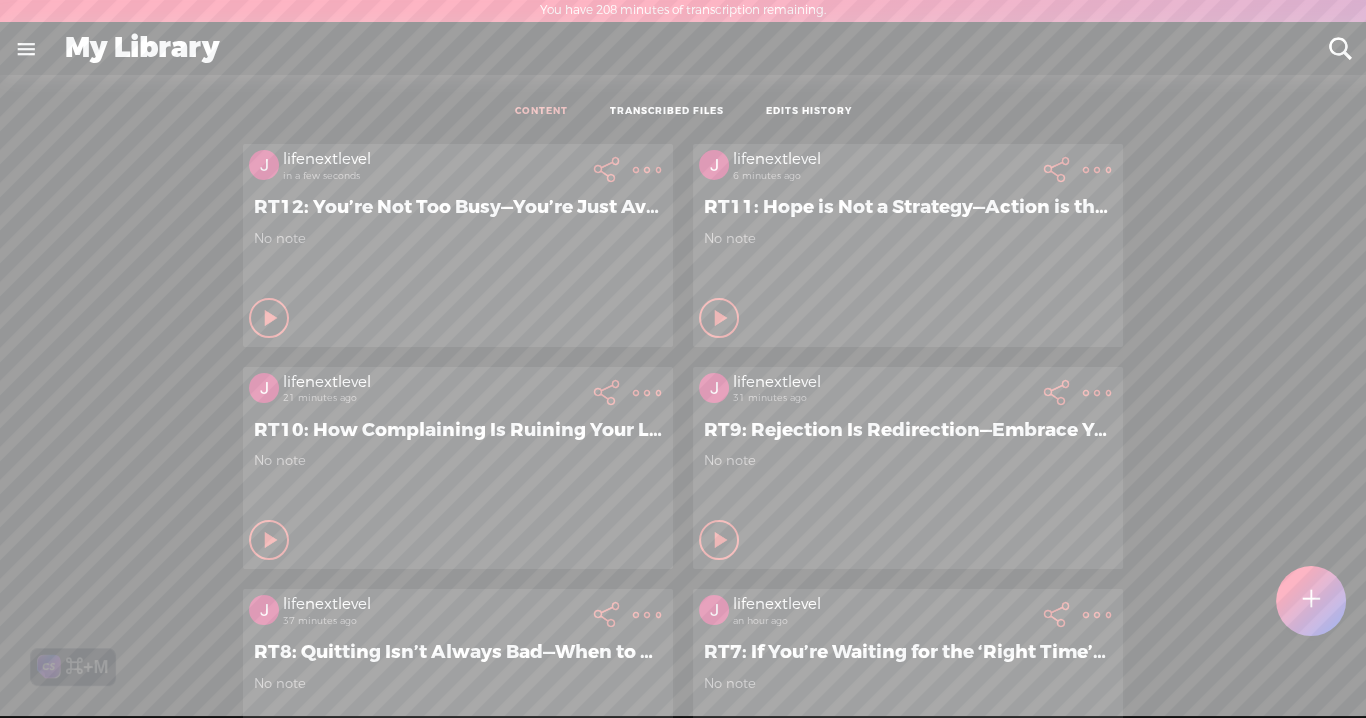 click at bounding box center (1310, 601) 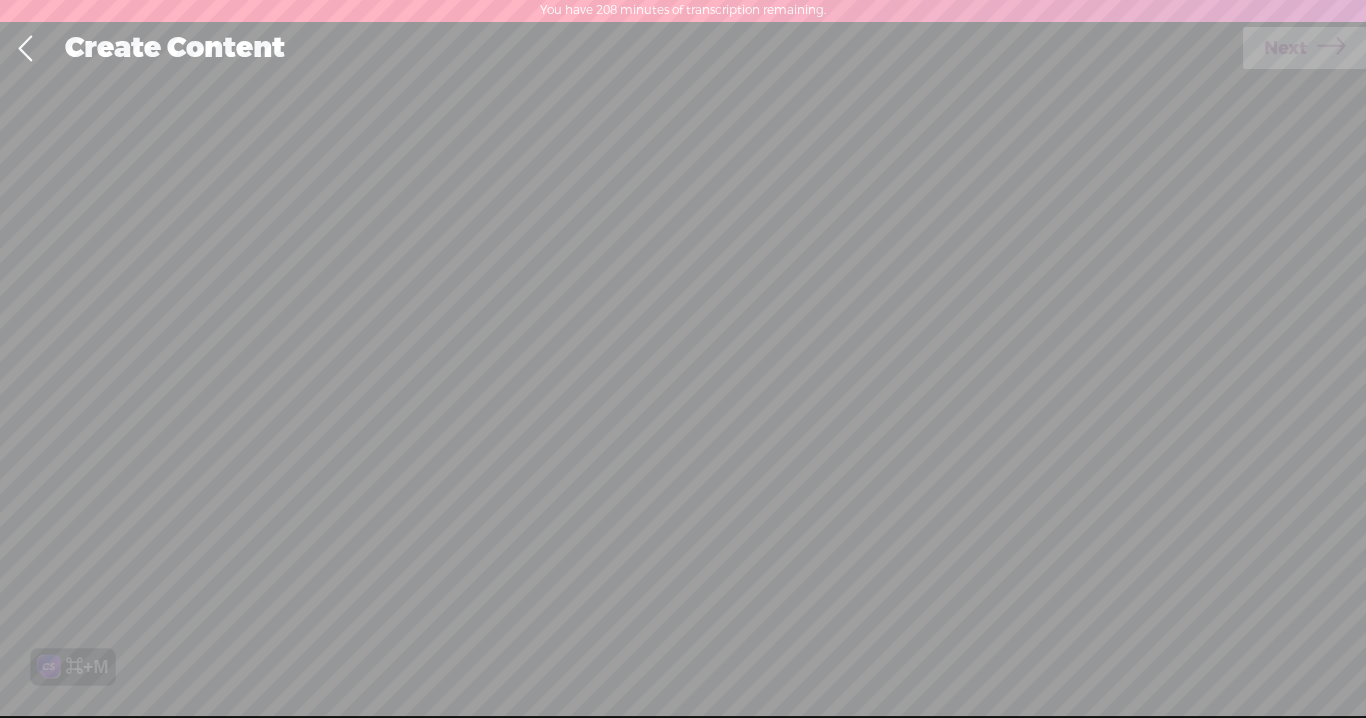 scroll, scrollTop: 0, scrollLeft: 0, axis: both 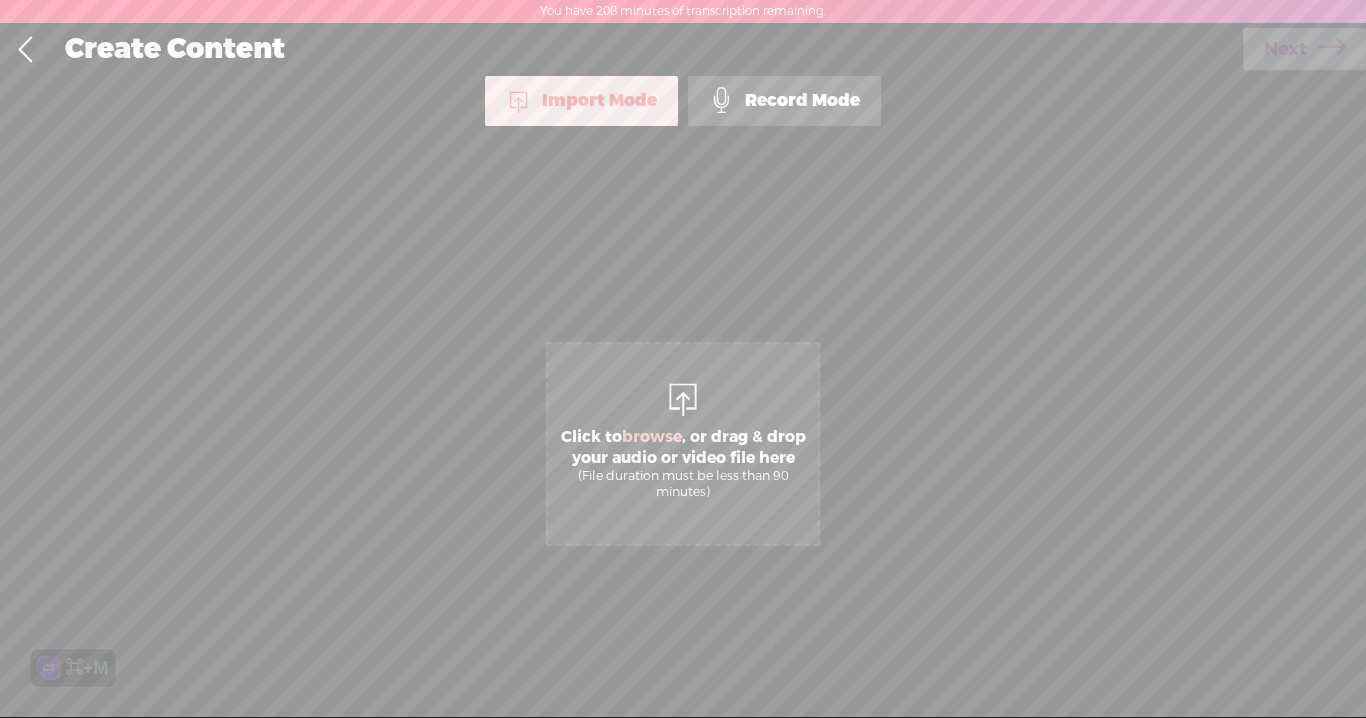 click on "Record Mode" at bounding box center (784, 101) 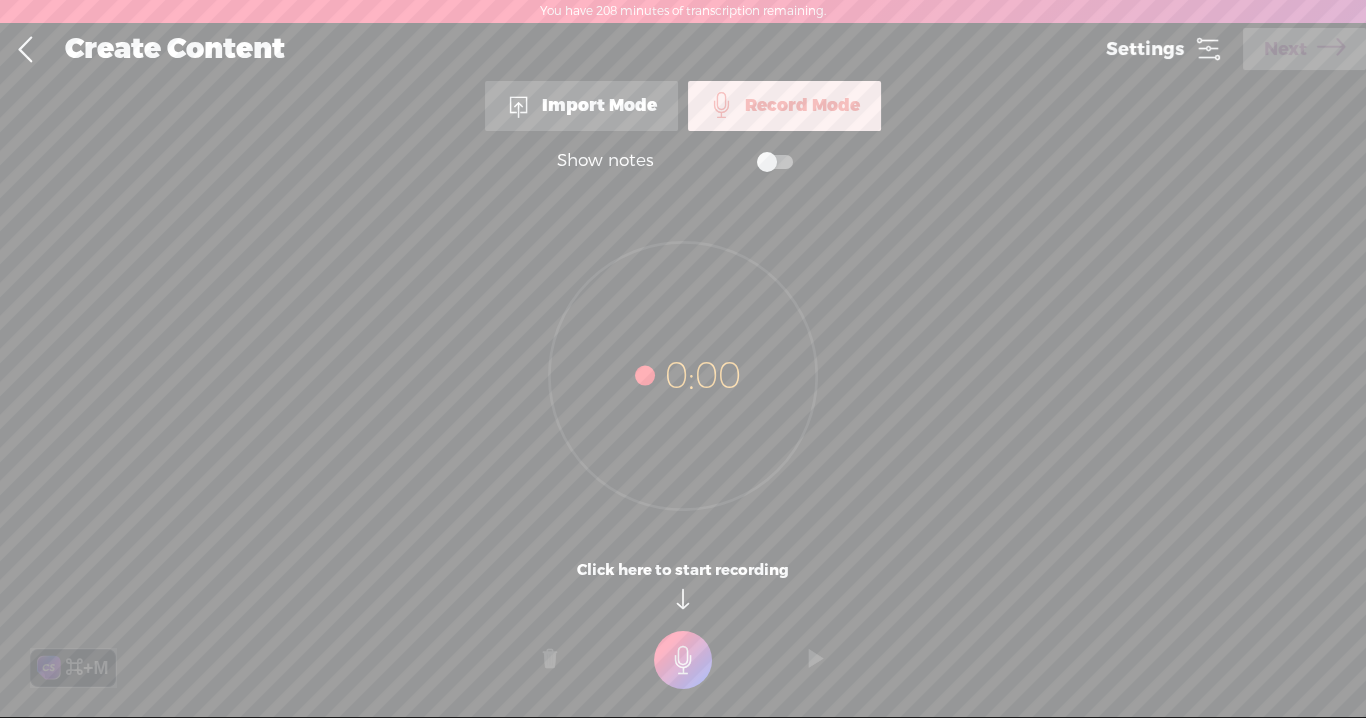 click on "Settings" at bounding box center (1164, 49) 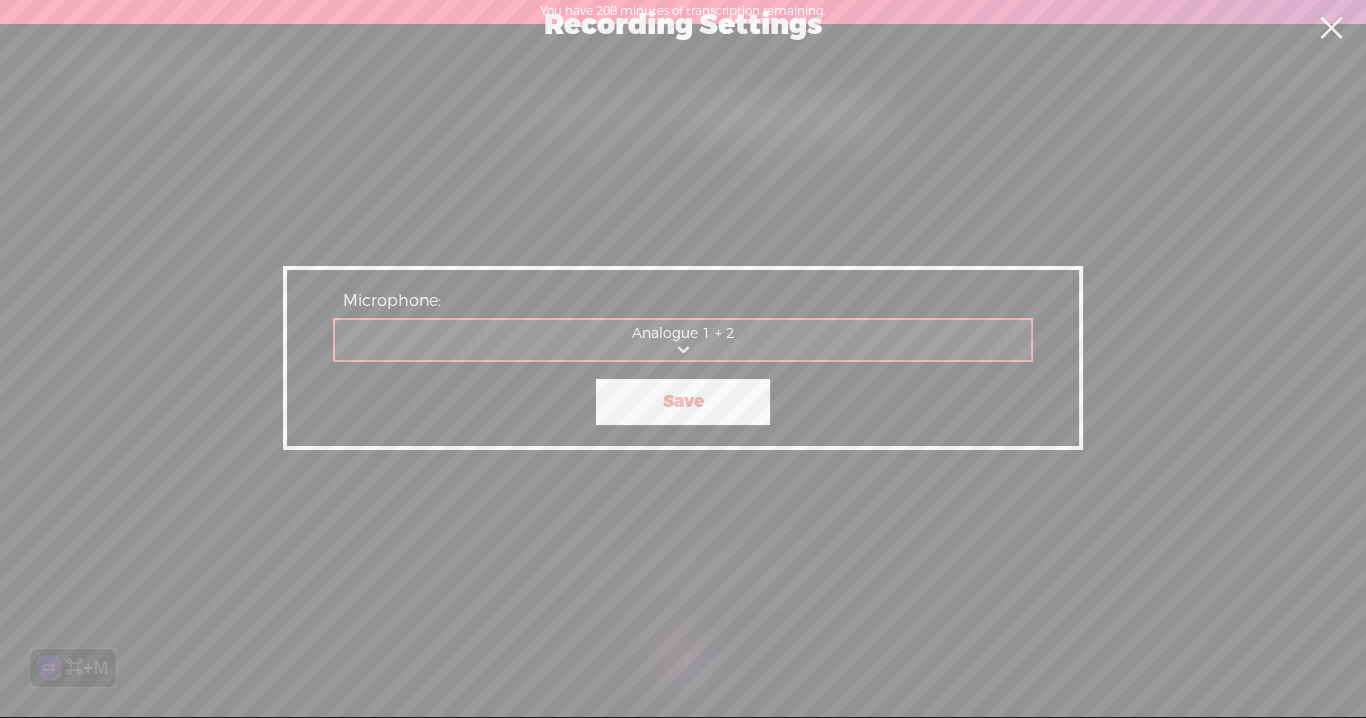 click on "Save" at bounding box center (683, 402) 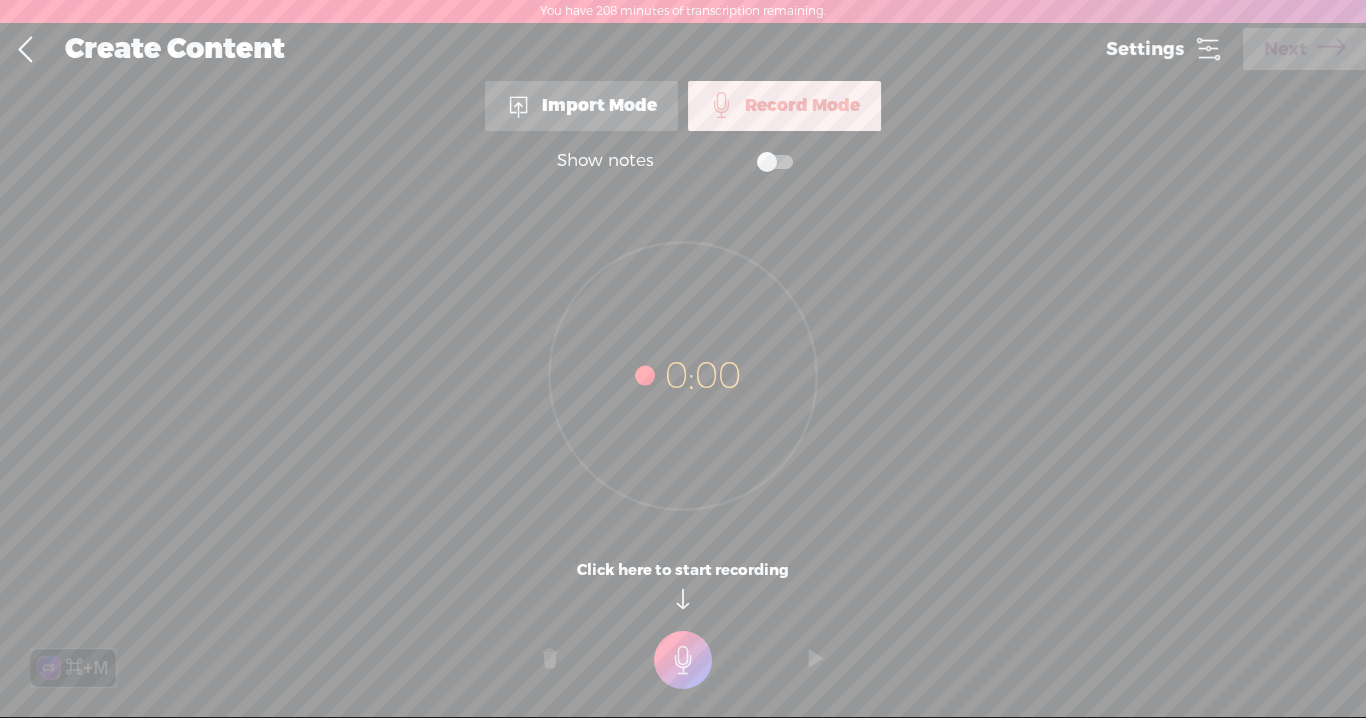 click at bounding box center (683, 660) 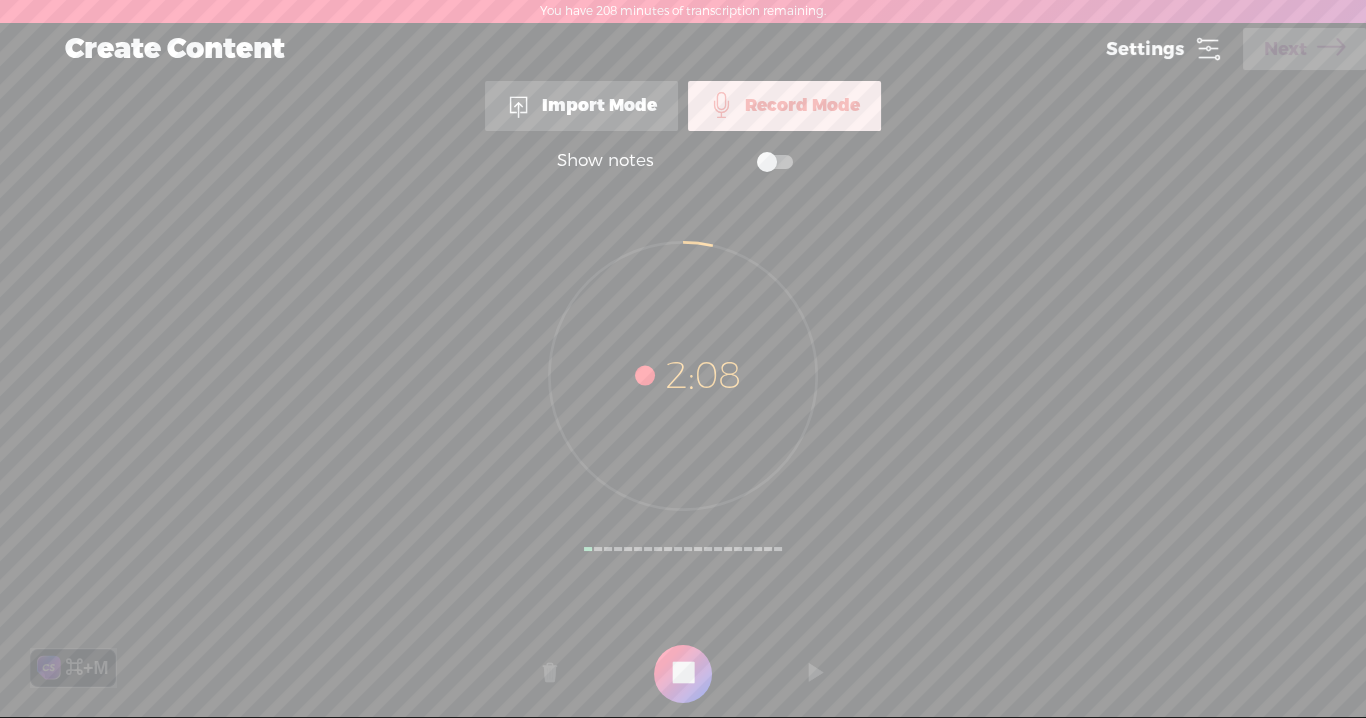 click at bounding box center [683, 674] 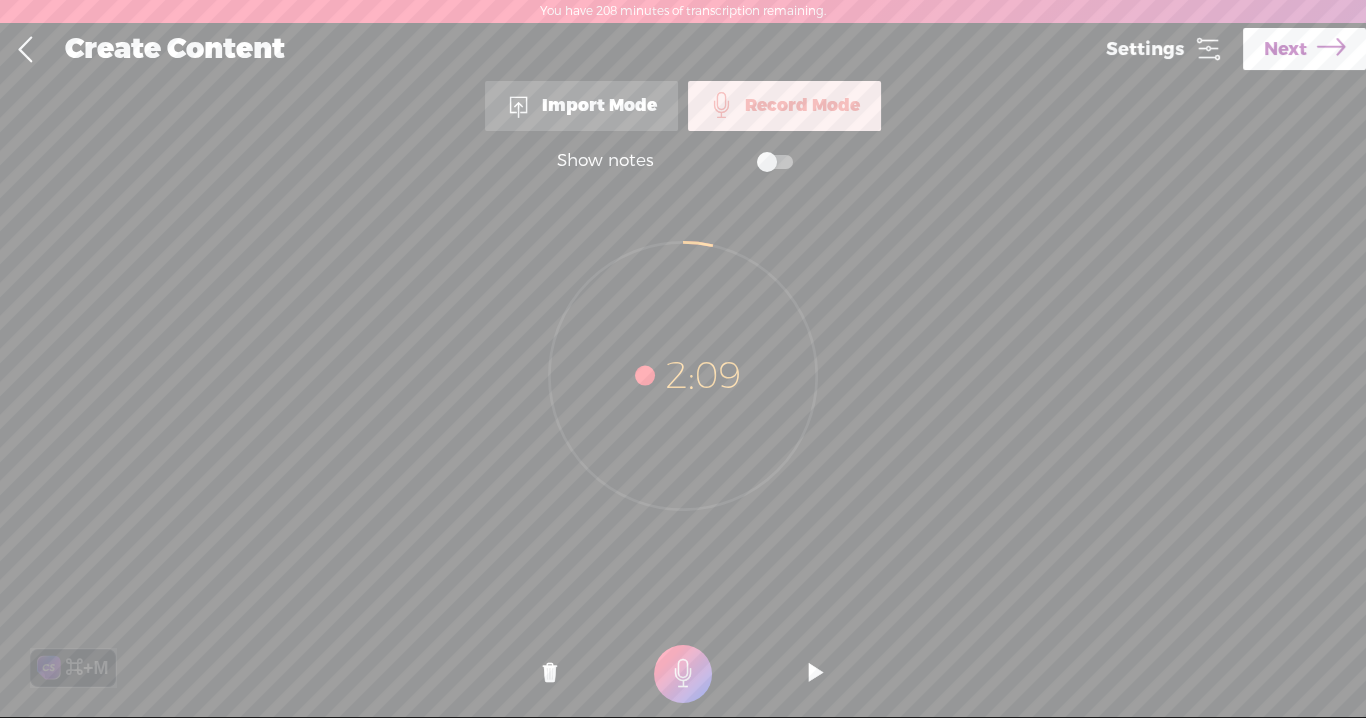 click on "Next" at bounding box center (1285, 49) 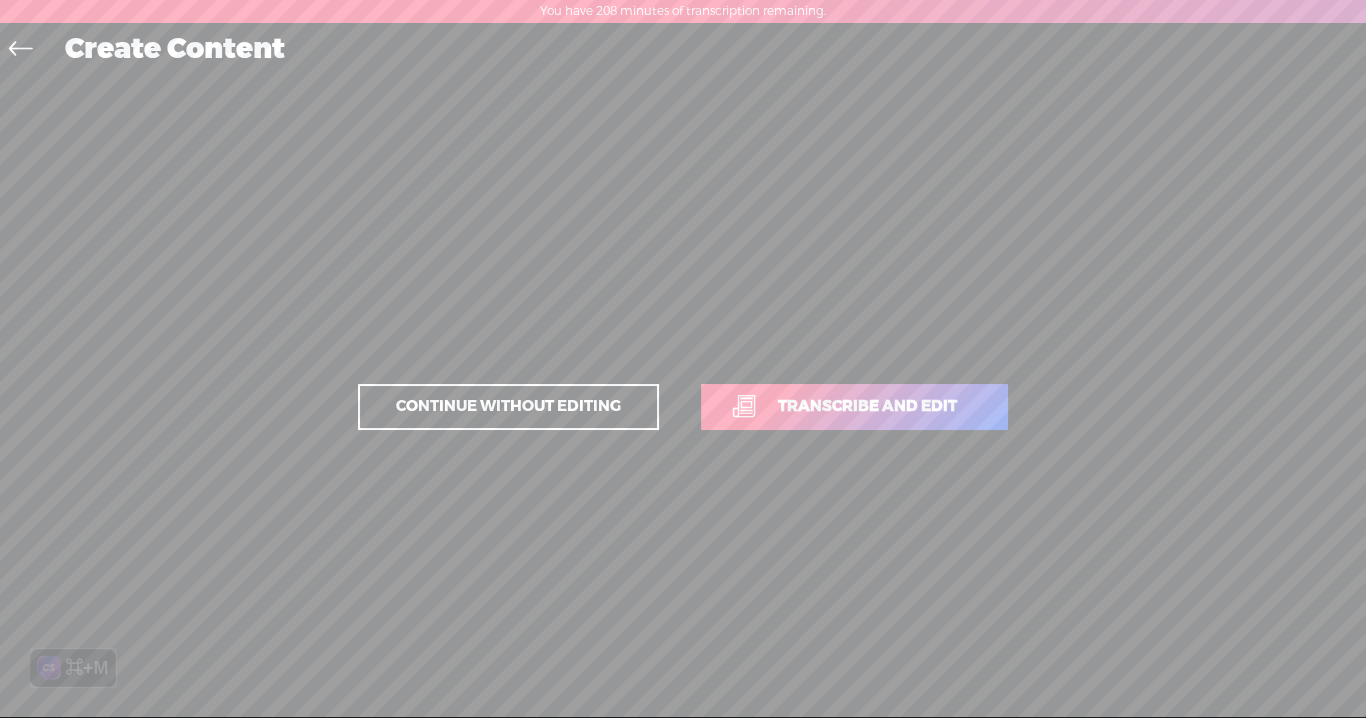 click on "Transcribe and edit" at bounding box center (867, 406) 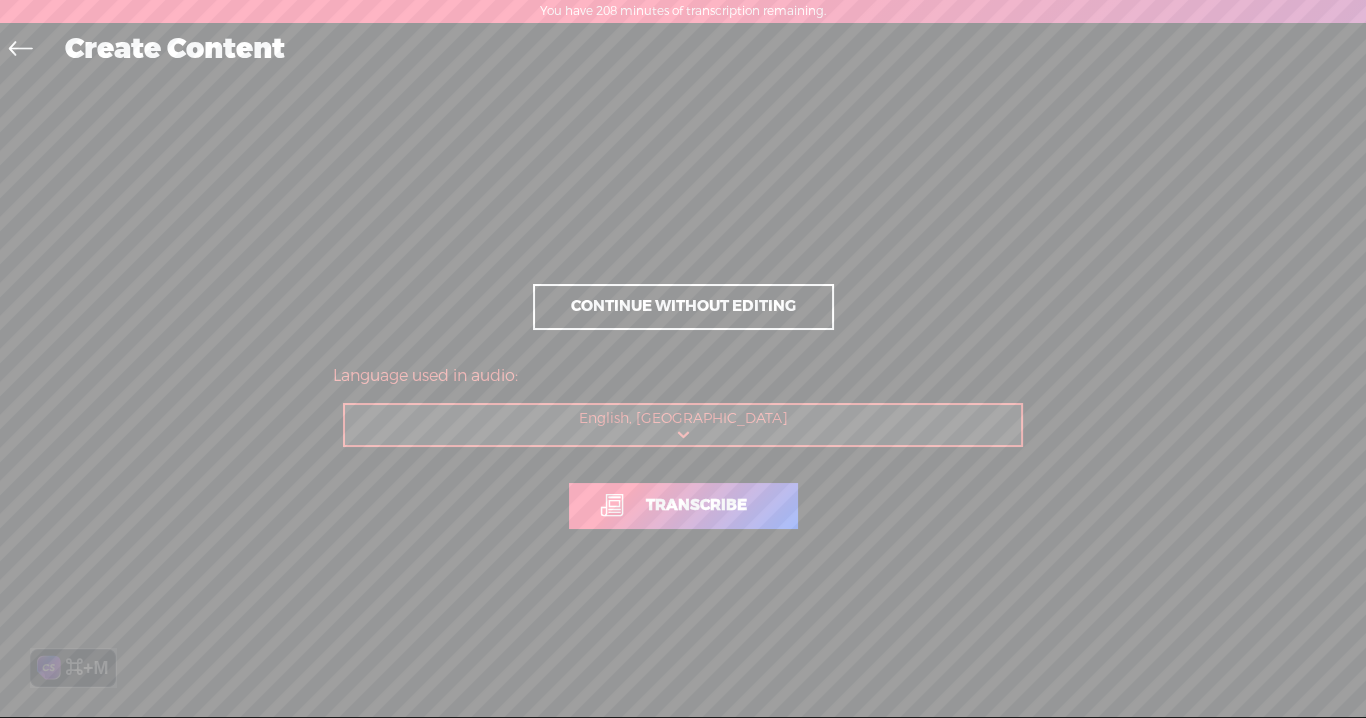 click on "Transcribe" at bounding box center [696, 505] 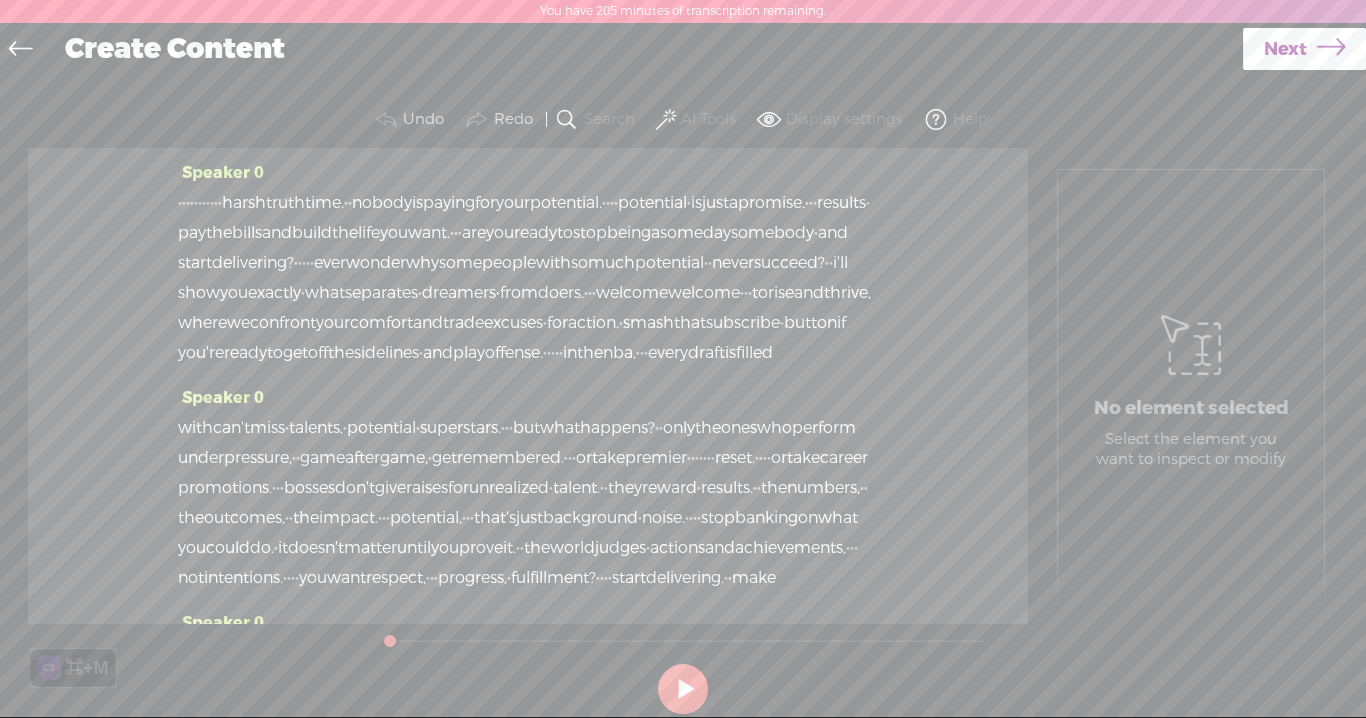 drag, startPoint x: 285, startPoint y: 209, endPoint x: 181, endPoint y: 203, distance: 104.172935 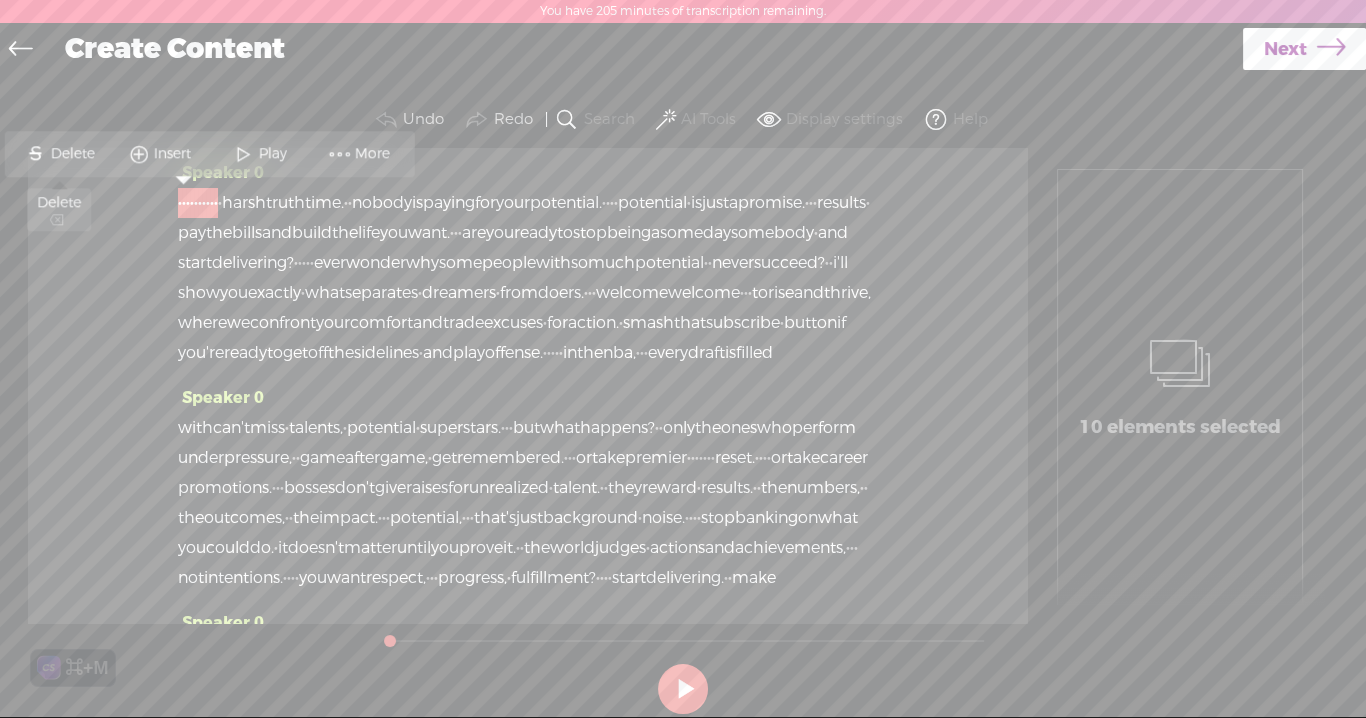 click on "Delete" at bounding box center (74, 154) 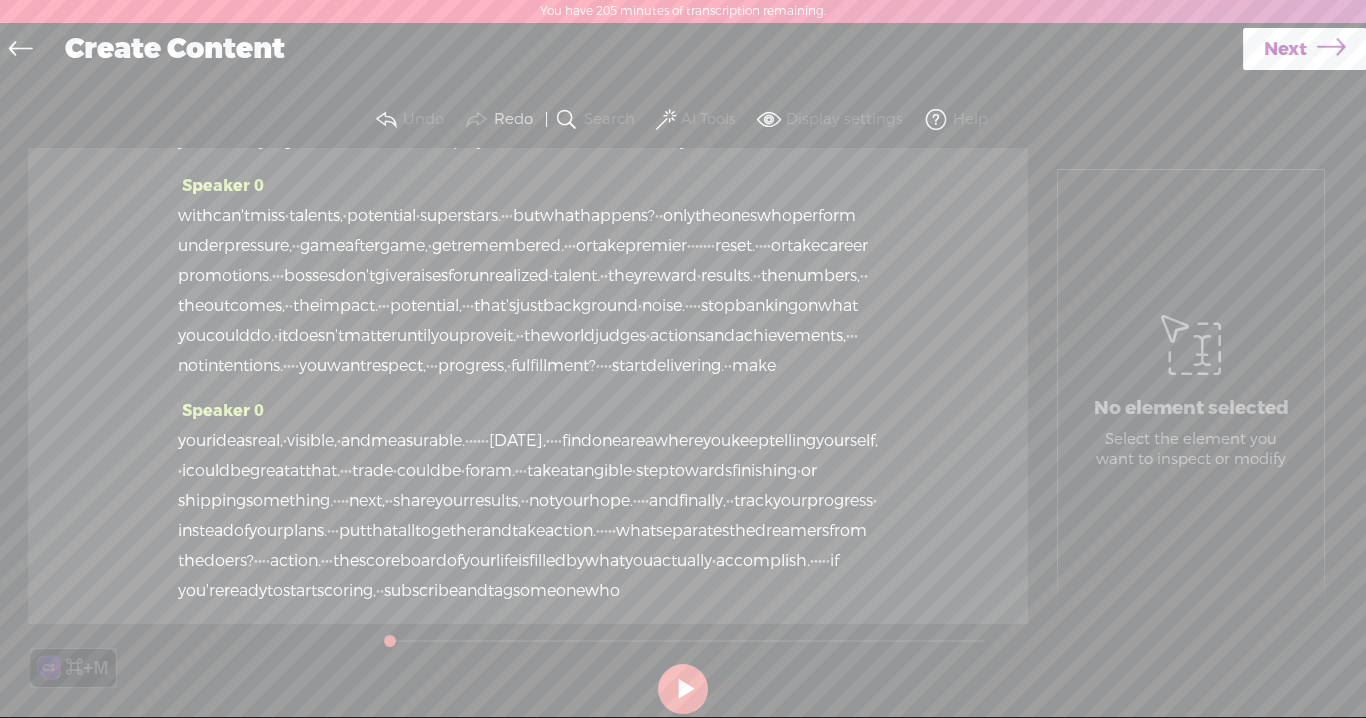 scroll, scrollTop: 240, scrollLeft: 0, axis: vertical 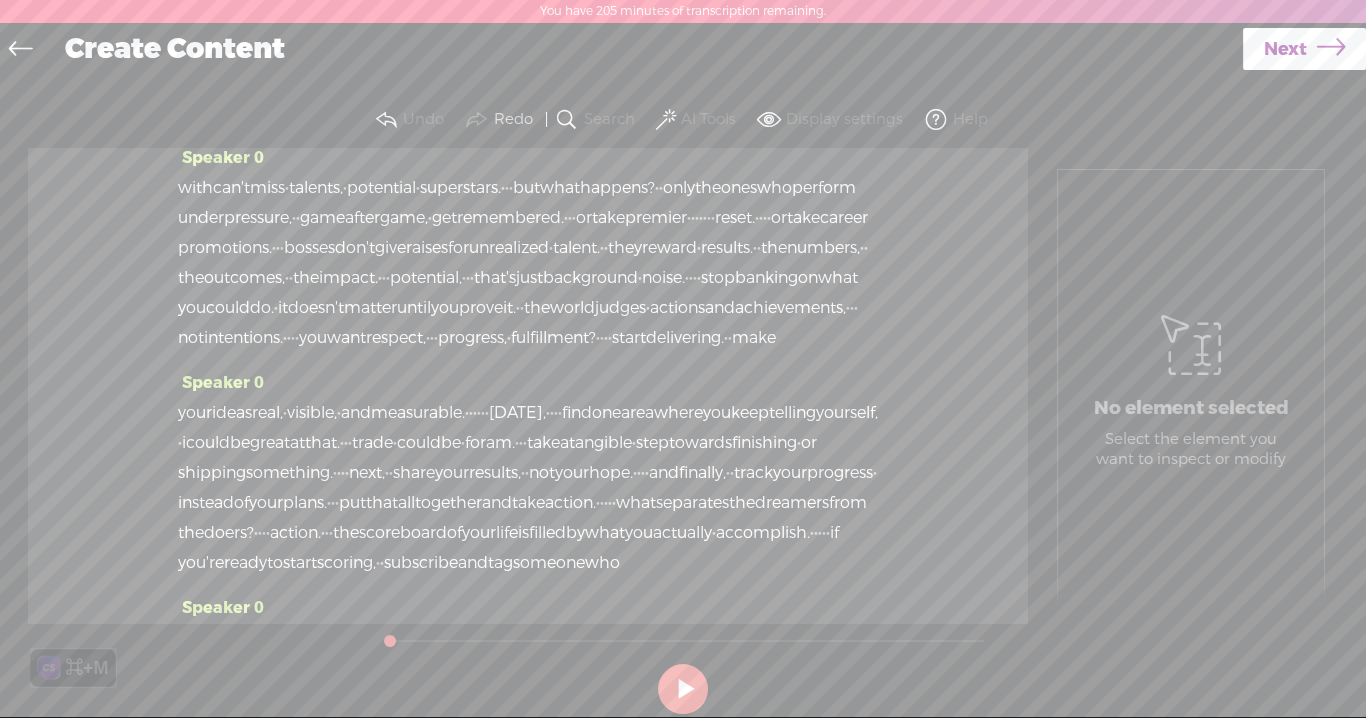 drag, startPoint x: 488, startPoint y: 307, endPoint x: 204, endPoint y: 312, distance: 284.044 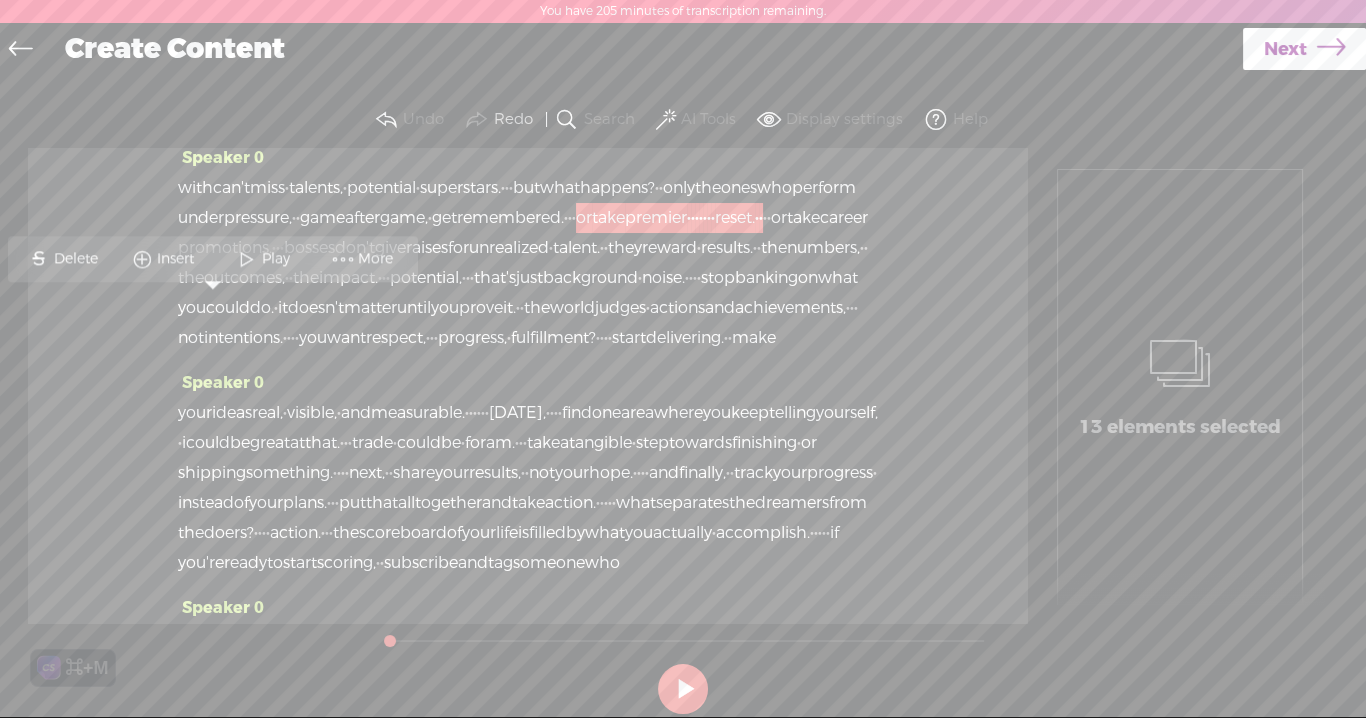 click on "Delete" at bounding box center [78, 259] 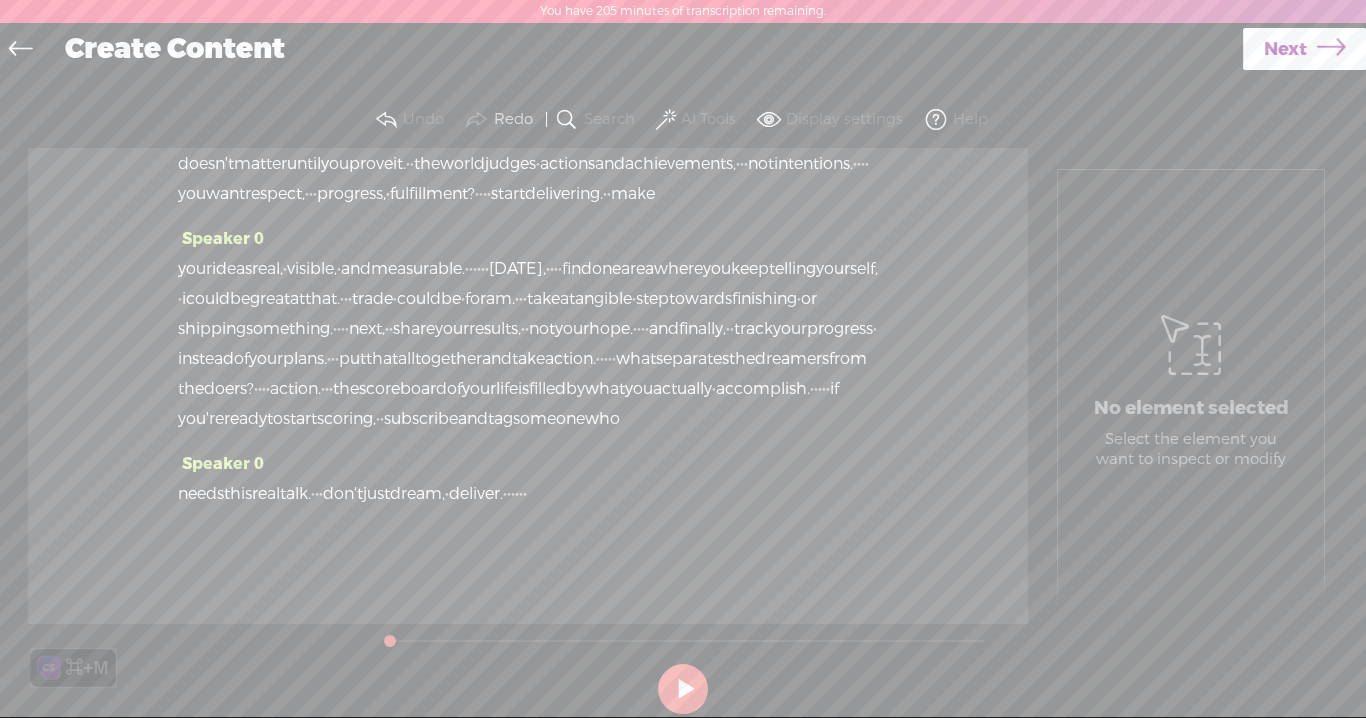 scroll, scrollTop: 563, scrollLeft: 0, axis: vertical 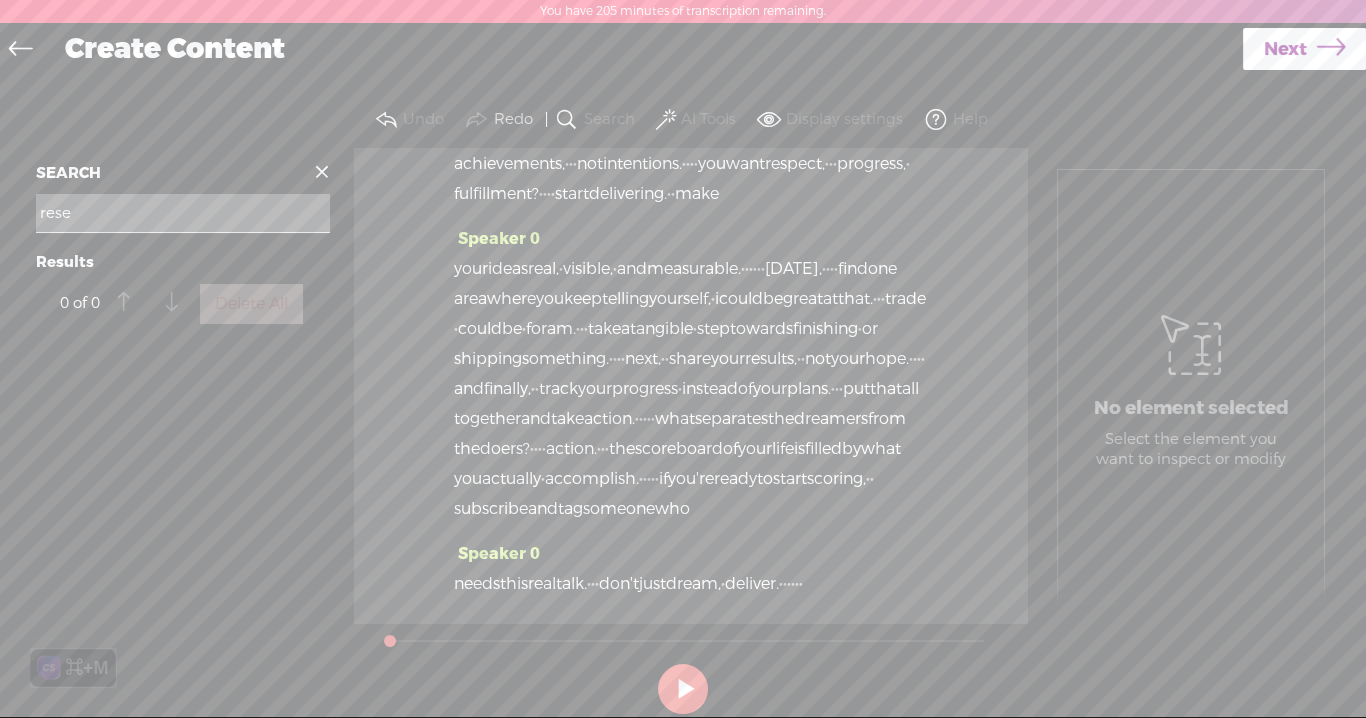 type on "reset" 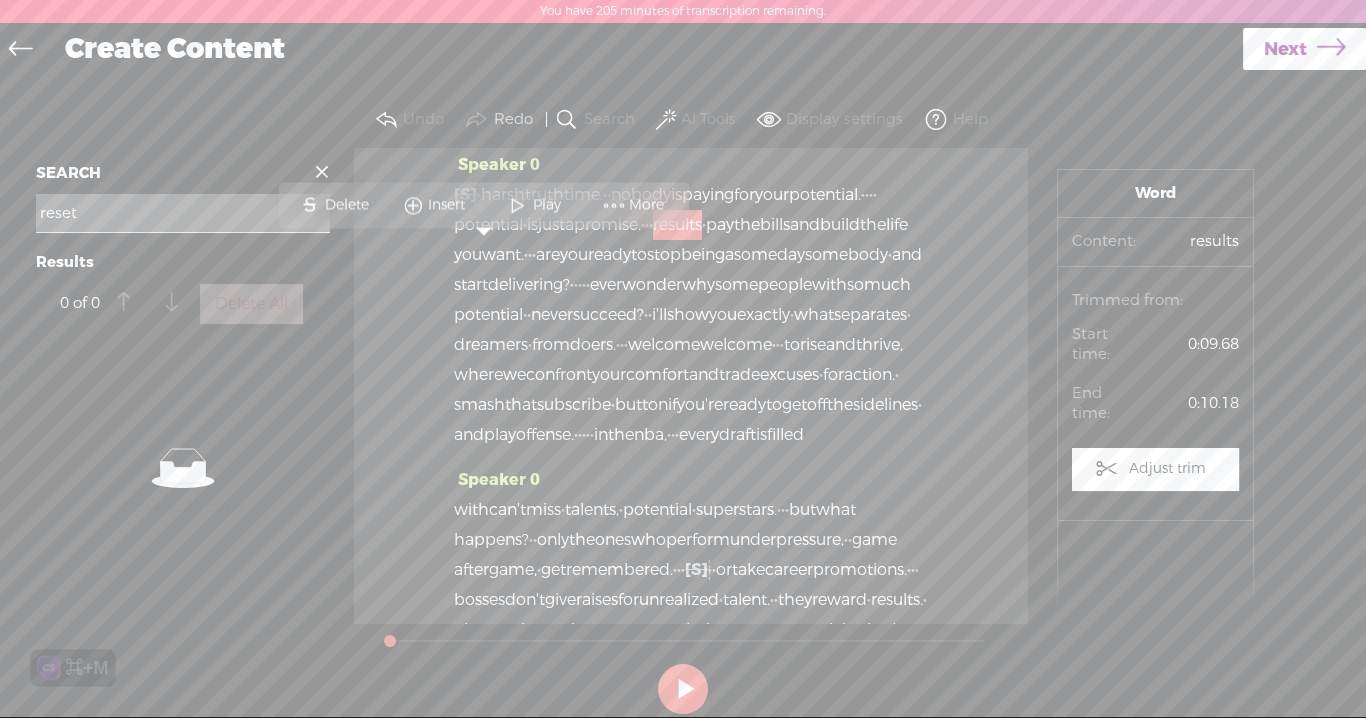 scroll, scrollTop: 10, scrollLeft: 0, axis: vertical 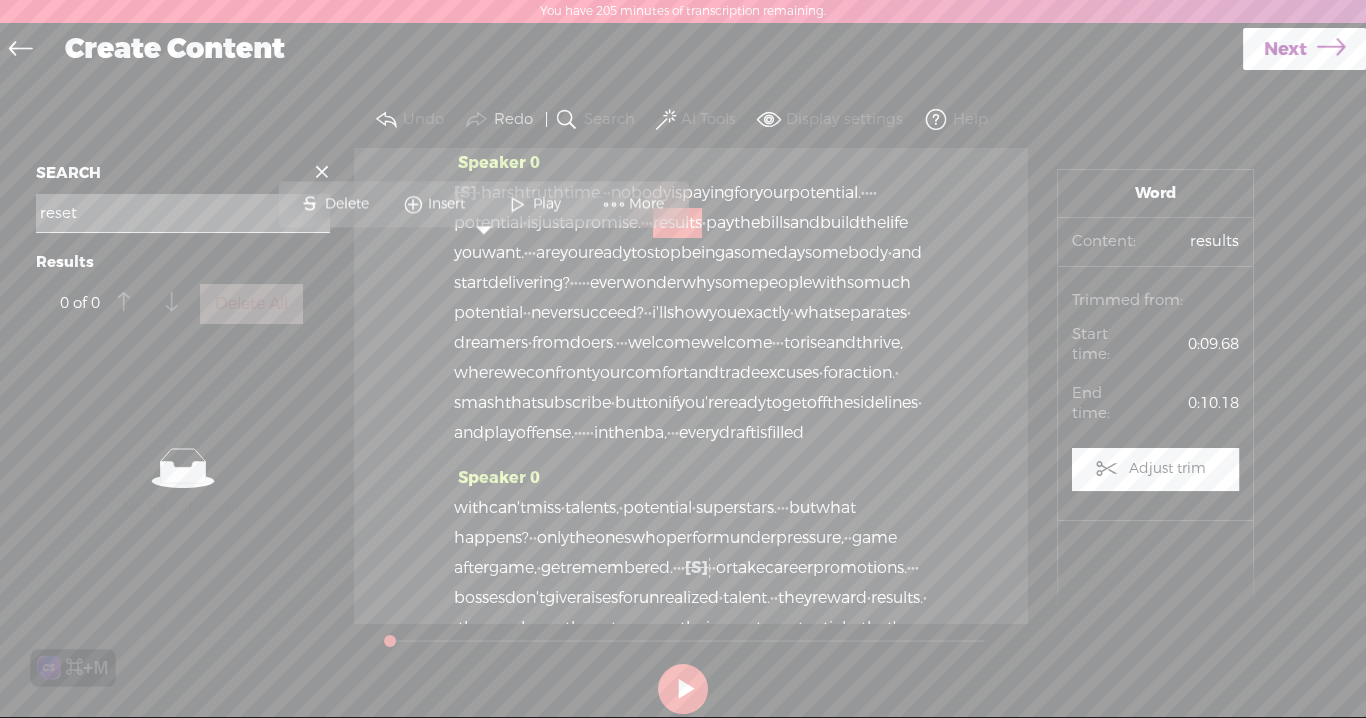 click at bounding box center [322, 172] 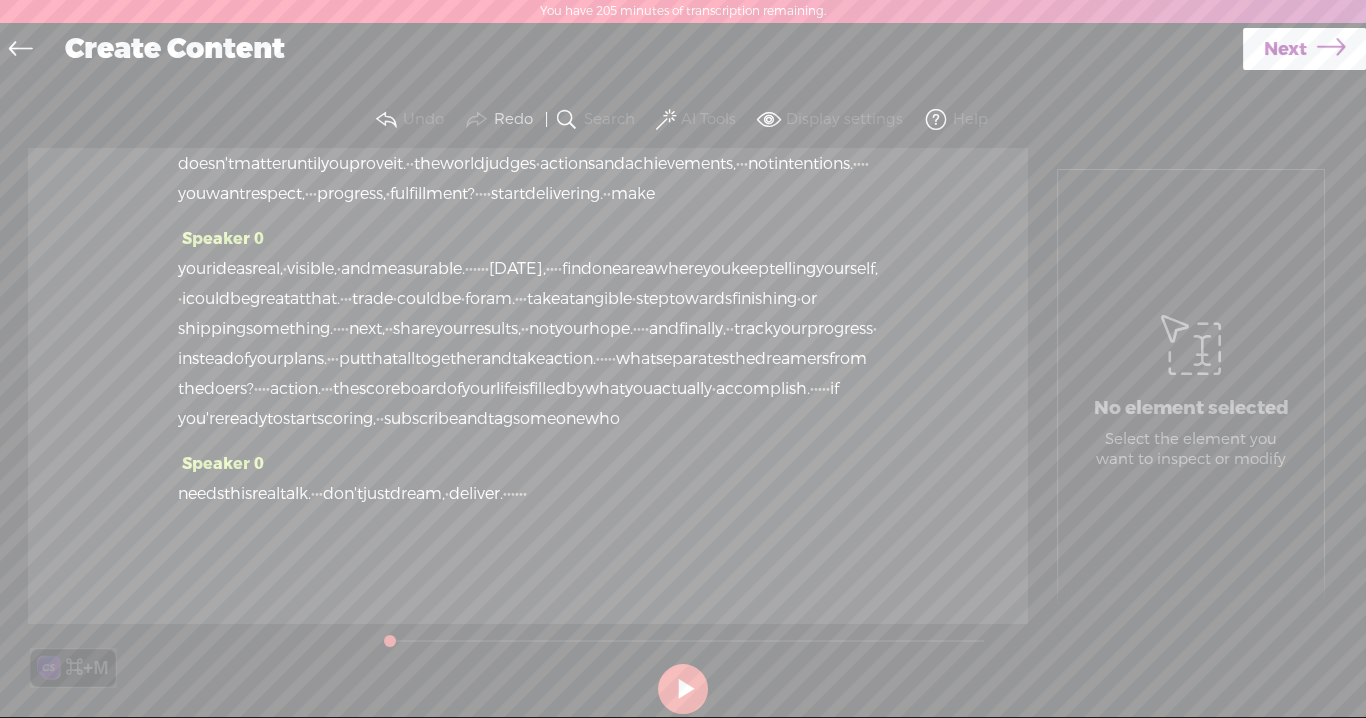 scroll, scrollTop: 563, scrollLeft: 0, axis: vertical 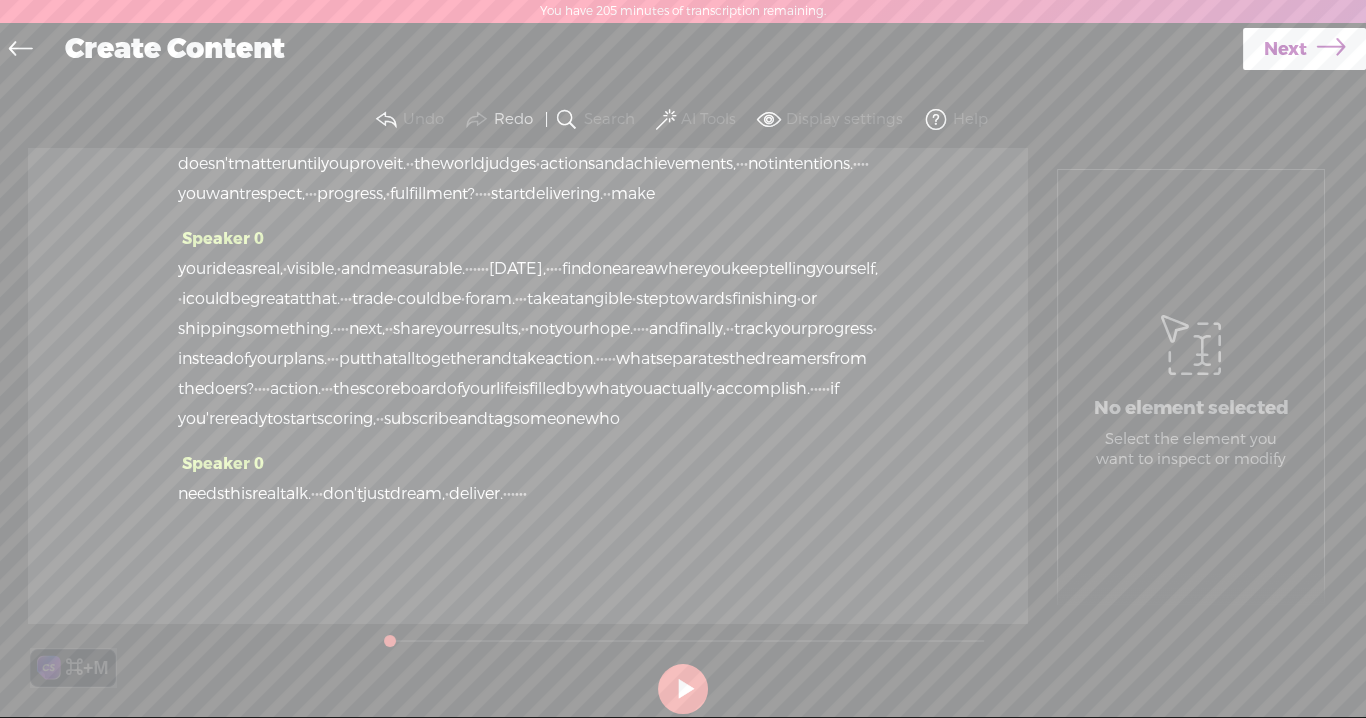 drag, startPoint x: 672, startPoint y: 490, endPoint x: 637, endPoint y: 490, distance: 35 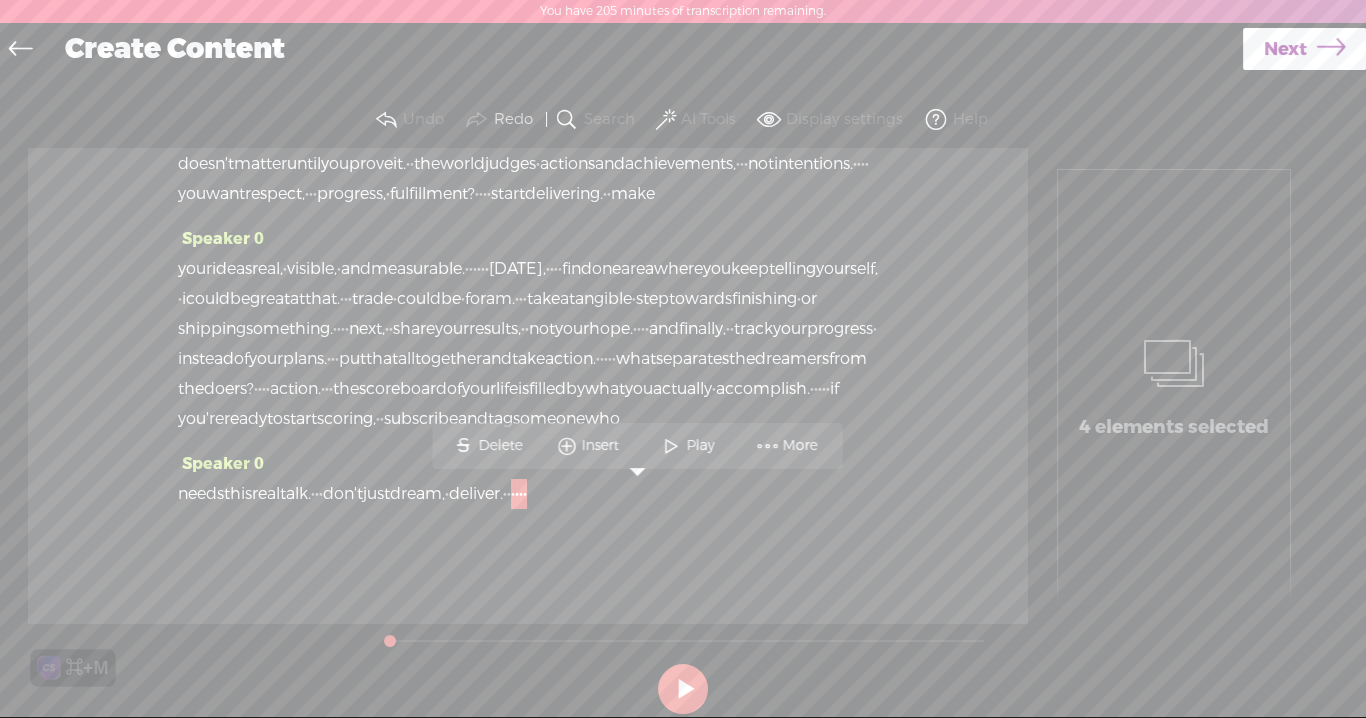click on "Delete" at bounding box center [502, 446] 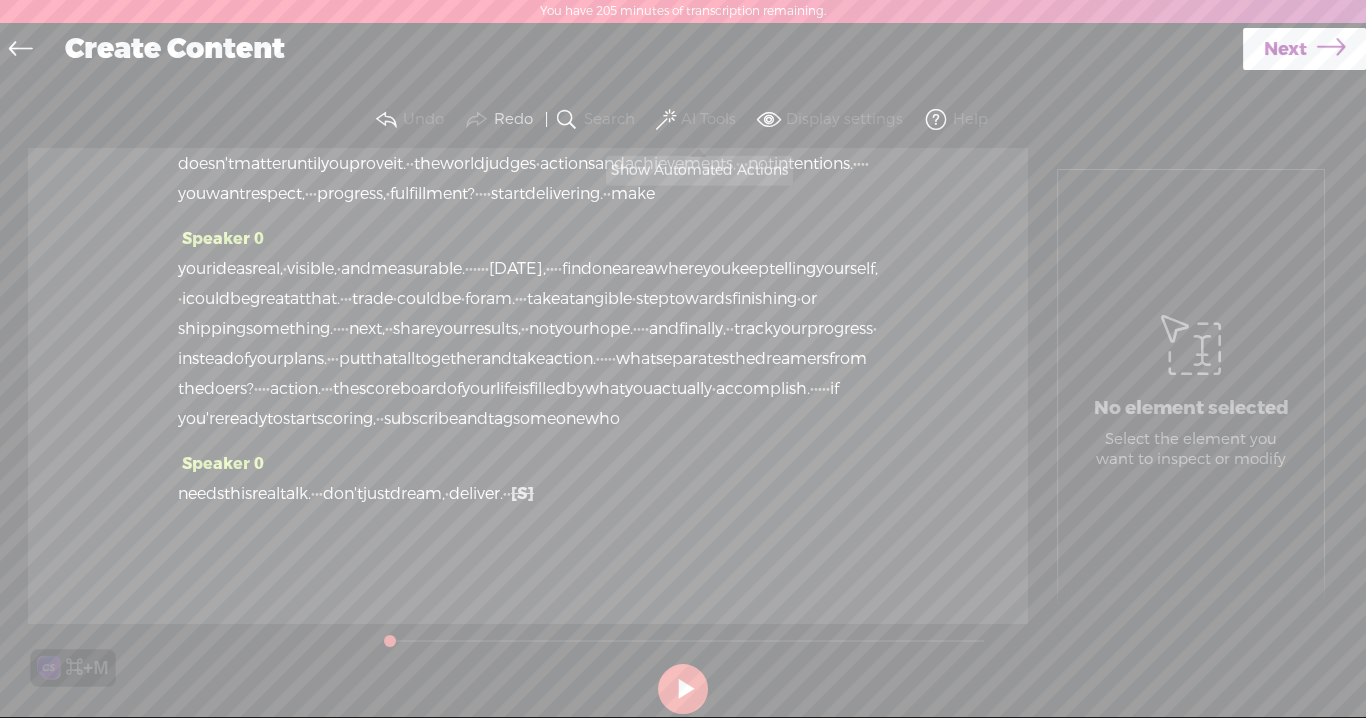 click on "AI Tools" at bounding box center [698, 120] 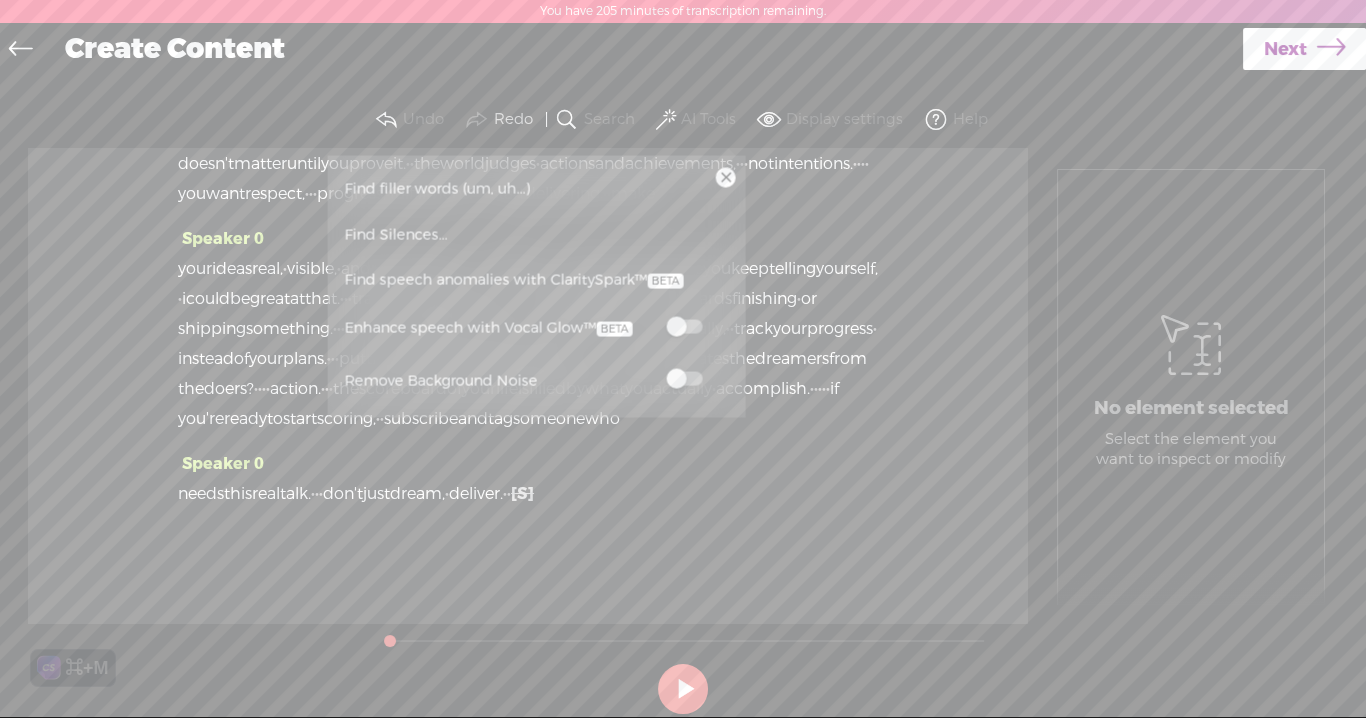 click at bounding box center (684, 327) 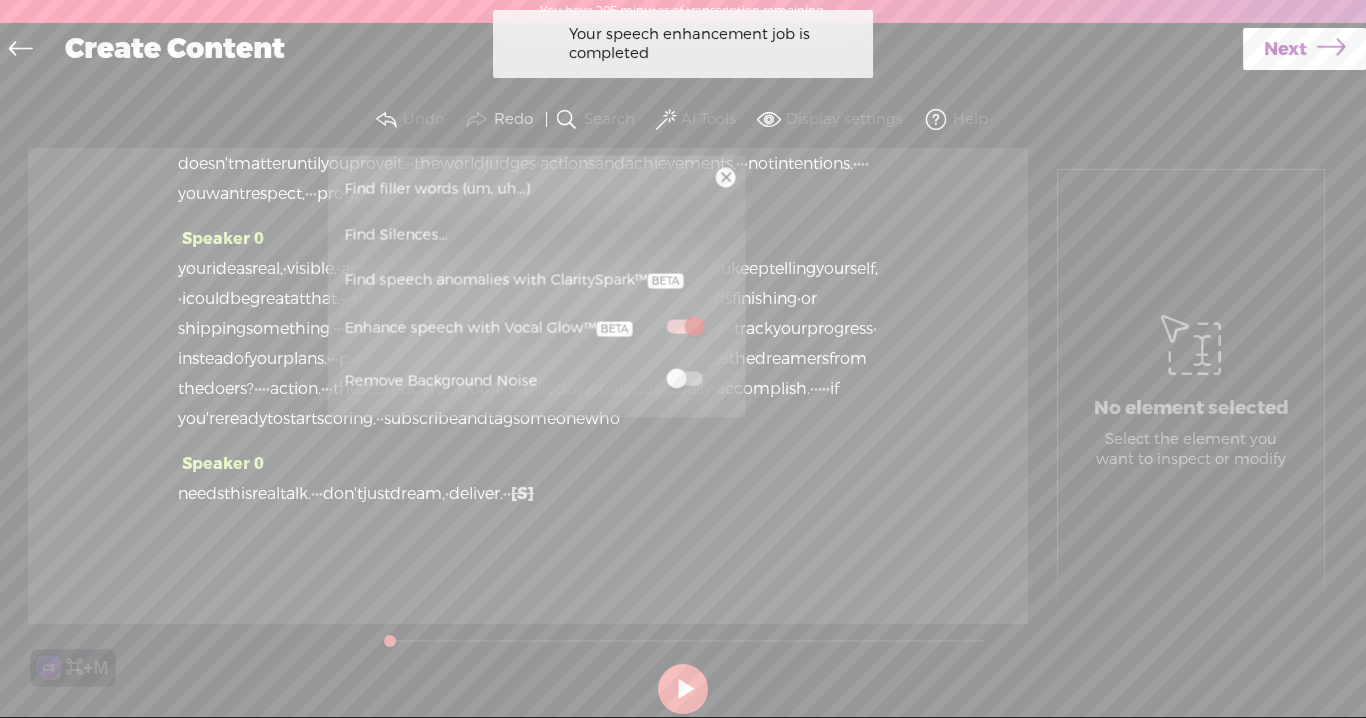 drag, startPoint x: 1284, startPoint y: 56, endPoint x: 935, endPoint y: 177, distance: 369.38055 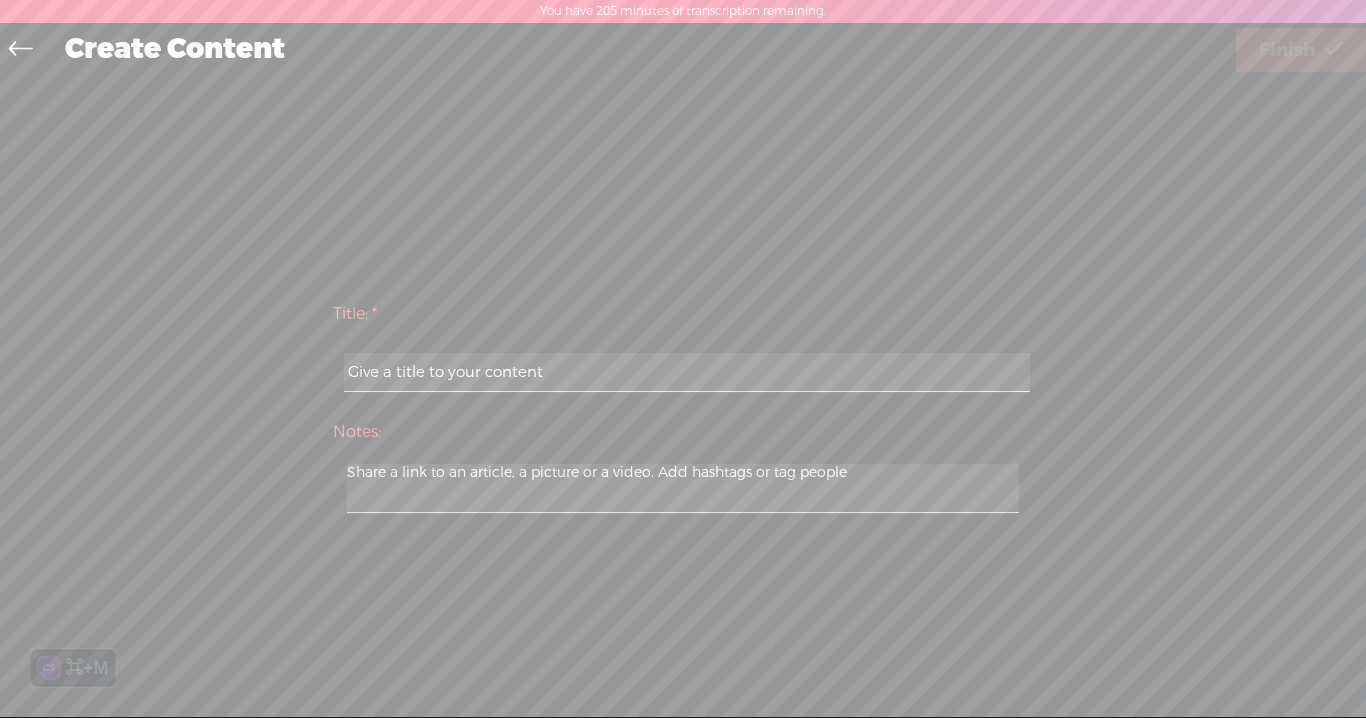 click at bounding box center (686, 372) 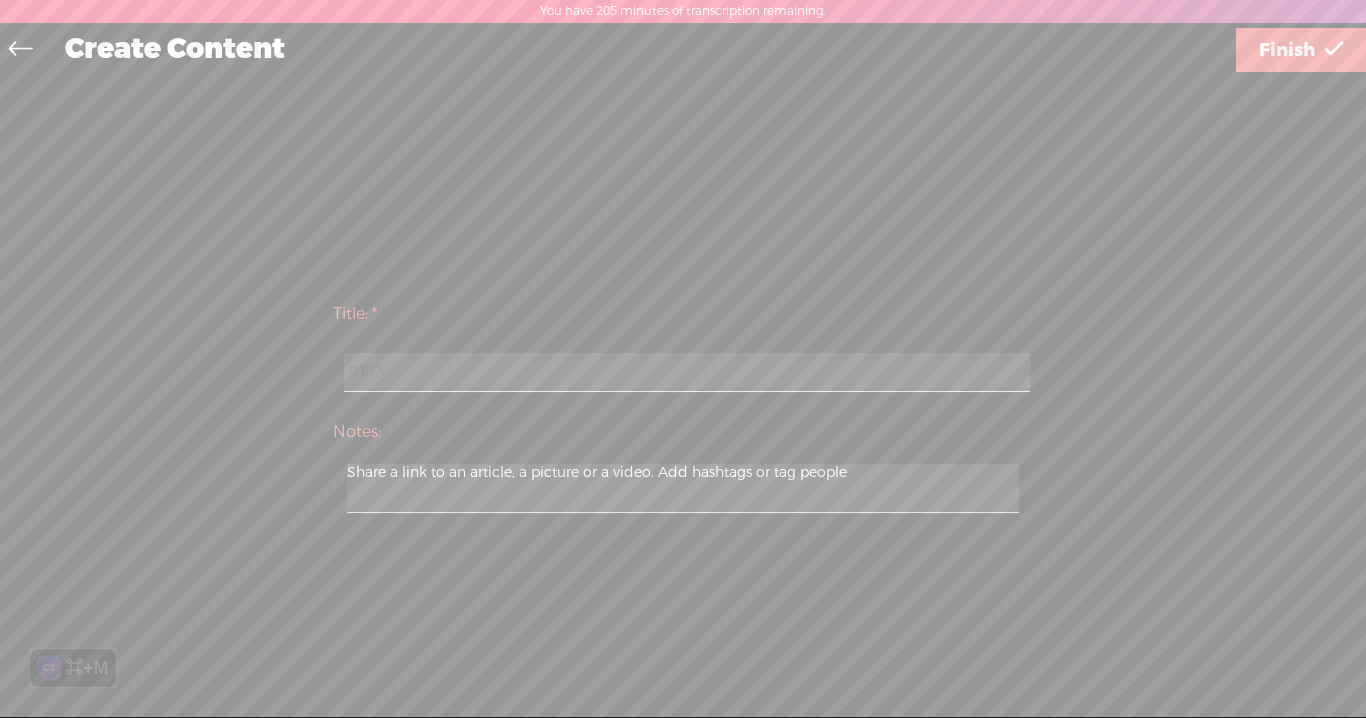 paste on "Nobody Cares About Your Potential—Only Your Results Matter" 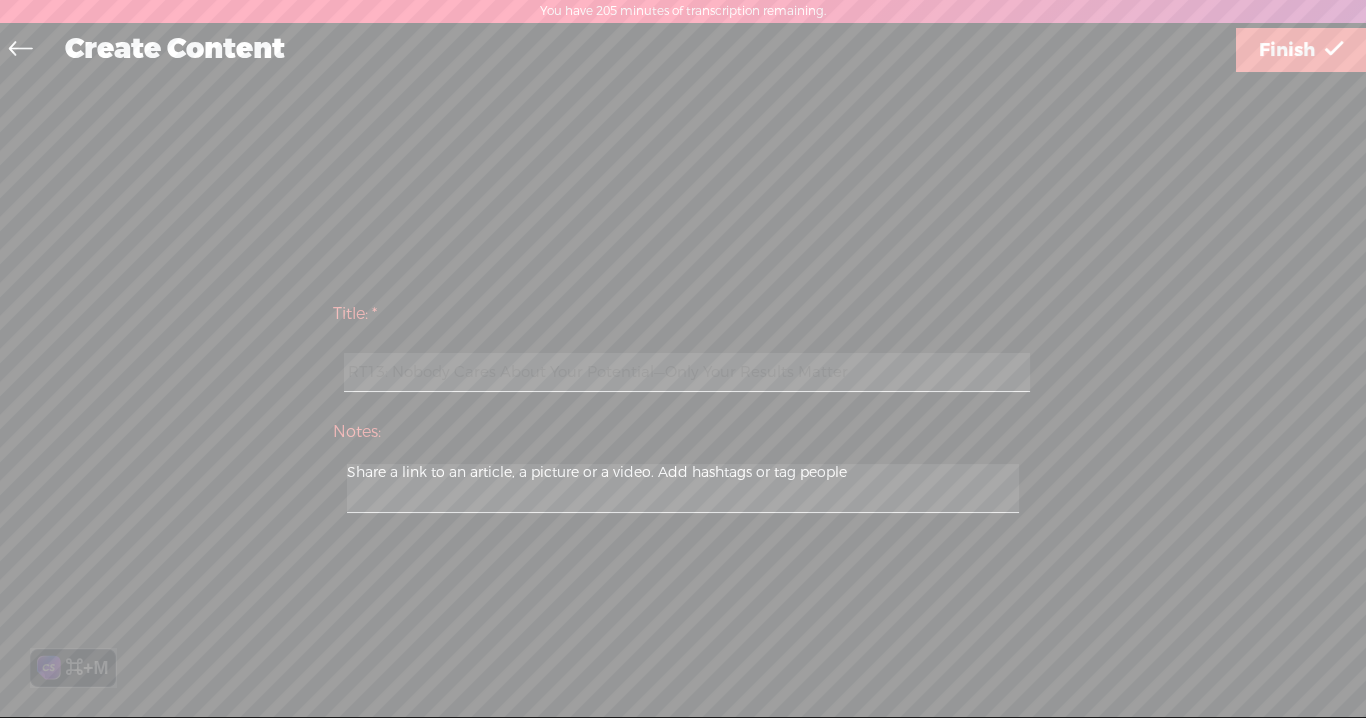 click on "Finish" at bounding box center [1287, 50] 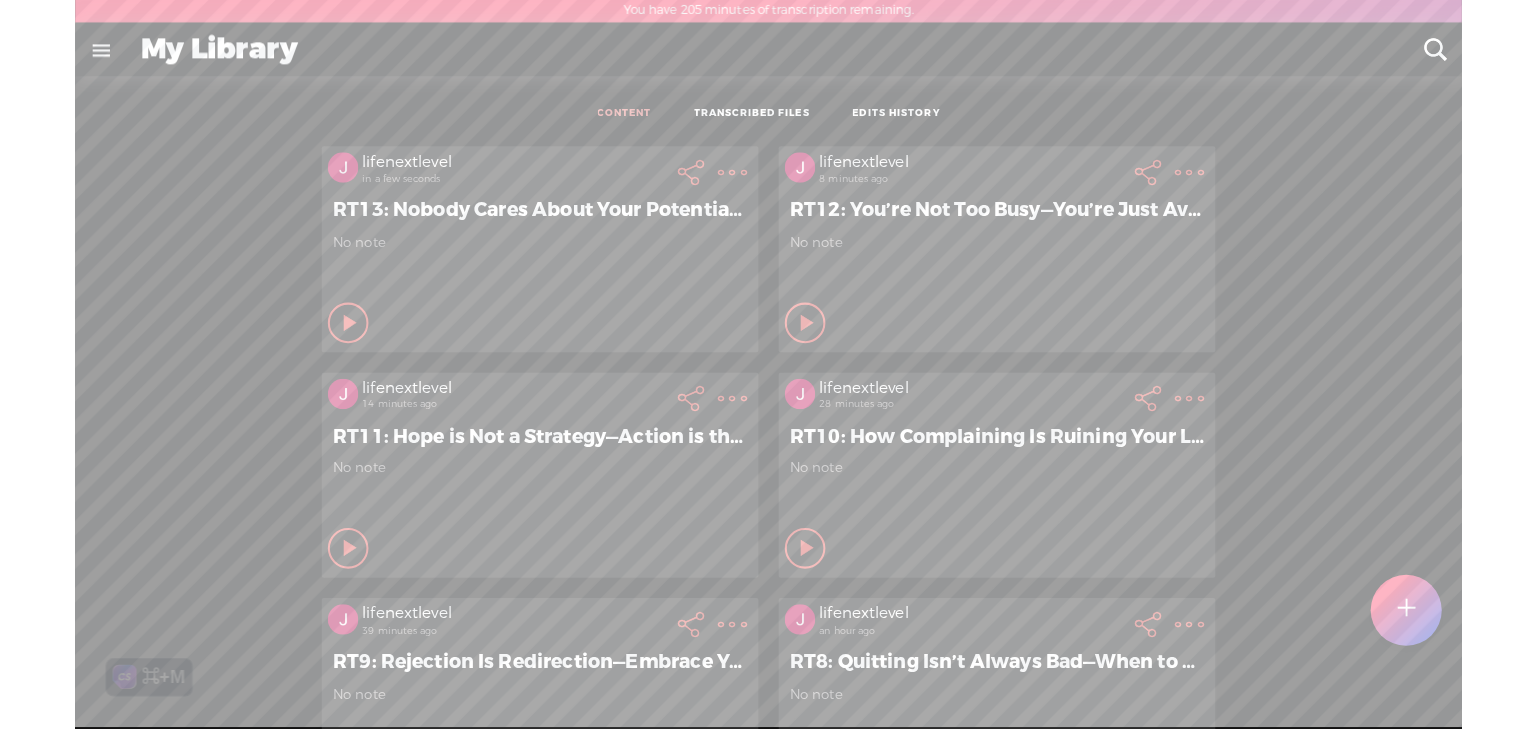 scroll, scrollTop: 0, scrollLeft: 0, axis: both 